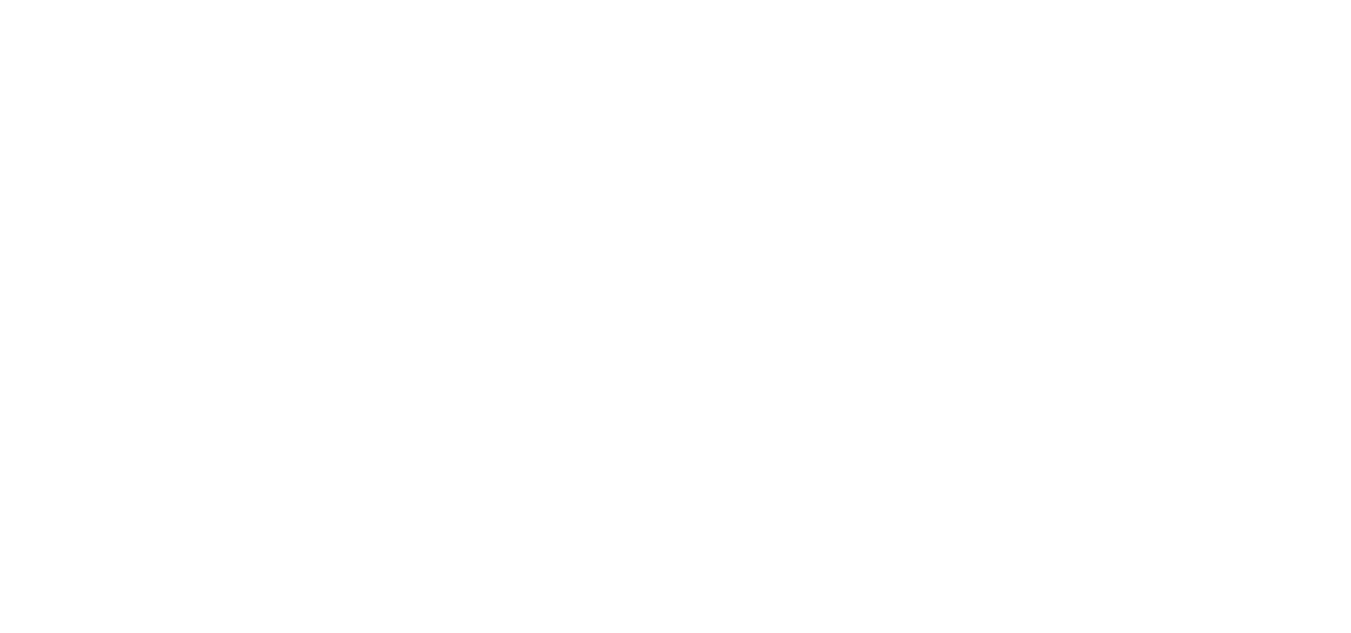 scroll, scrollTop: 0, scrollLeft: 0, axis: both 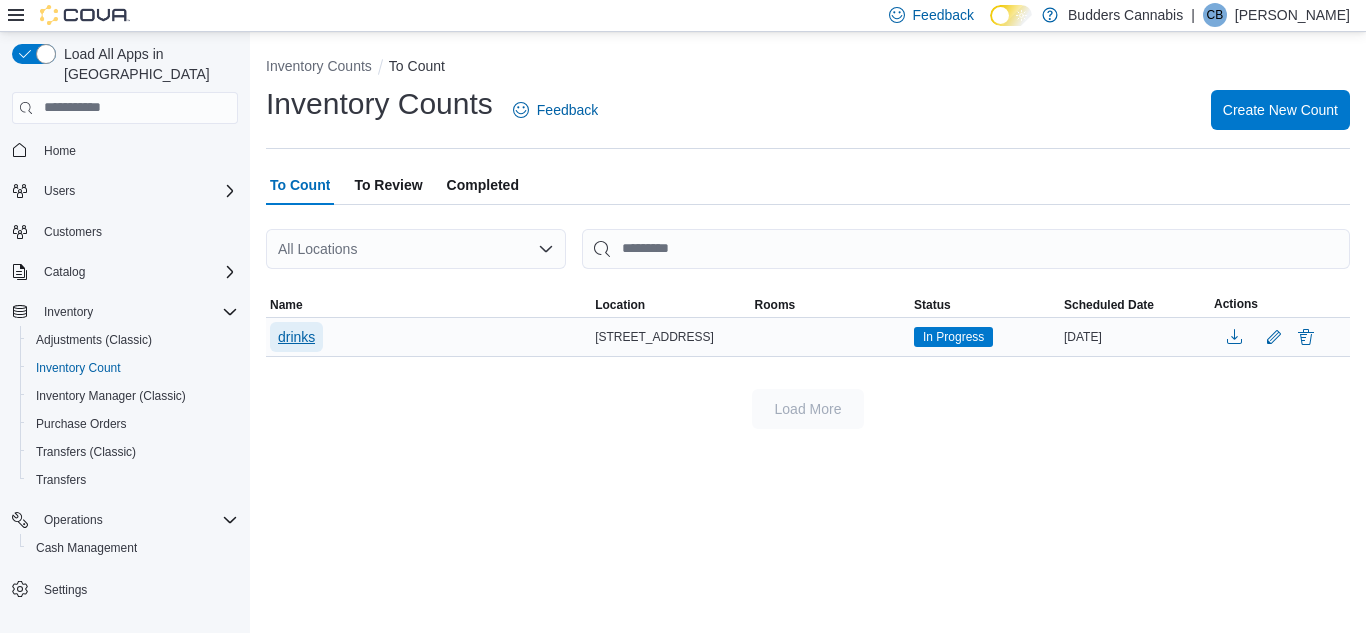 click on "drinks" at bounding box center (296, 337) 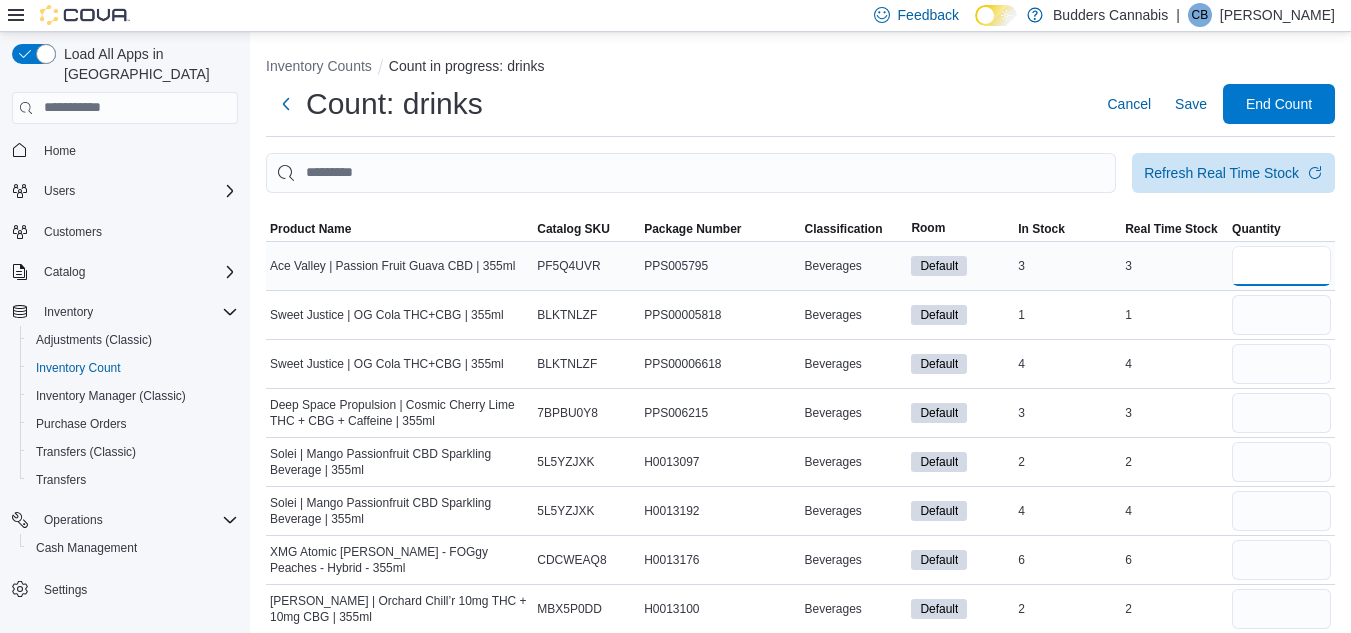 click at bounding box center [1281, 266] 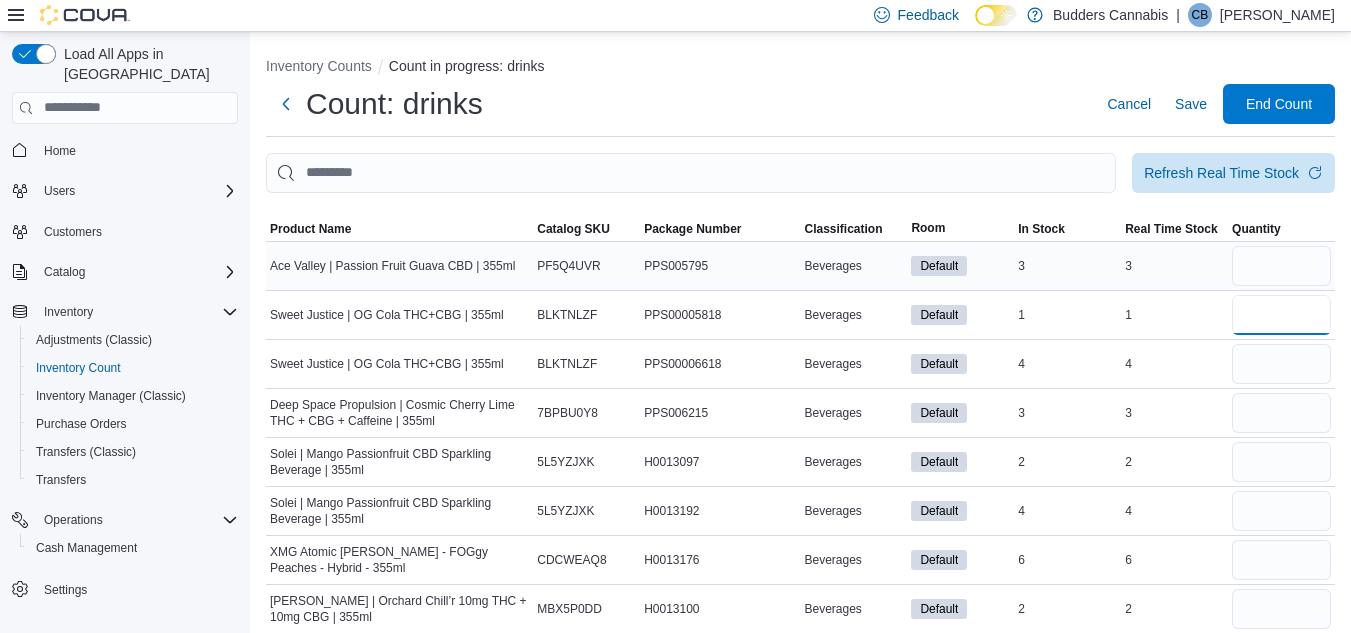 type 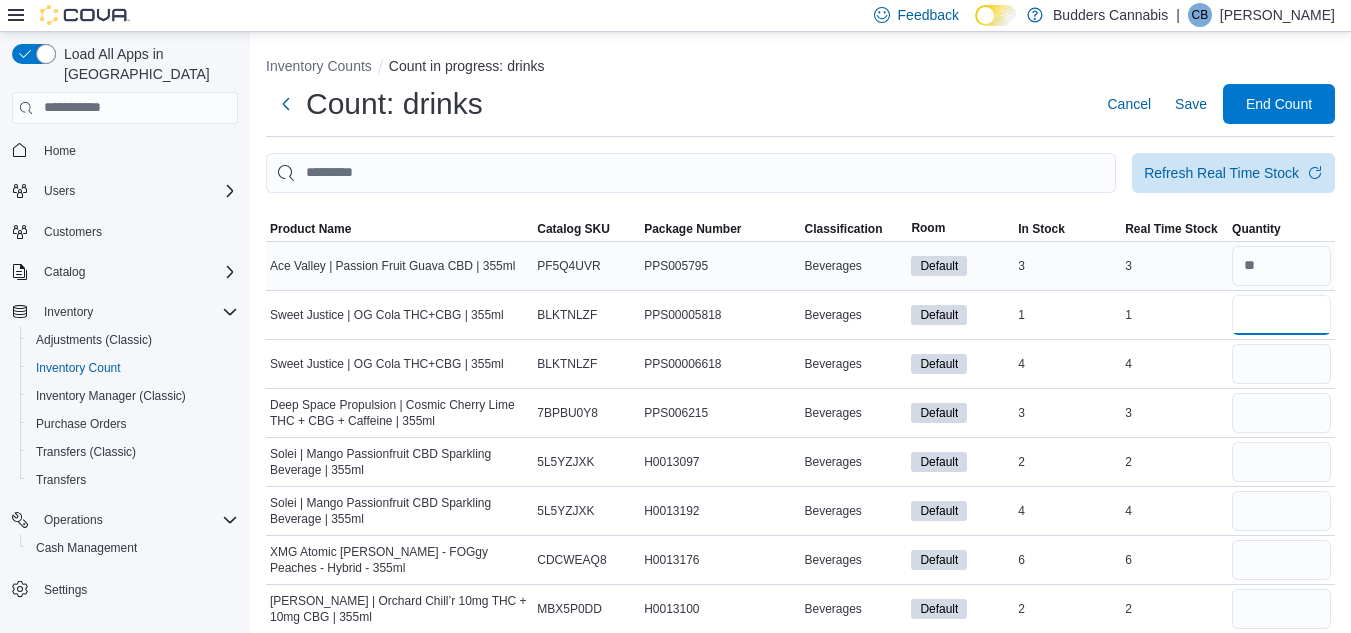 type on "*" 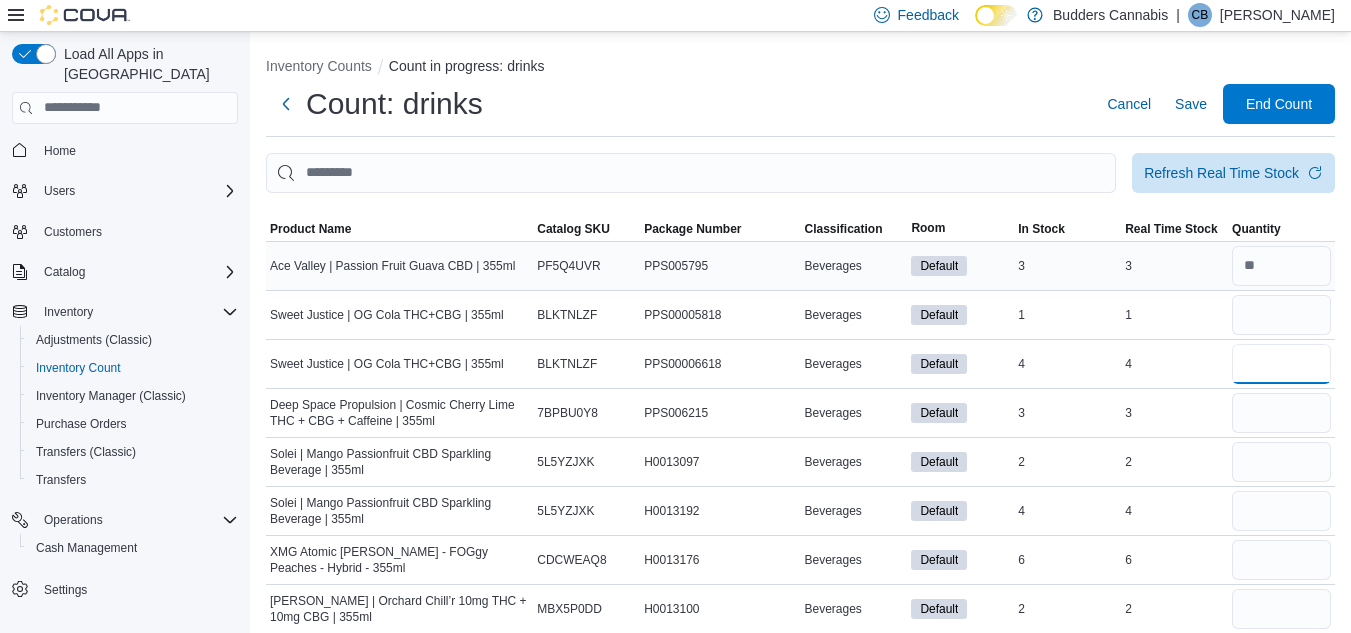 type 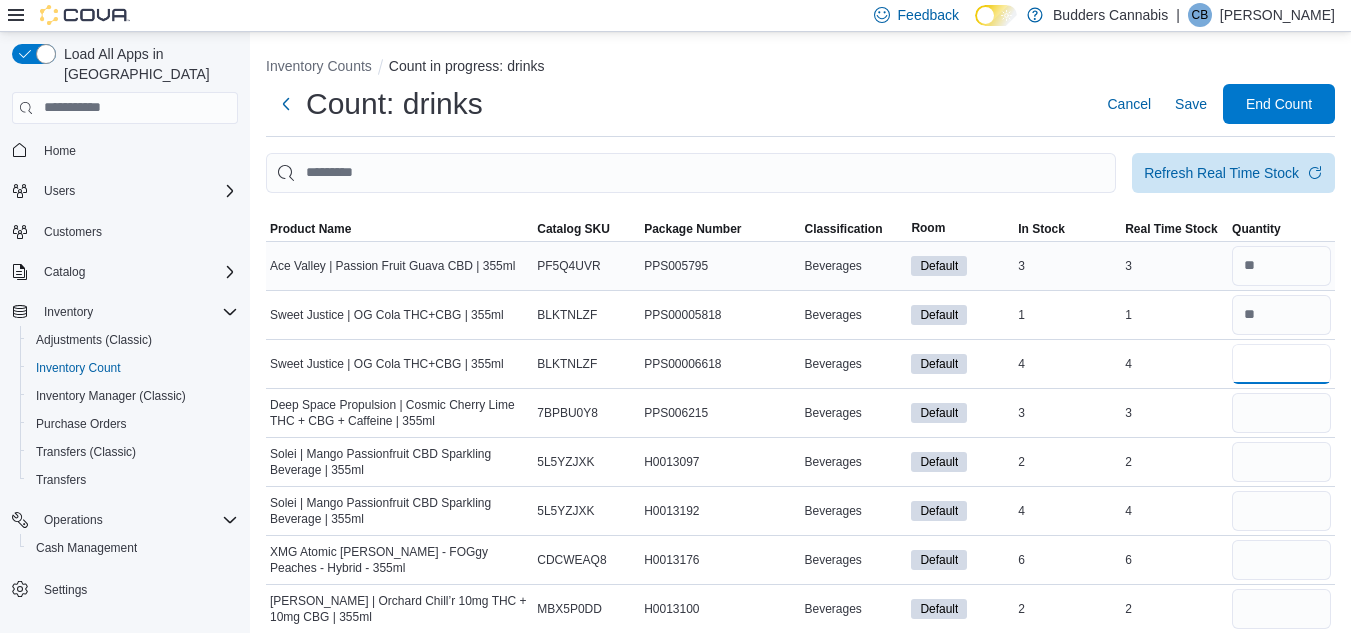 type on "*" 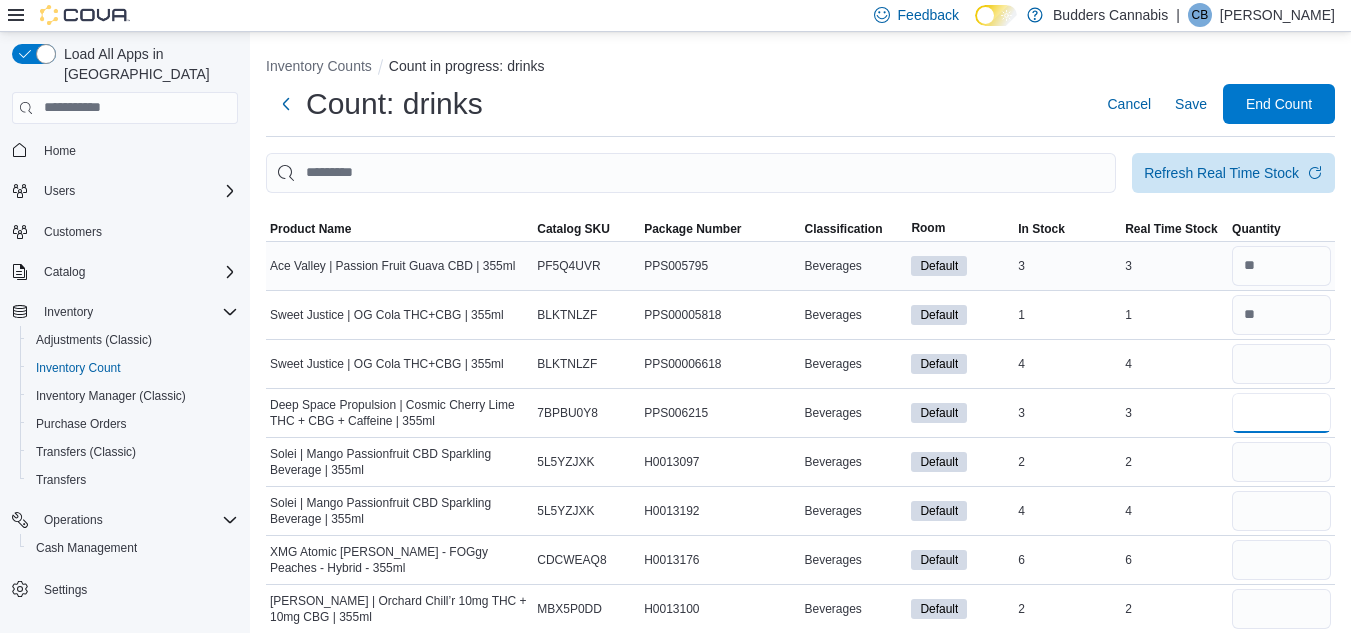 type 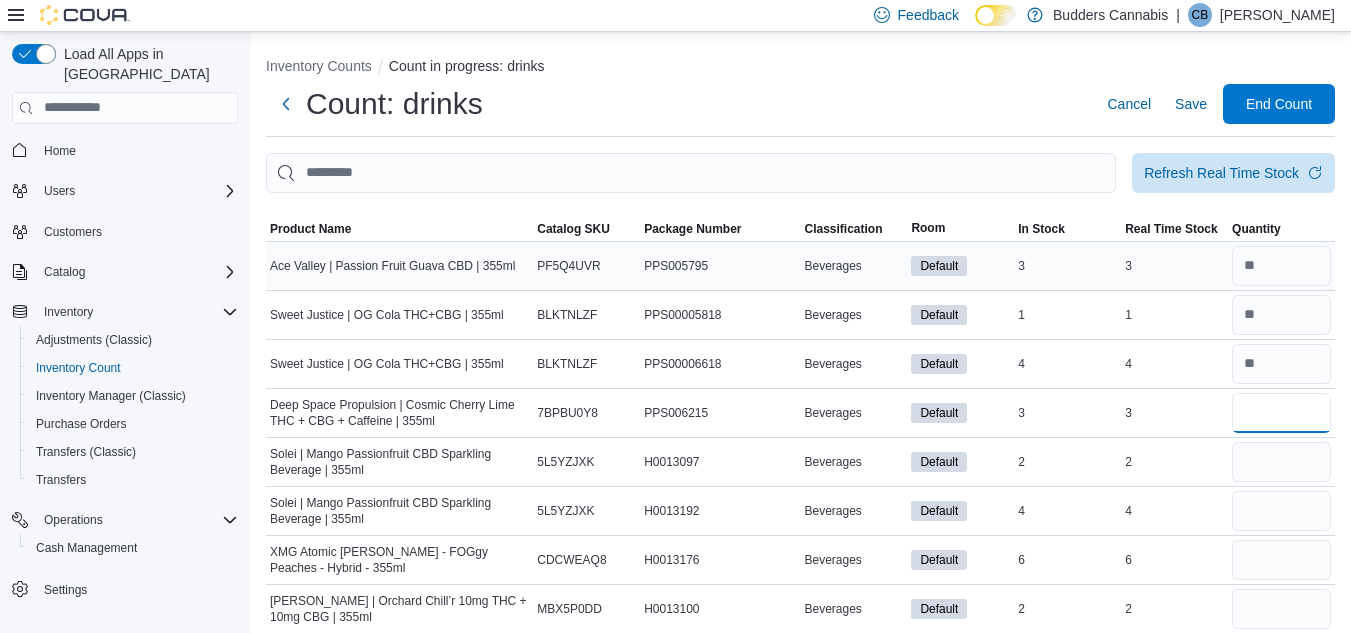 type on "*" 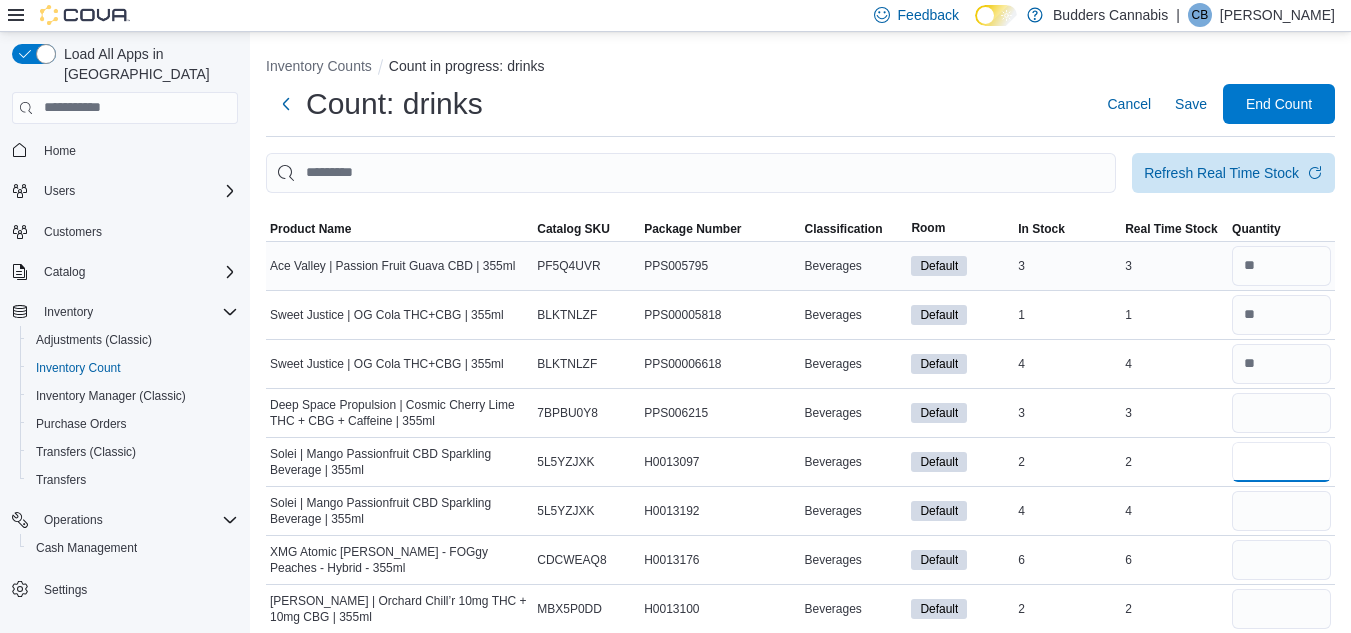 type 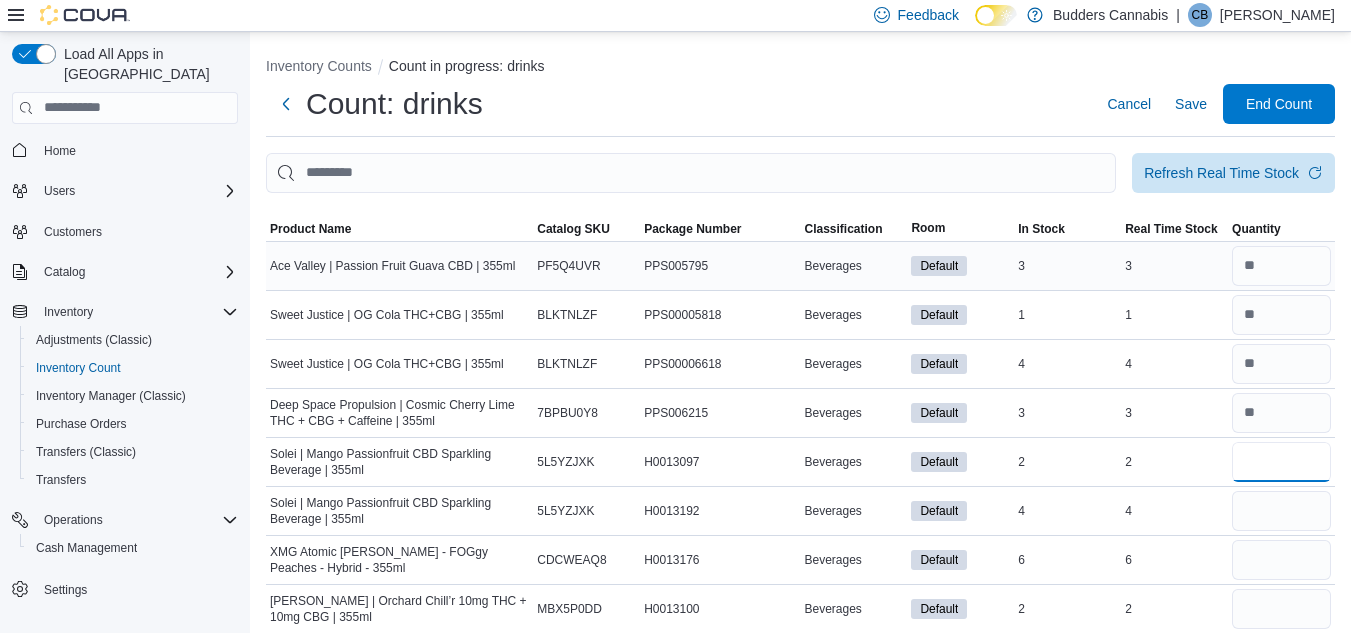 type on "*" 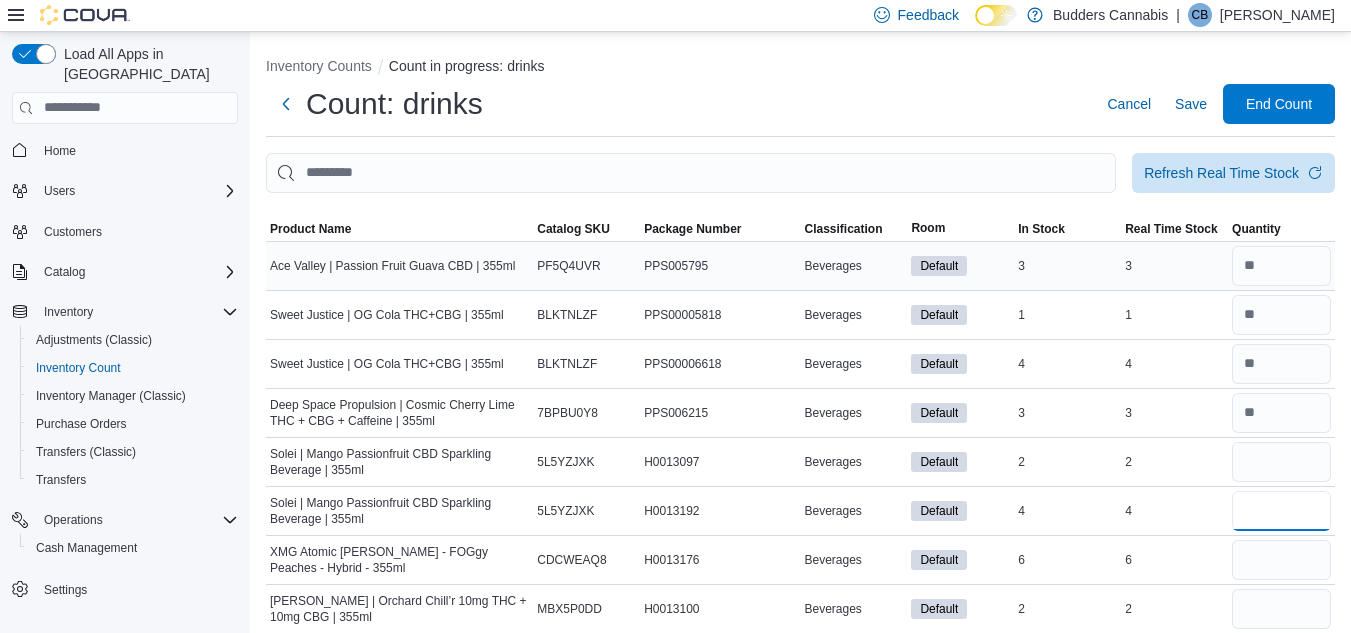 type 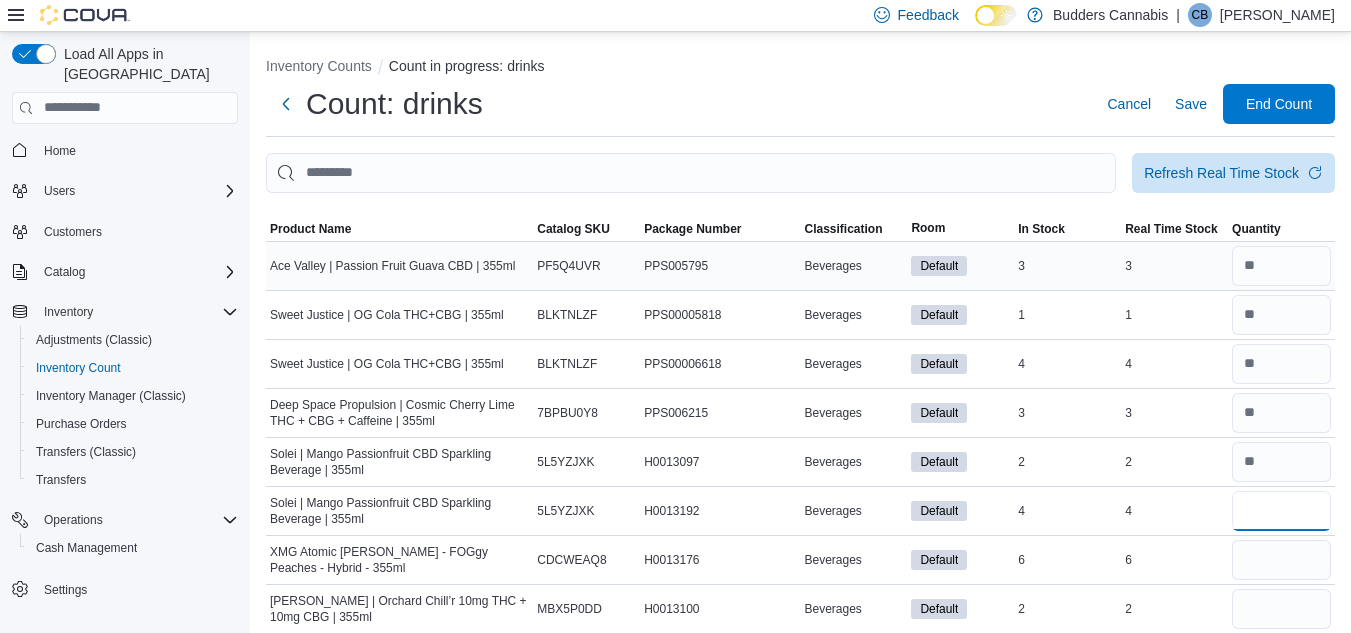 type on "*" 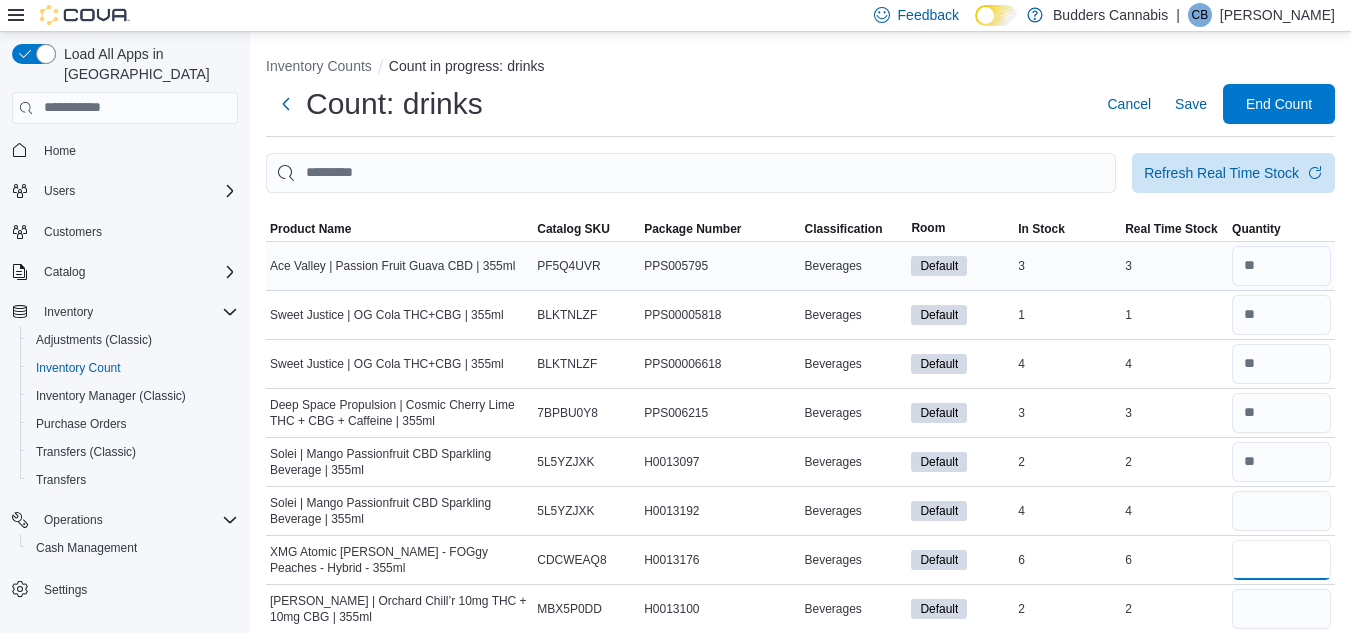 type 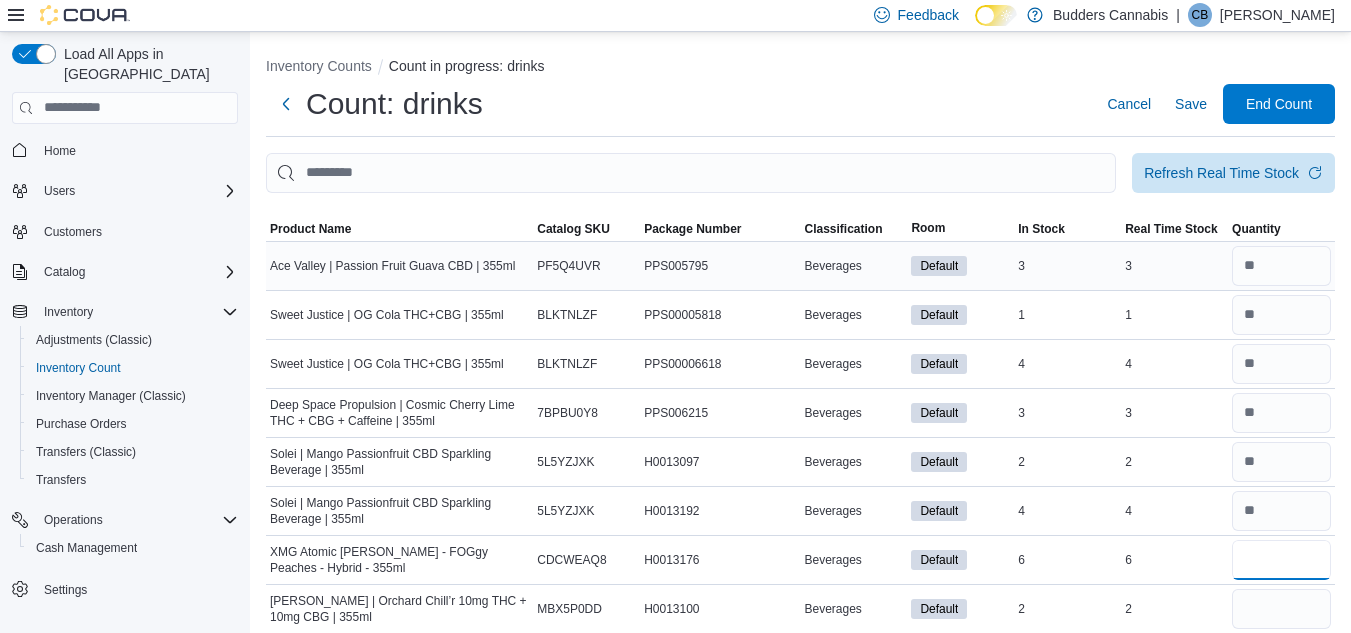type on "*" 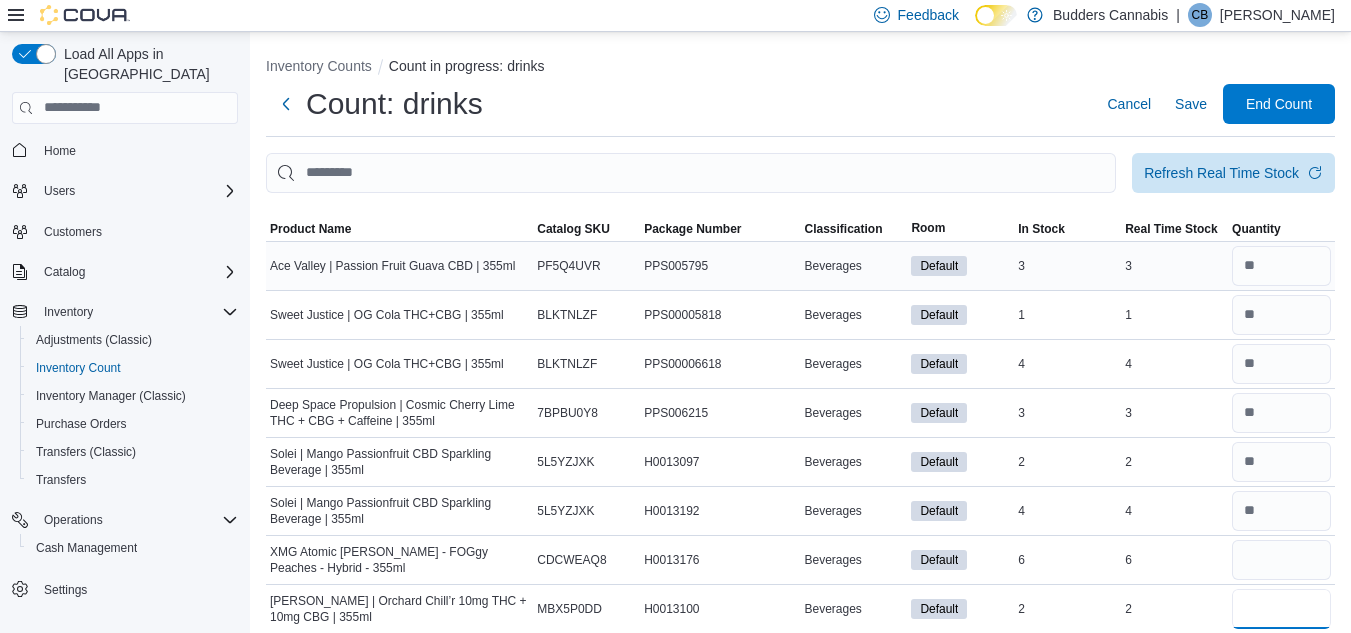 type 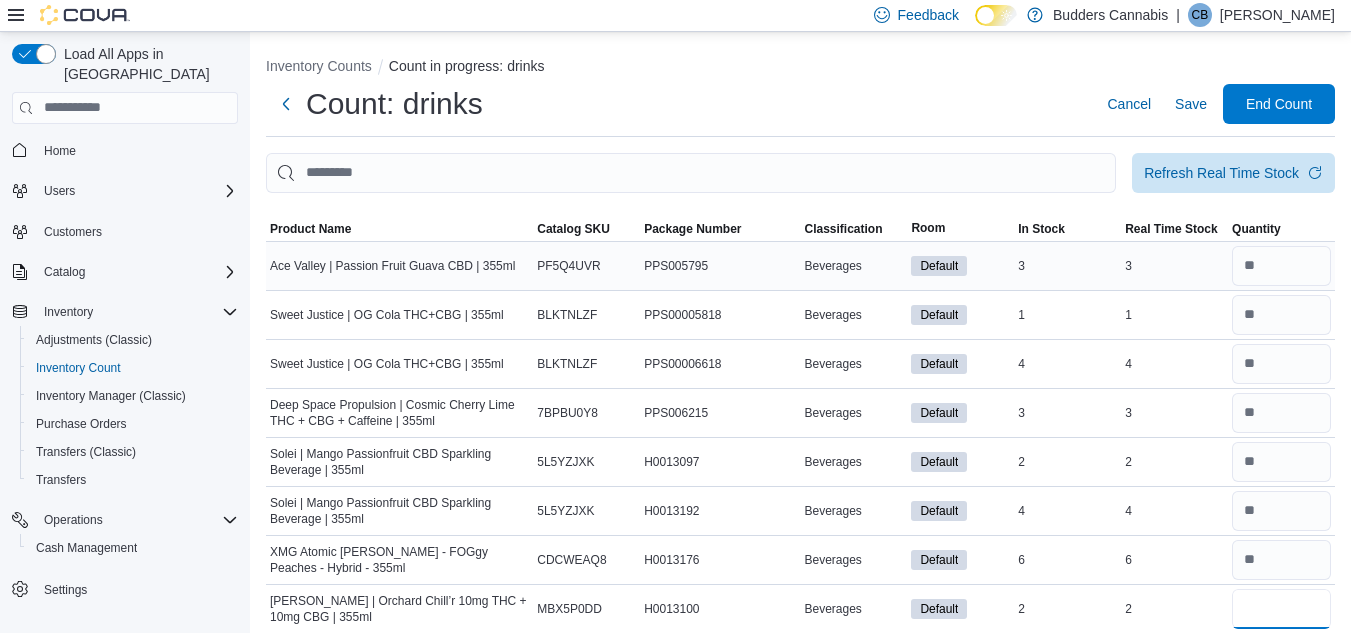 type on "*" 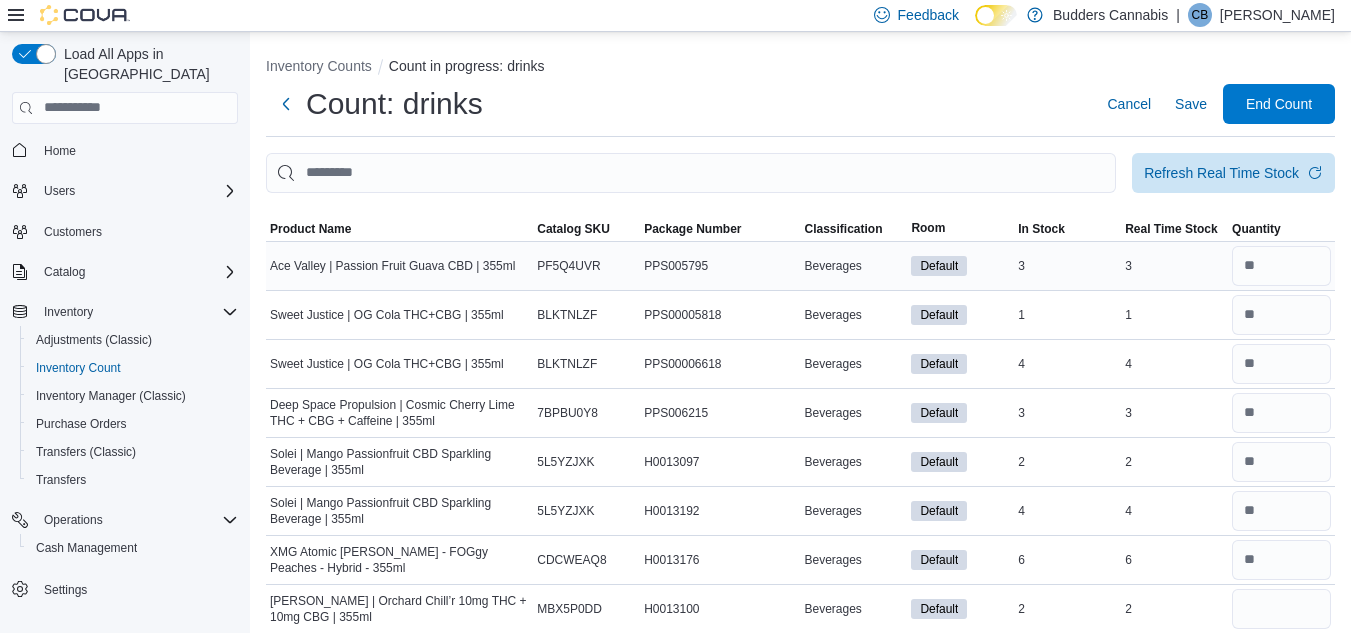 type 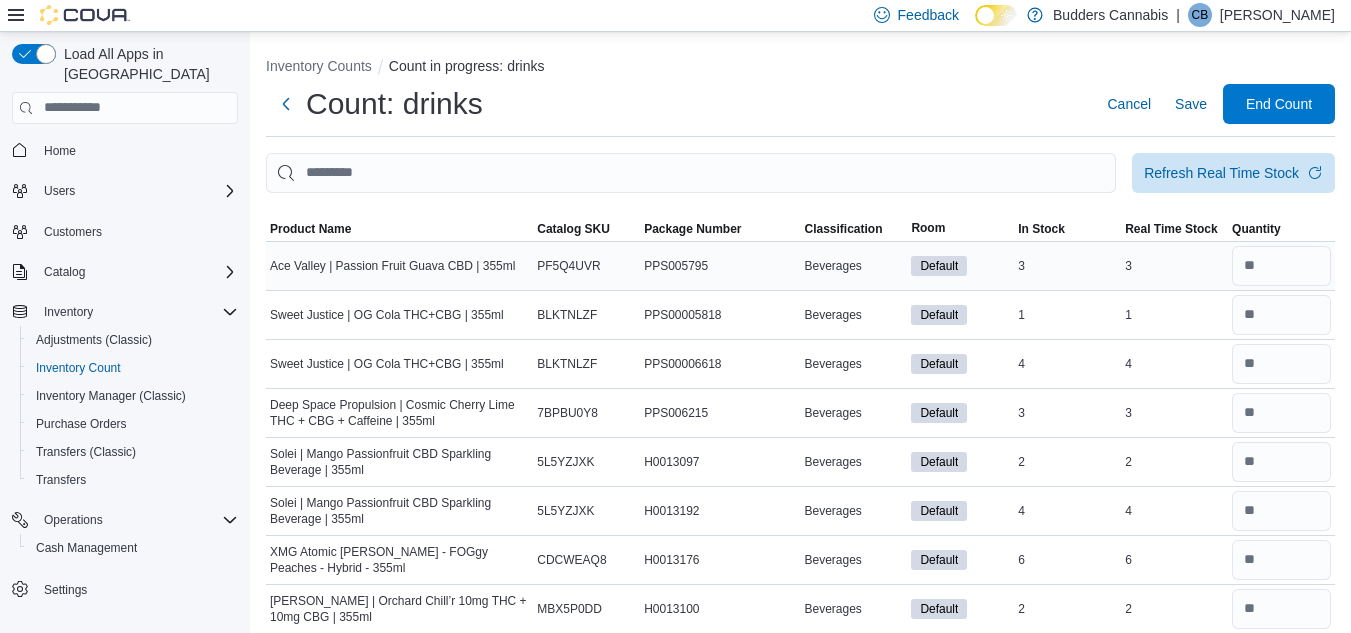 scroll, scrollTop: 341, scrollLeft: 0, axis: vertical 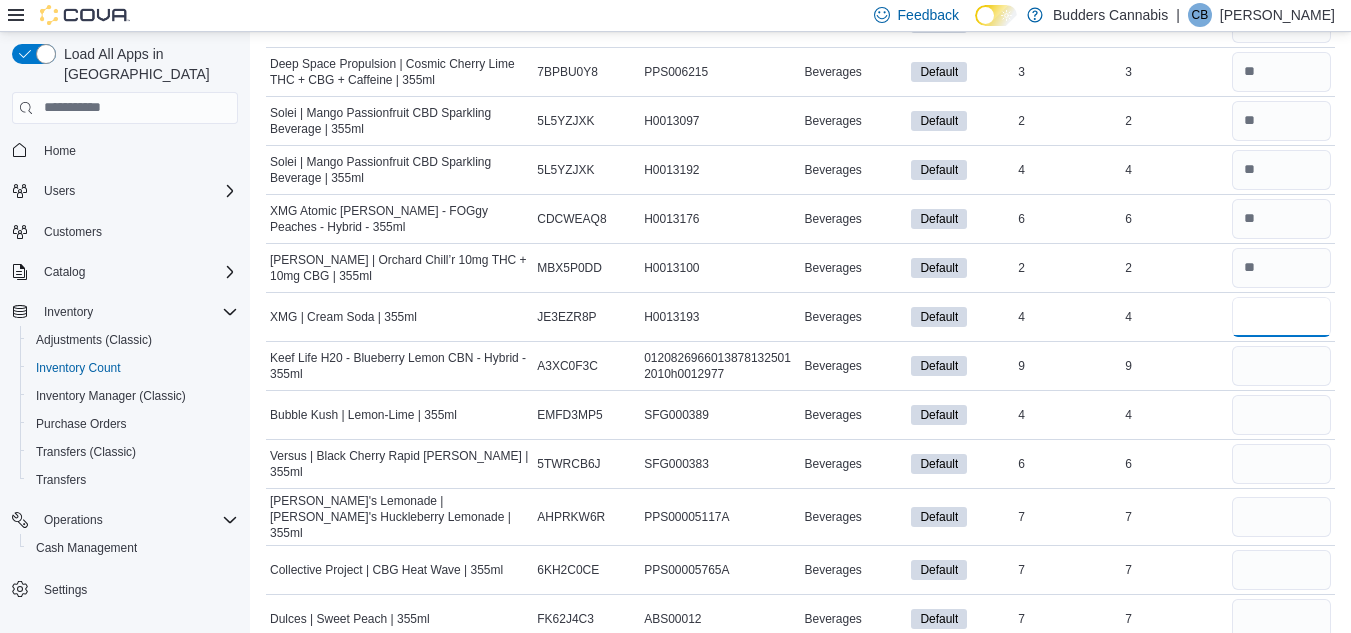 type on "*" 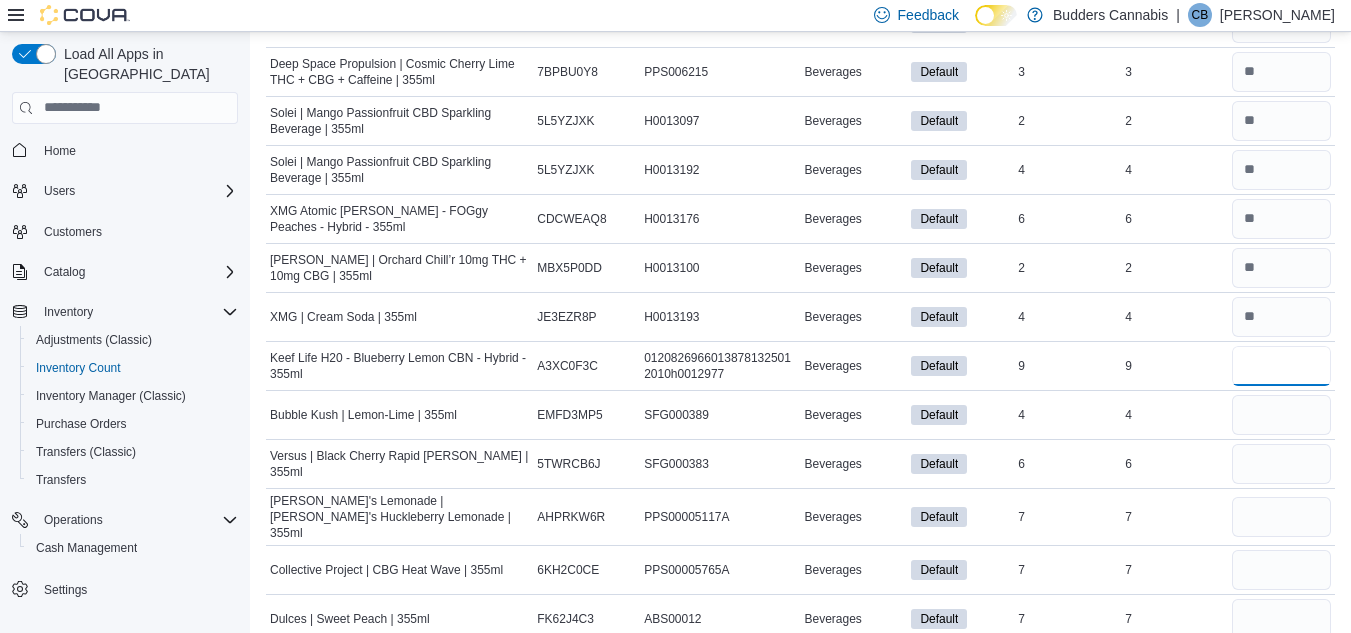 type 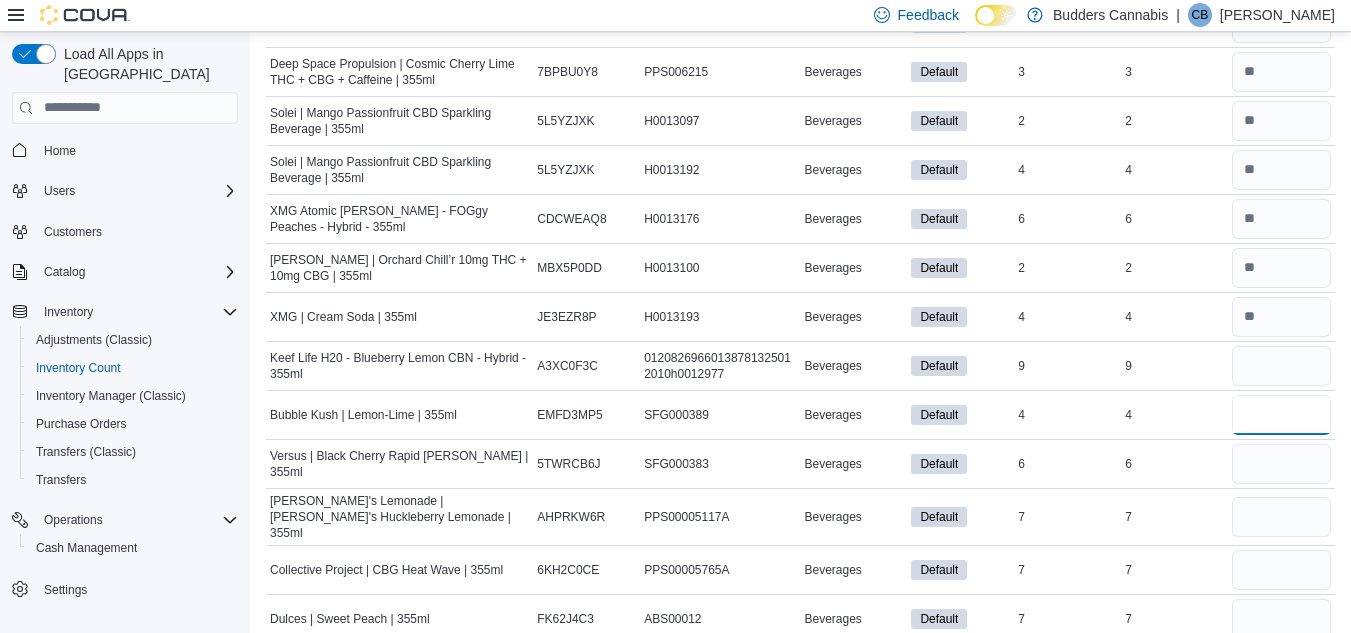 type 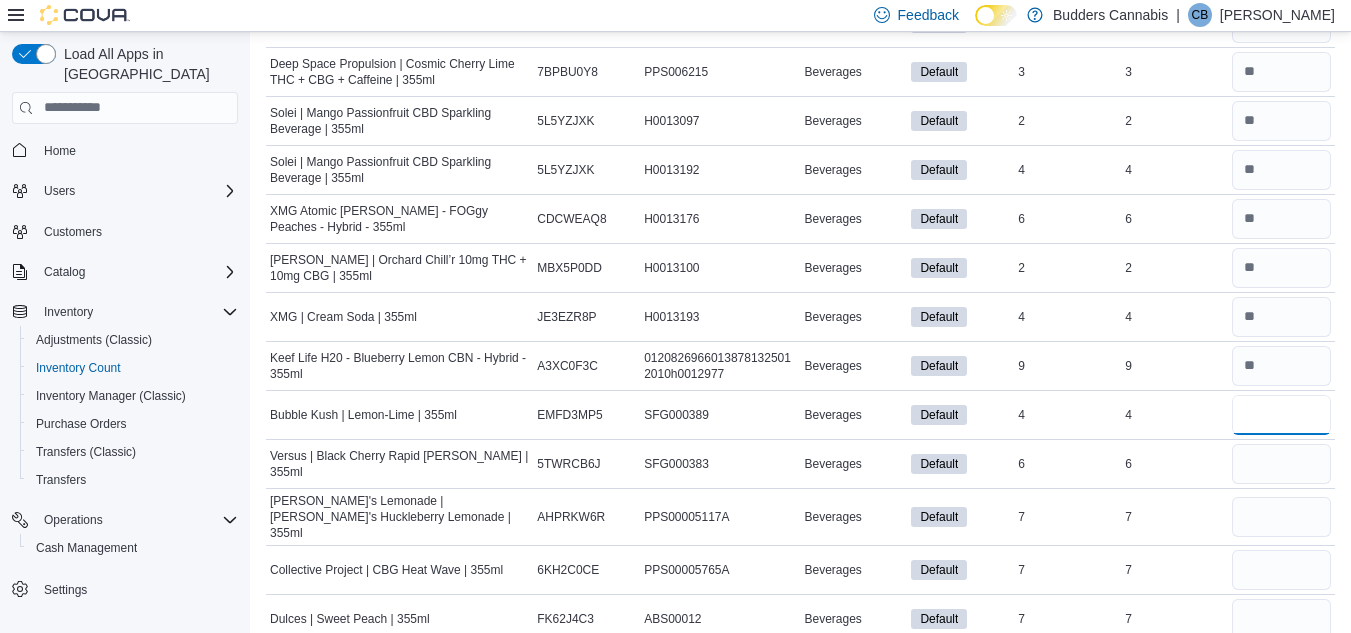 type on "*" 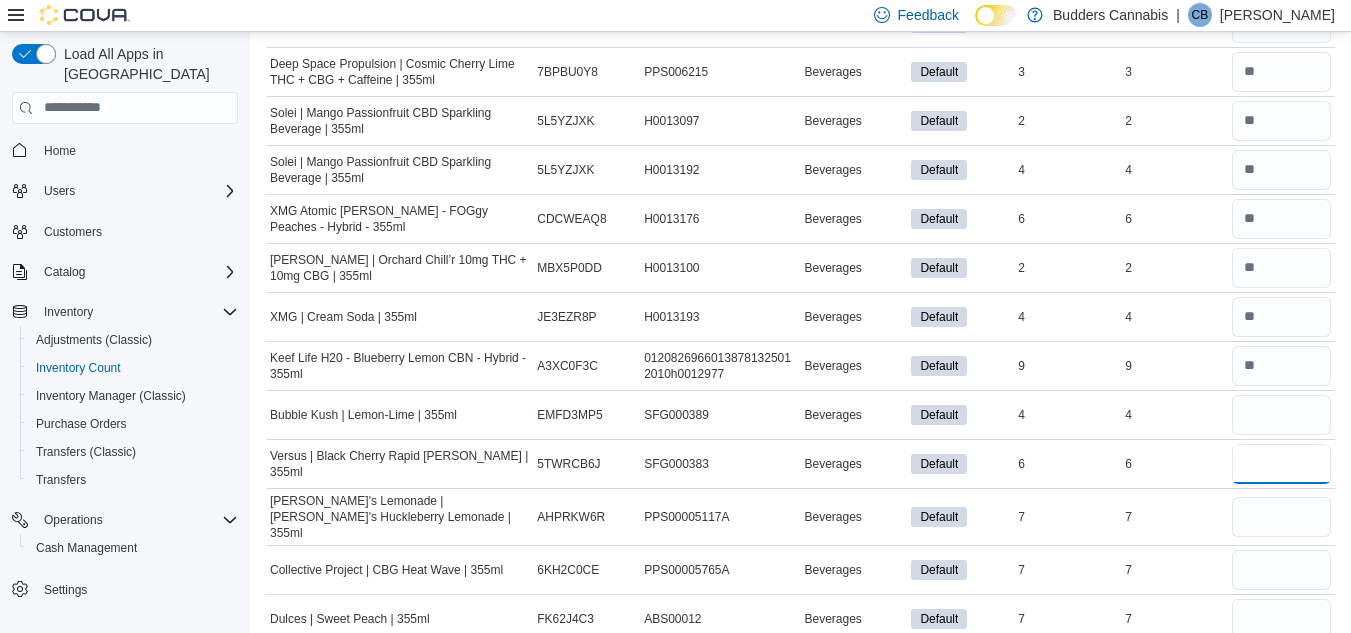 type 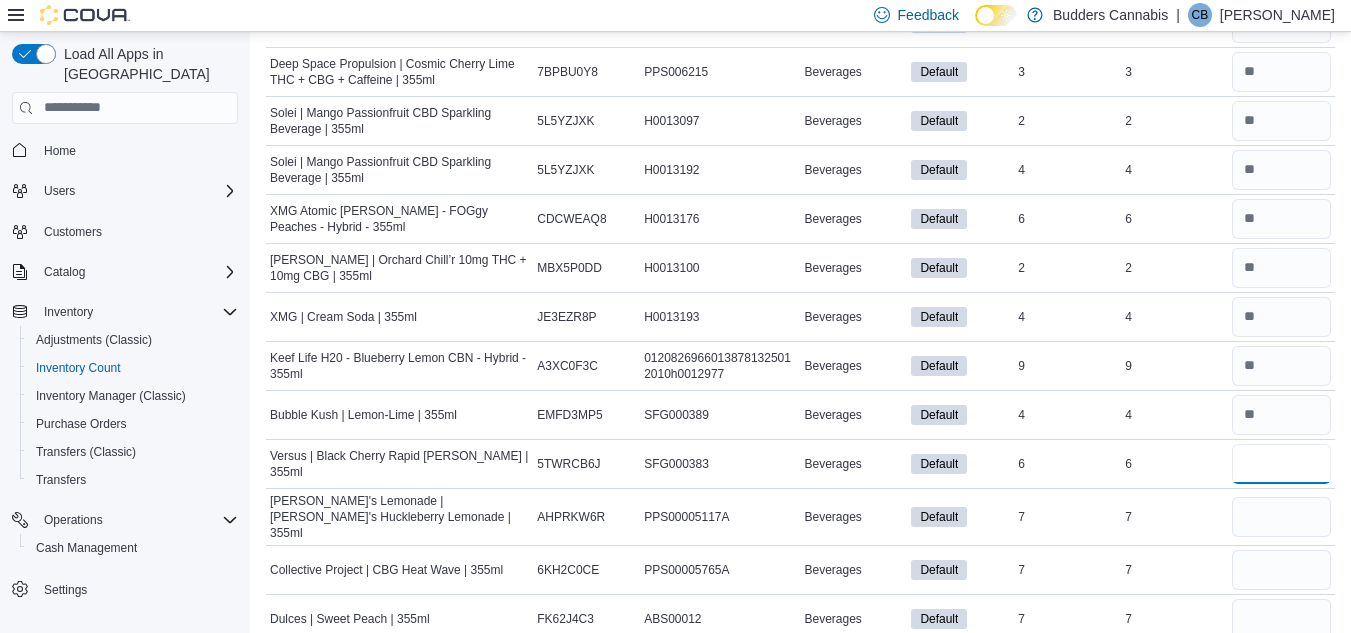 type on "*" 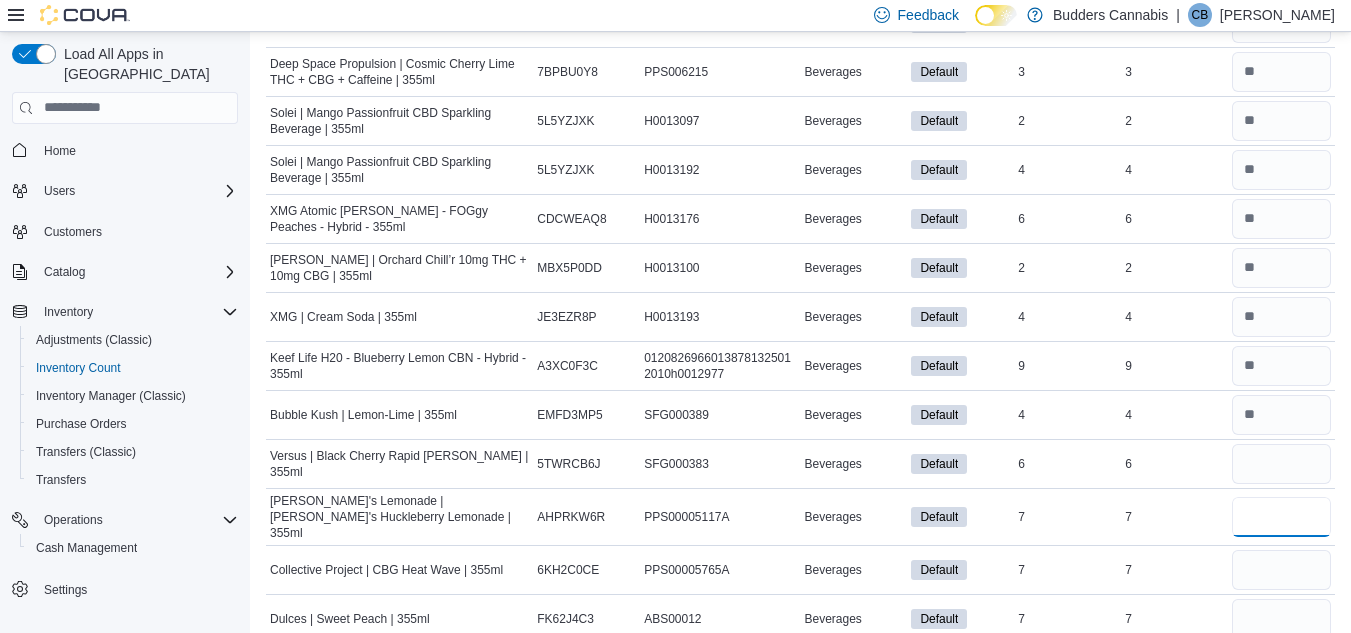type 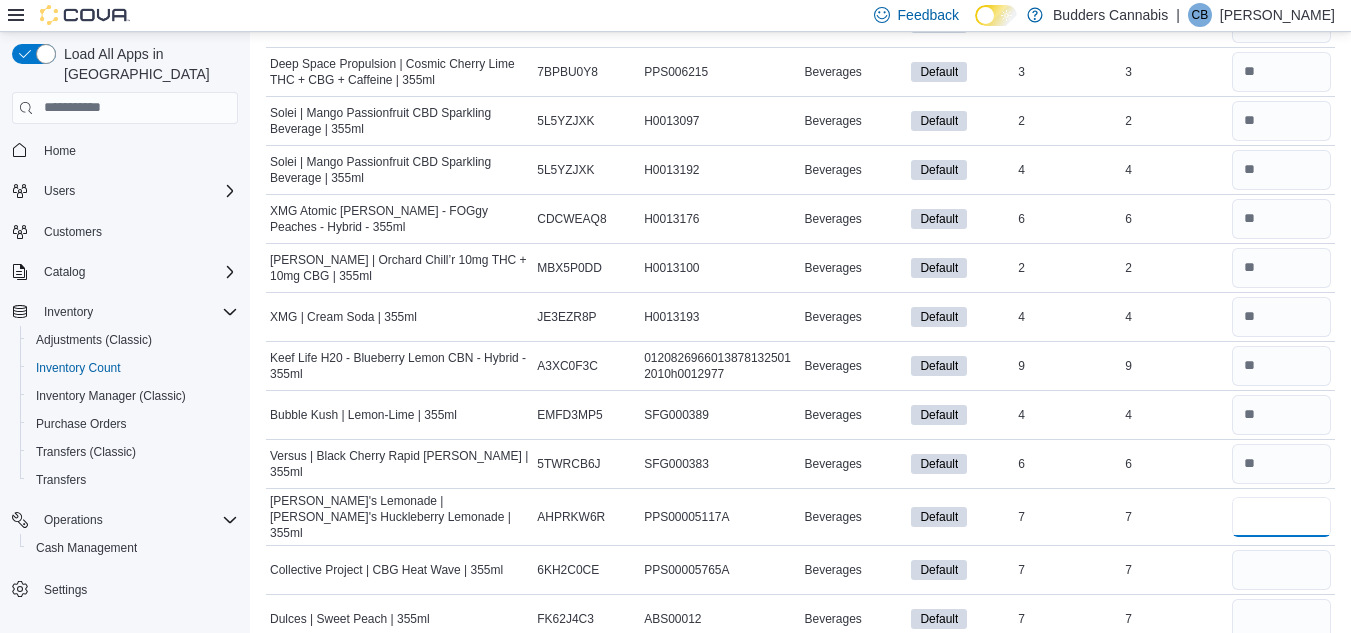 type on "*" 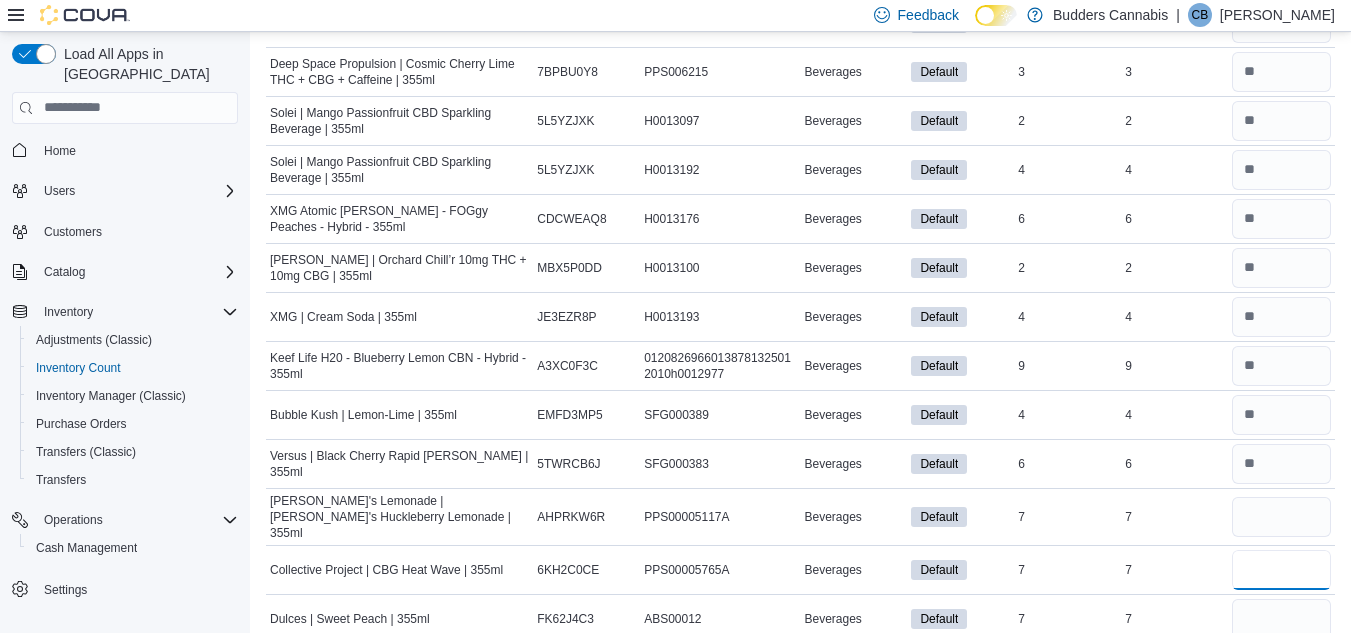 type 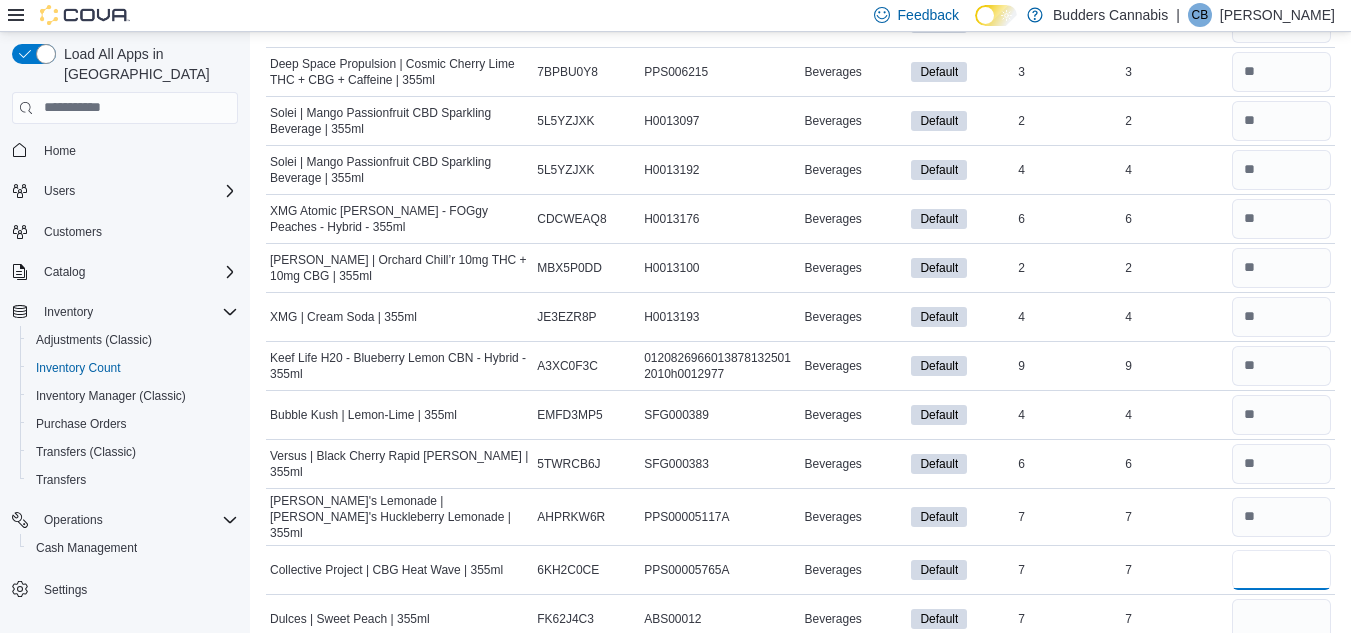 type on "*" 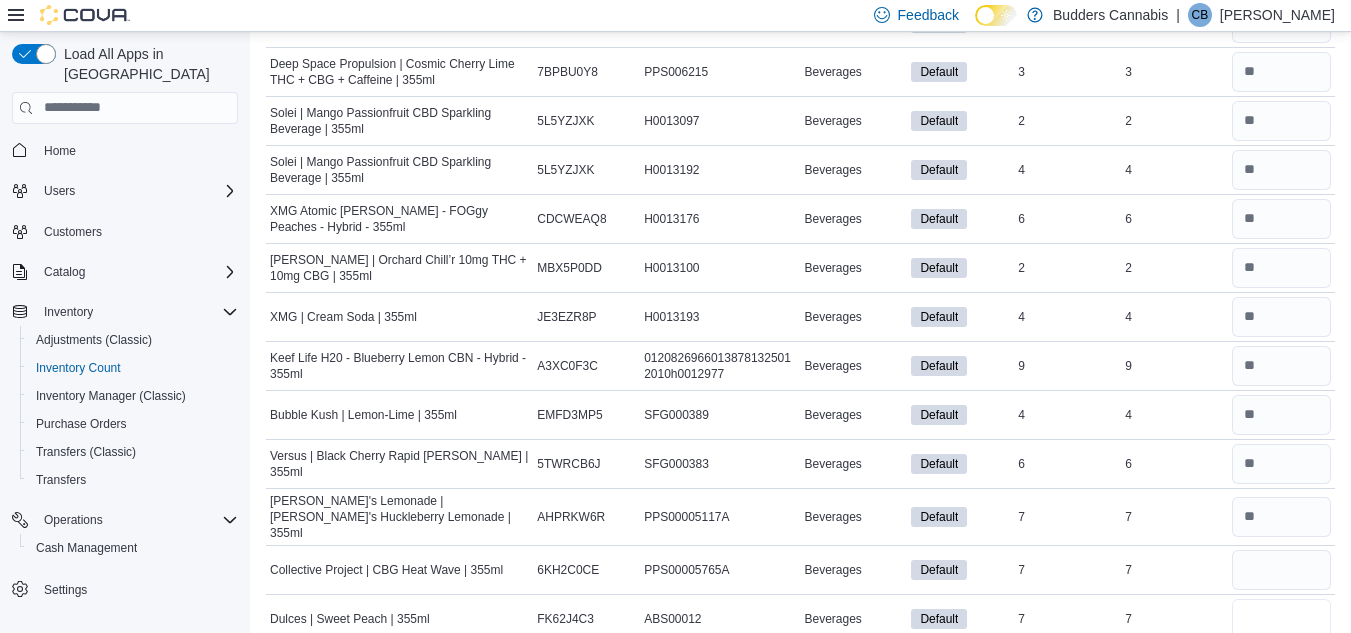 type 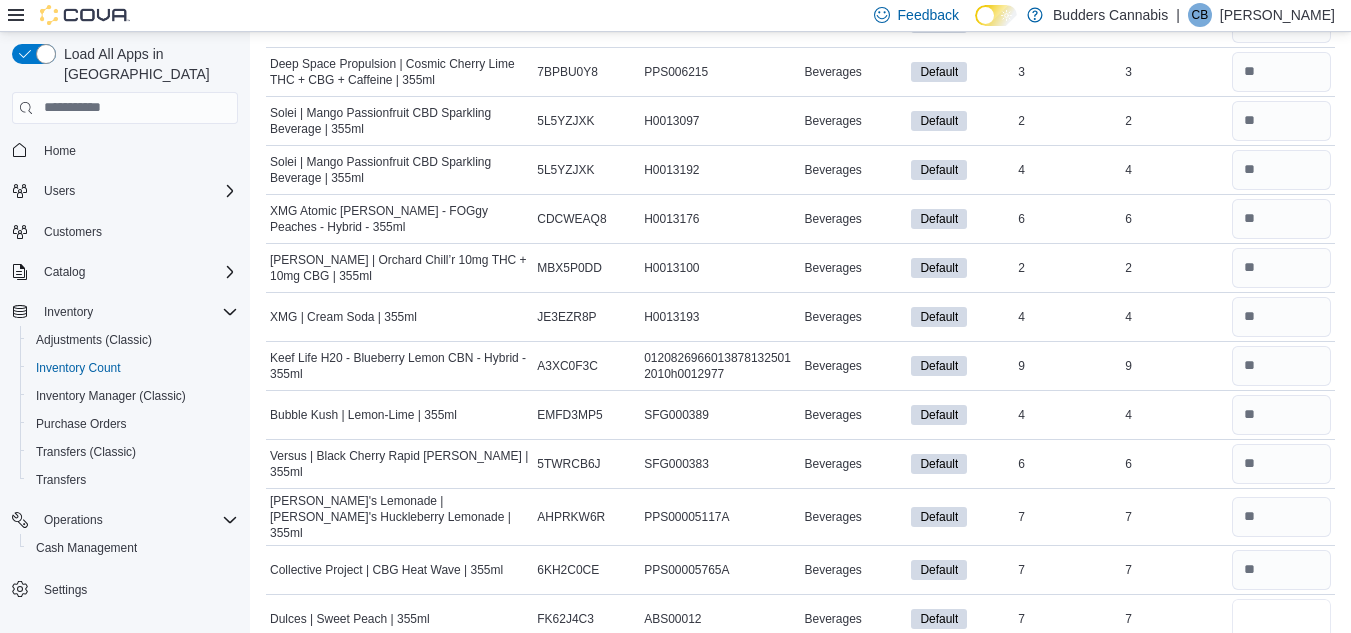 type on "*" 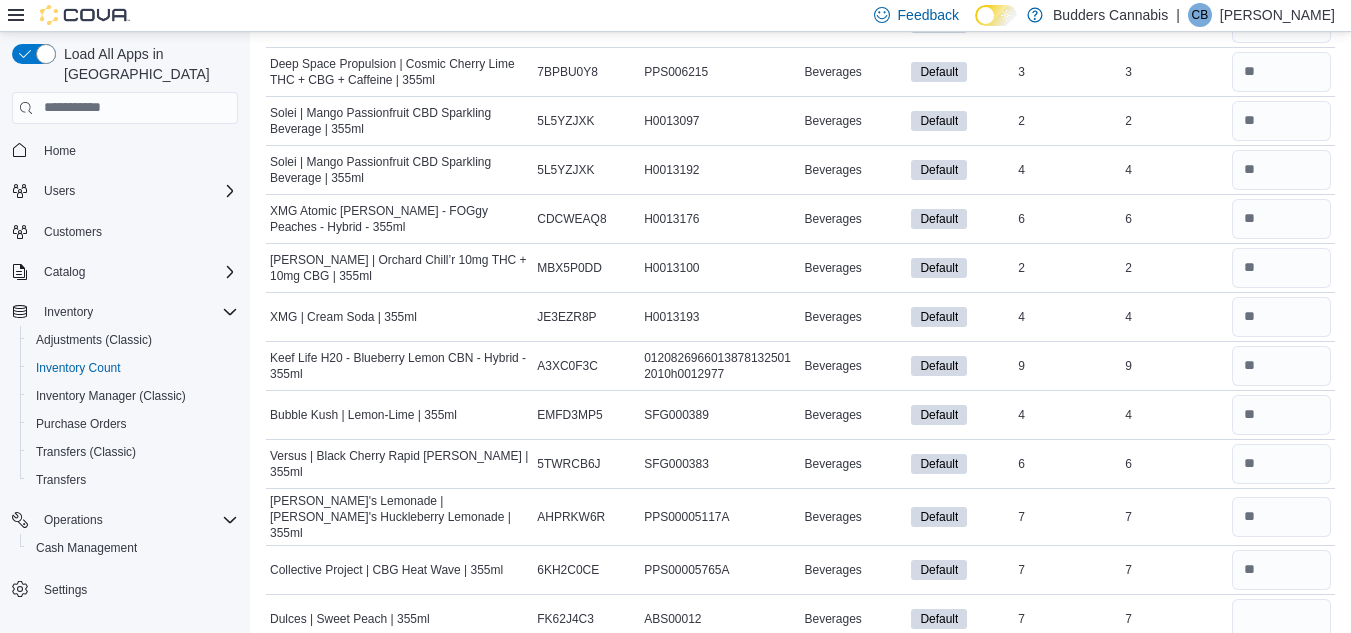 type 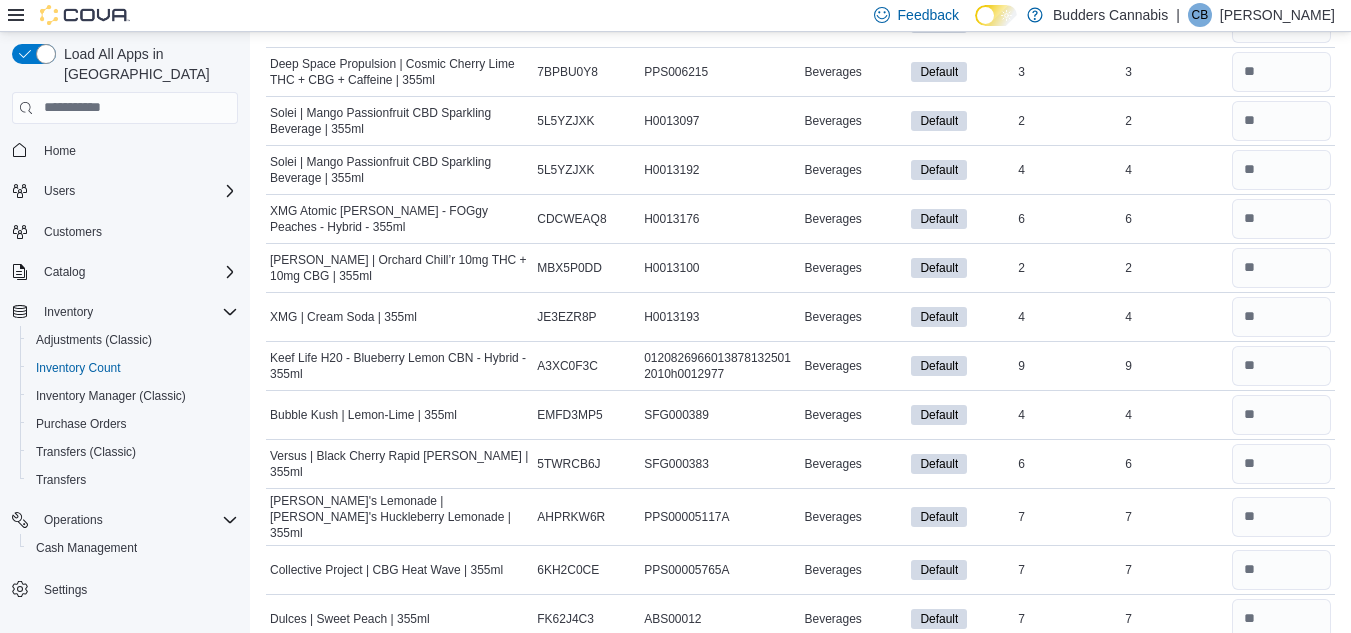 scroll, scrollTop: 684, scrollLeft: 0, axis: vertical 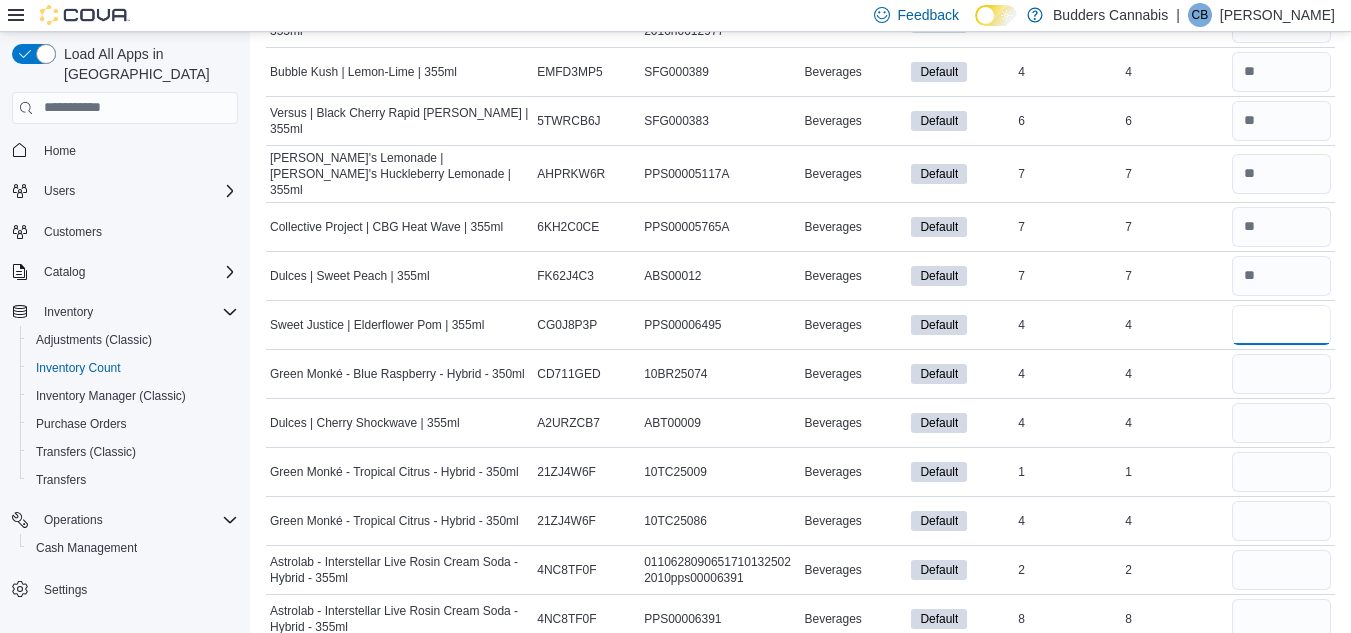 type on "*" 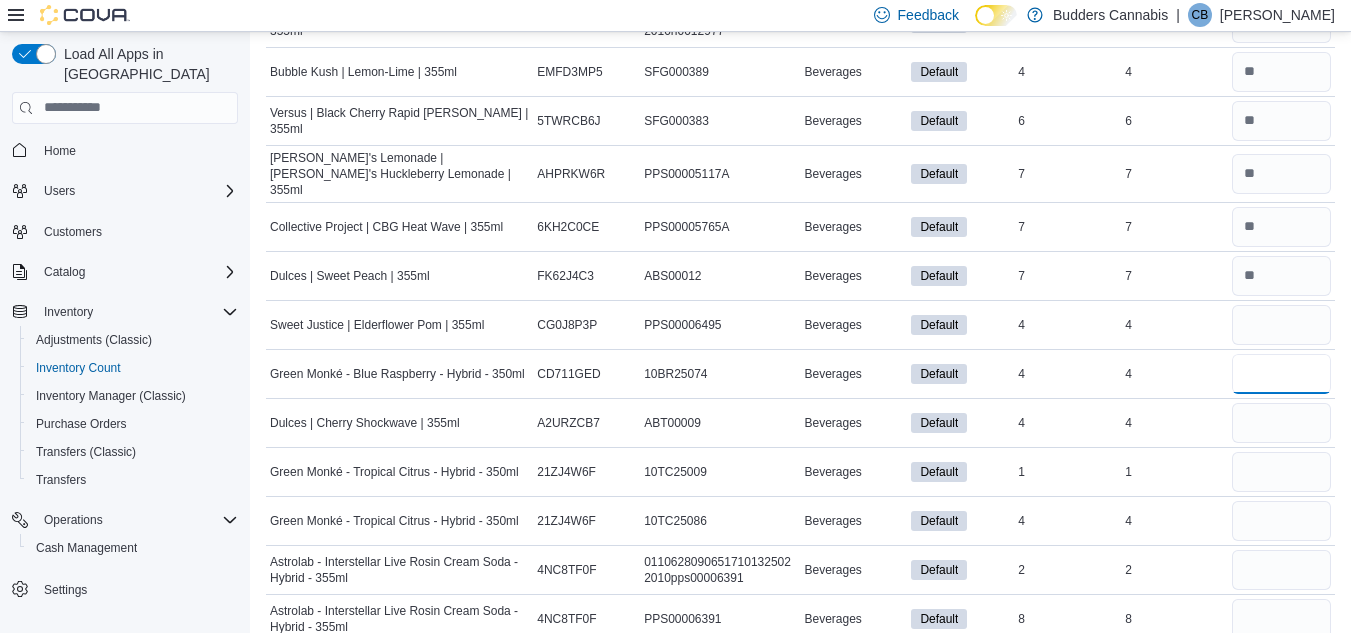 type 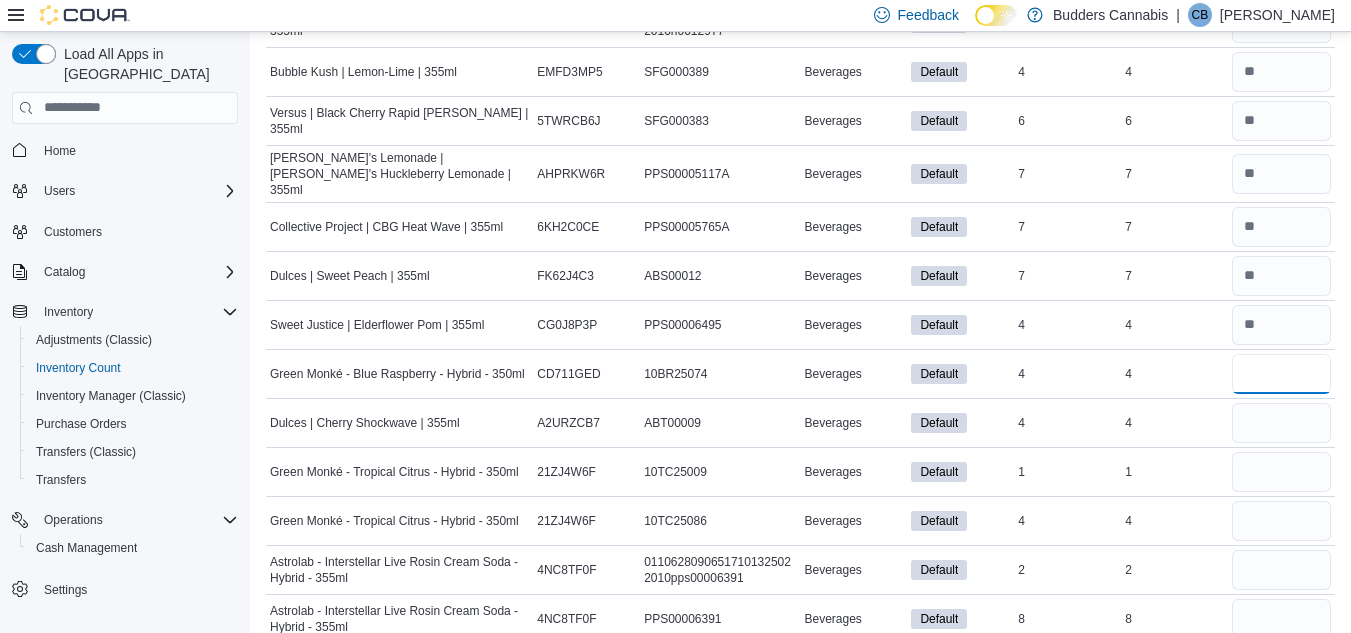 type on "*" 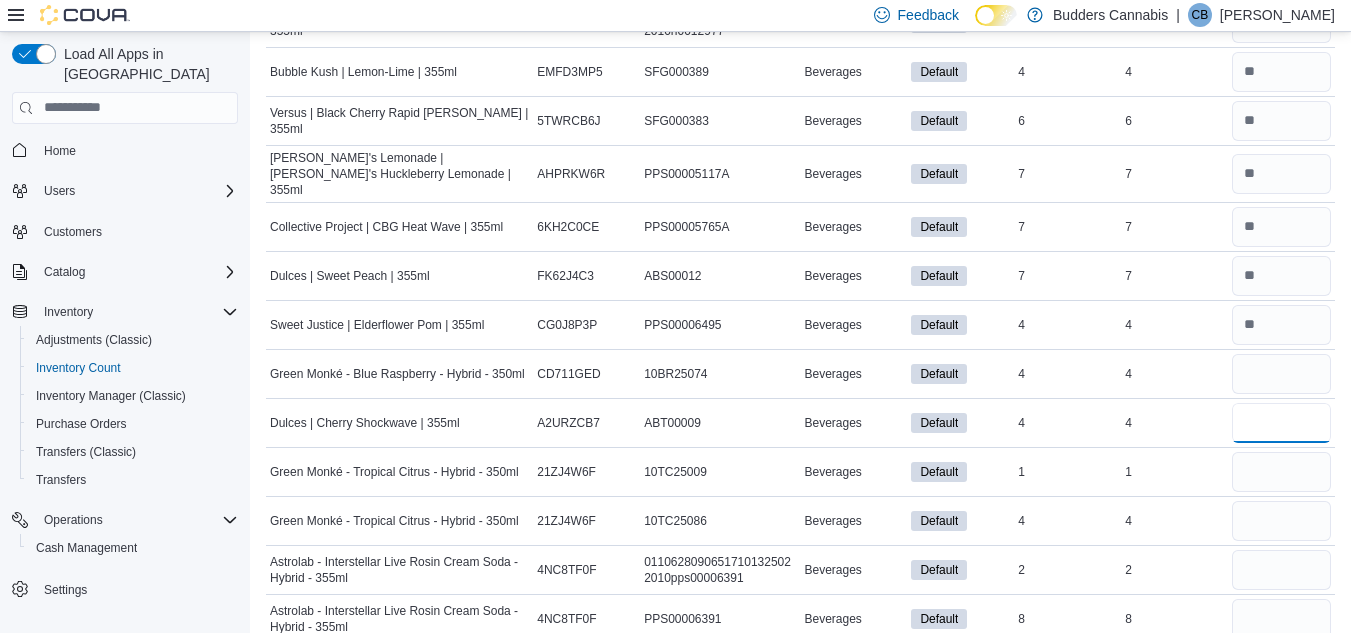 type 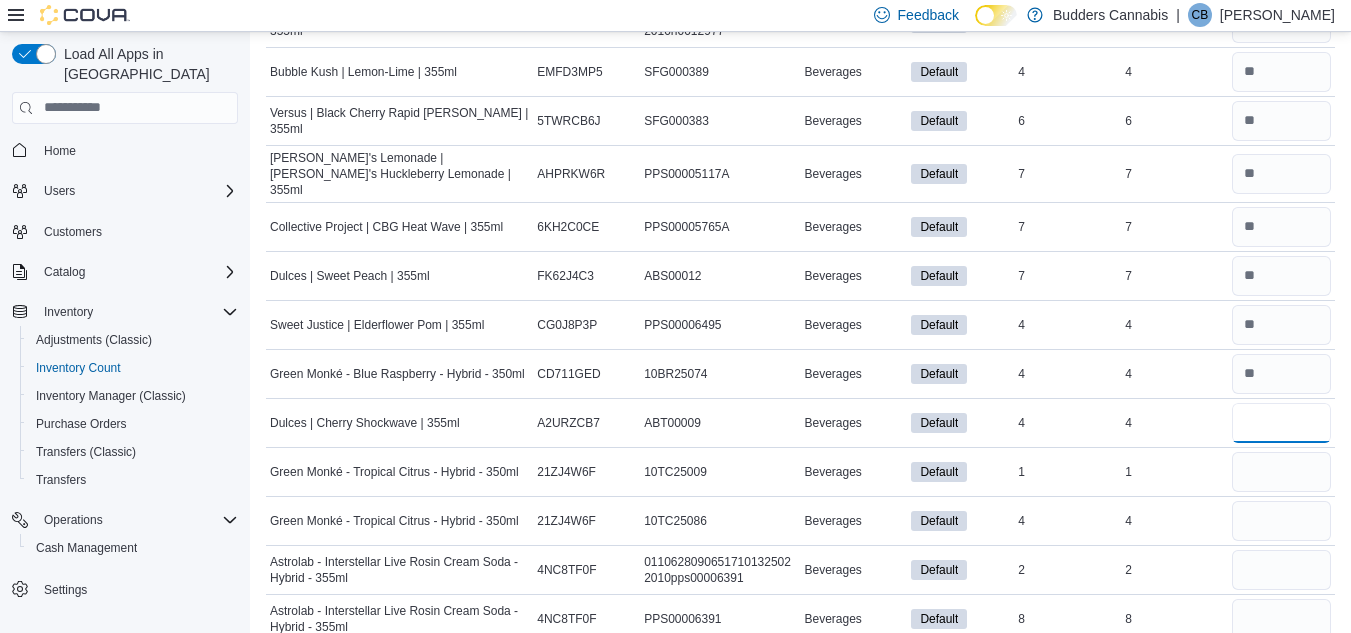 type on "*" 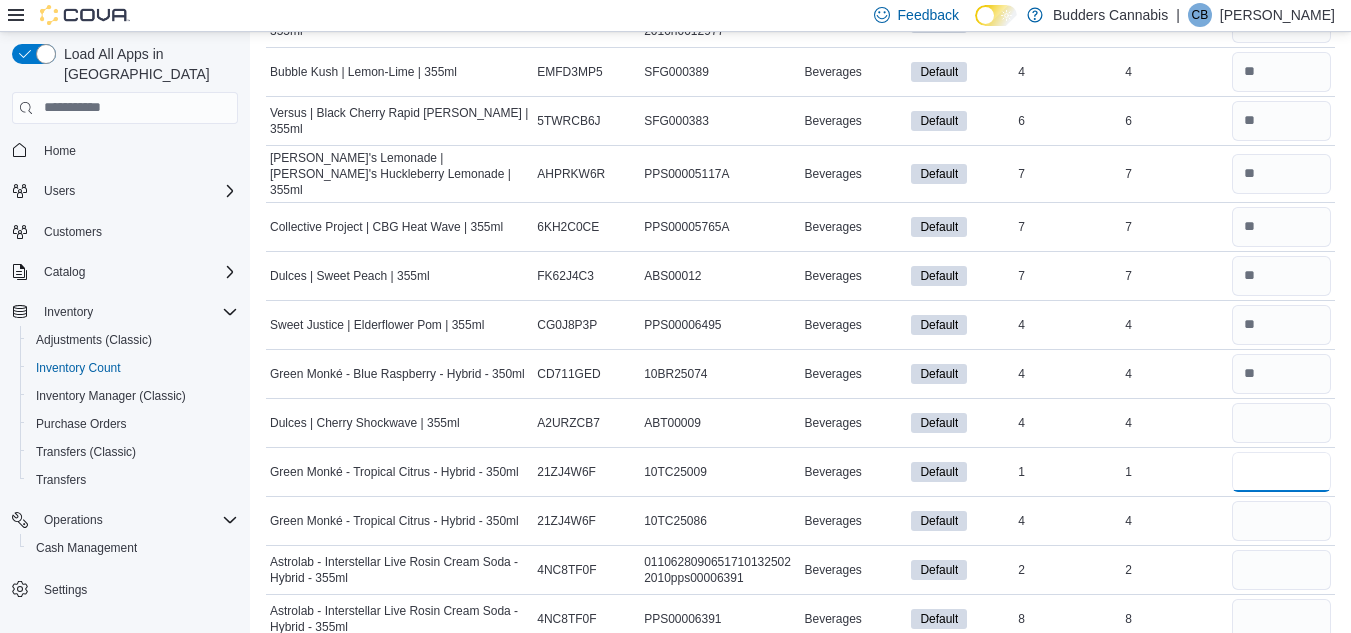 type 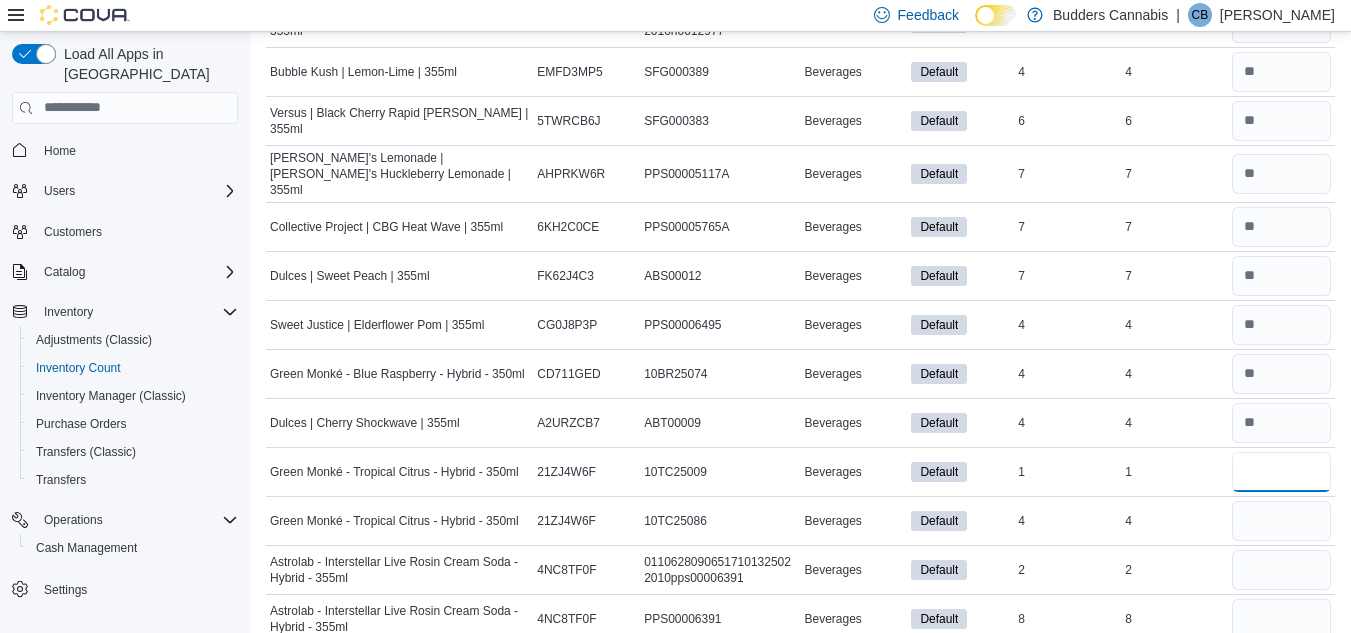 type on "*" 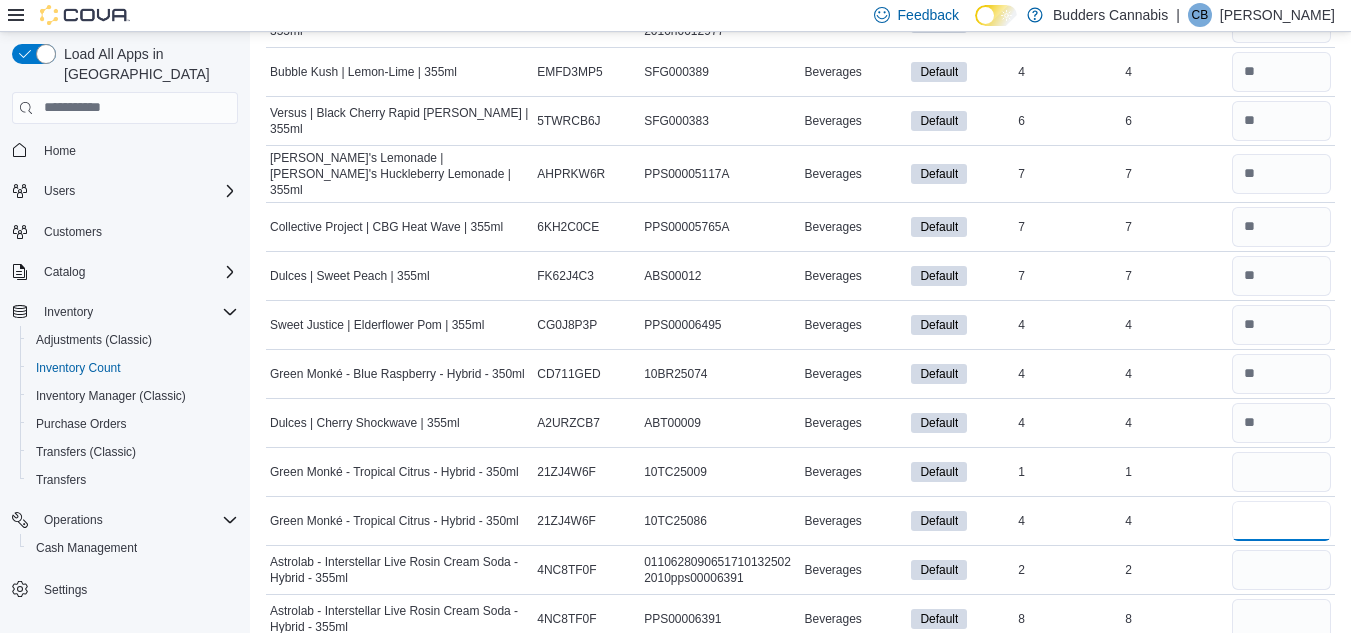 type 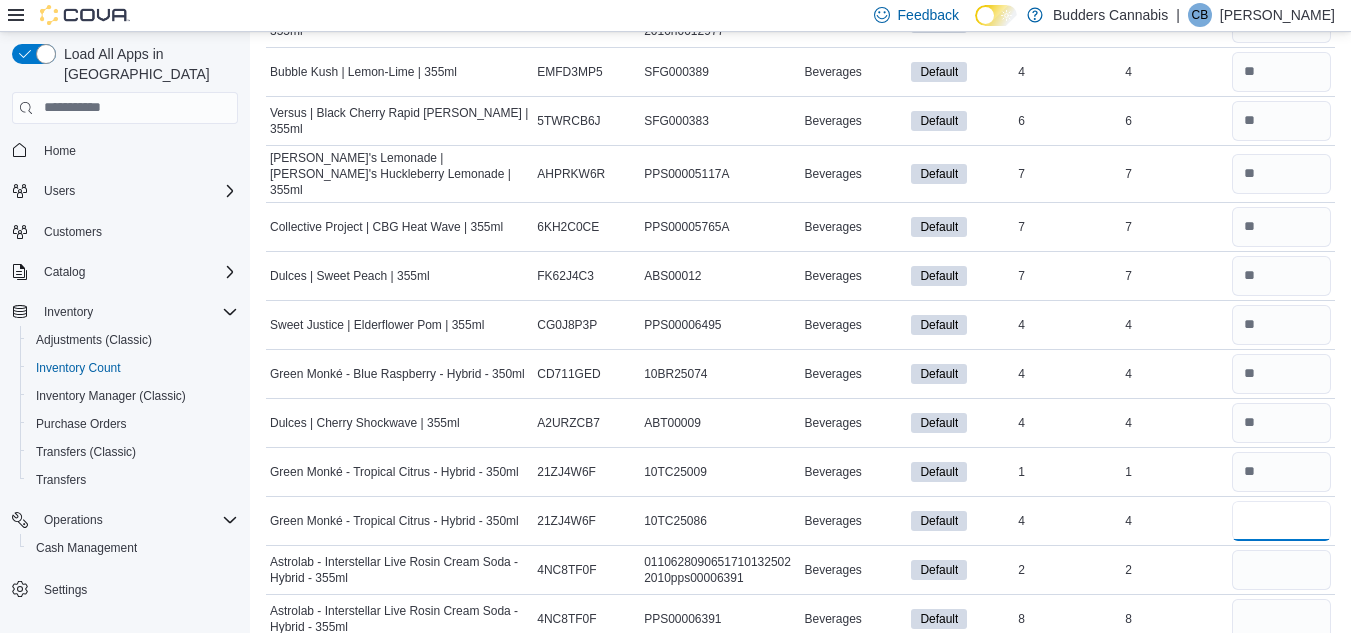 type on "*" 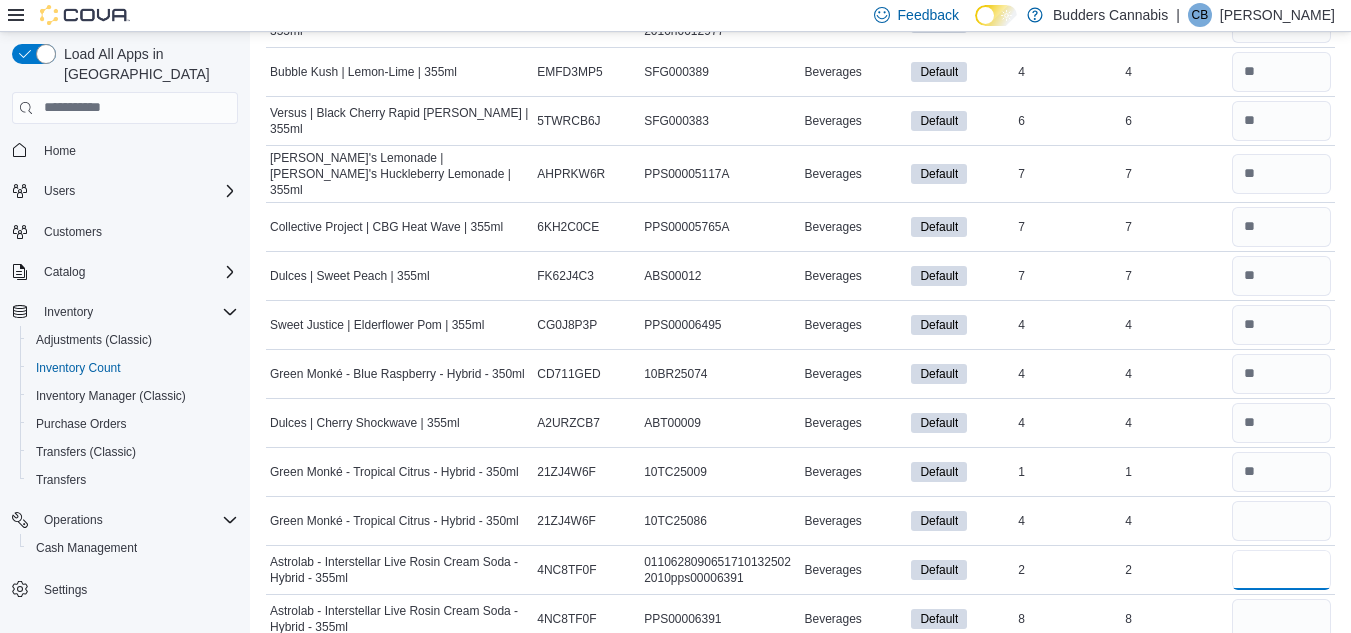 type 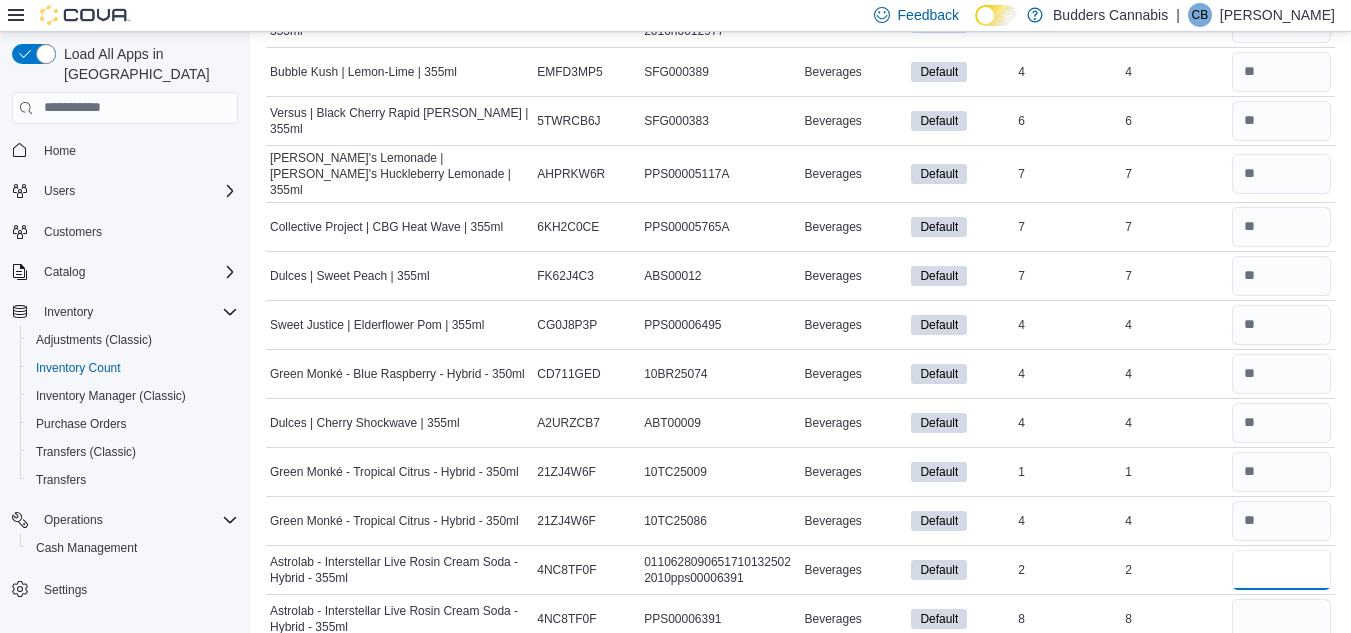 type on "*" 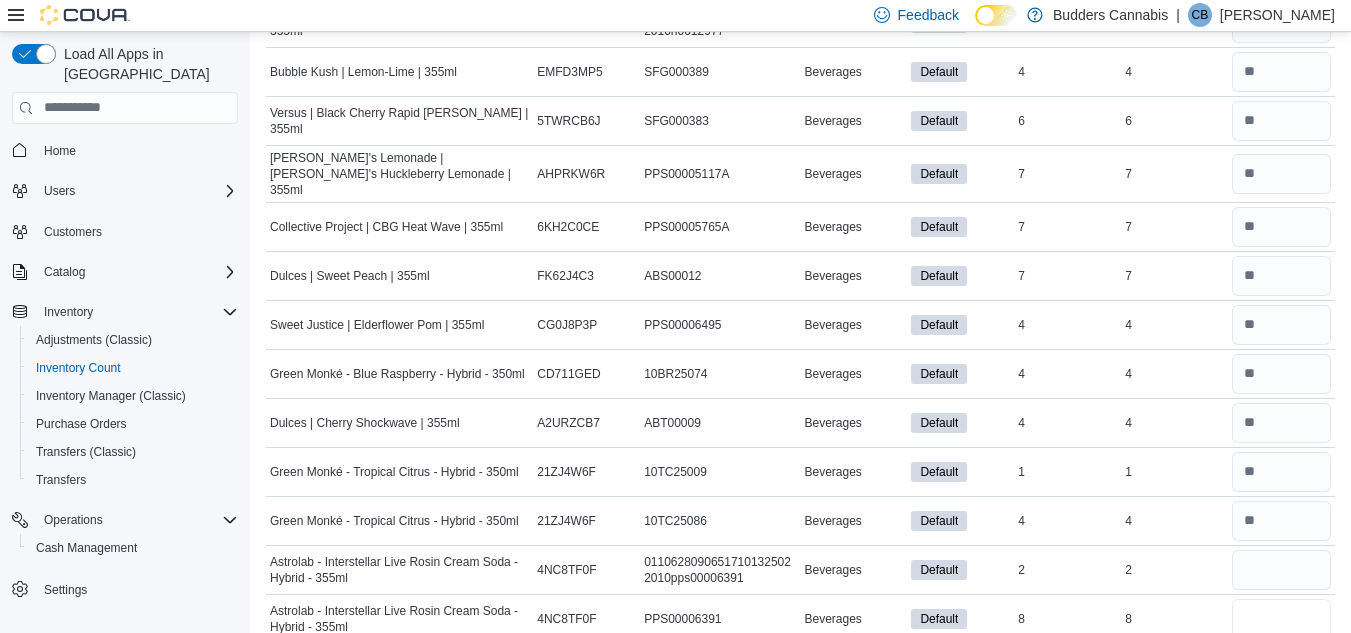 type 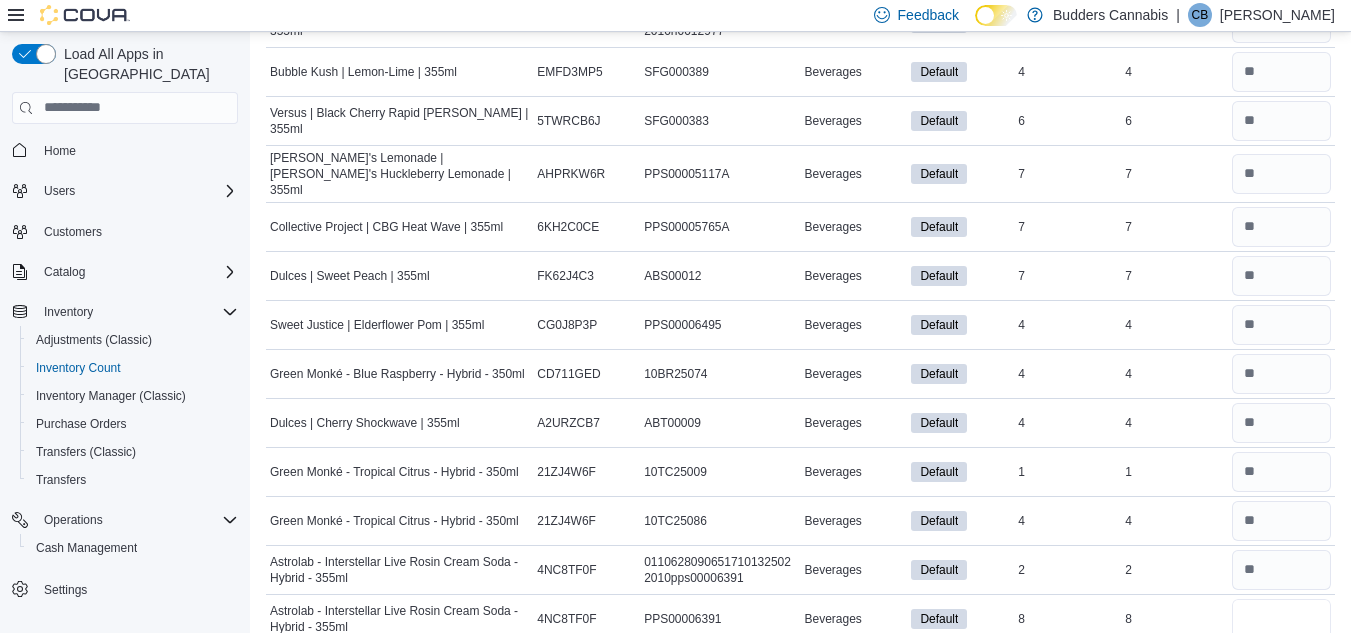 type on "*" 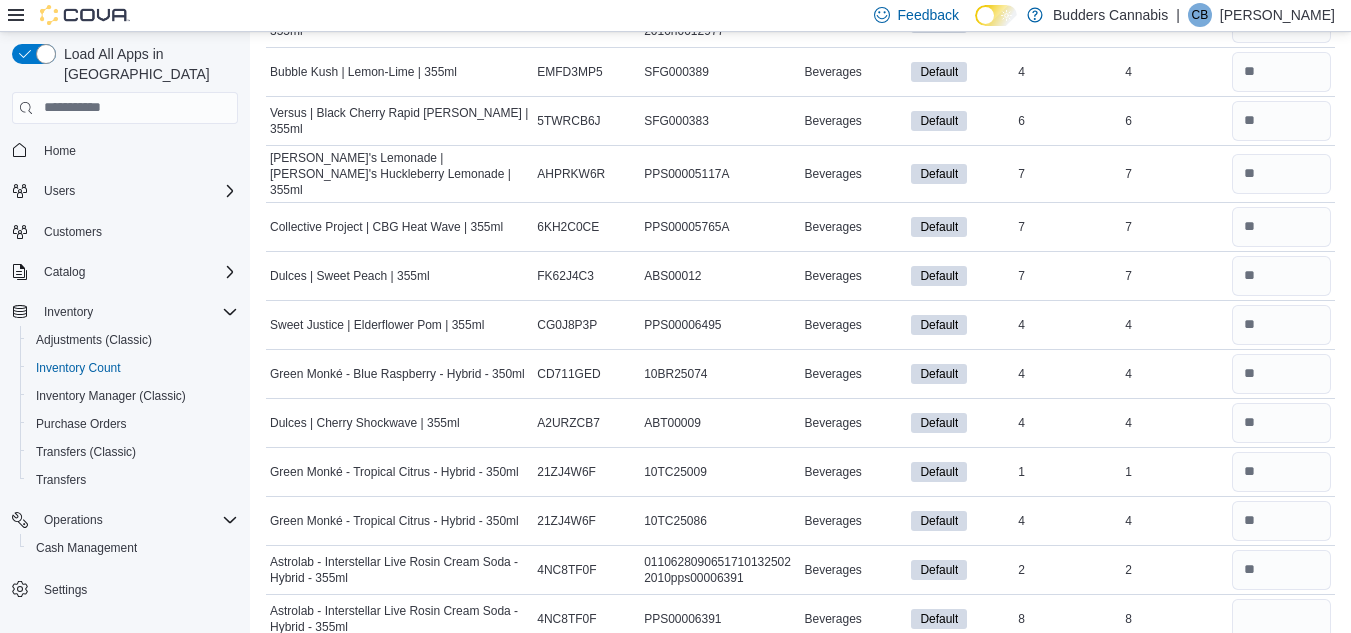 type 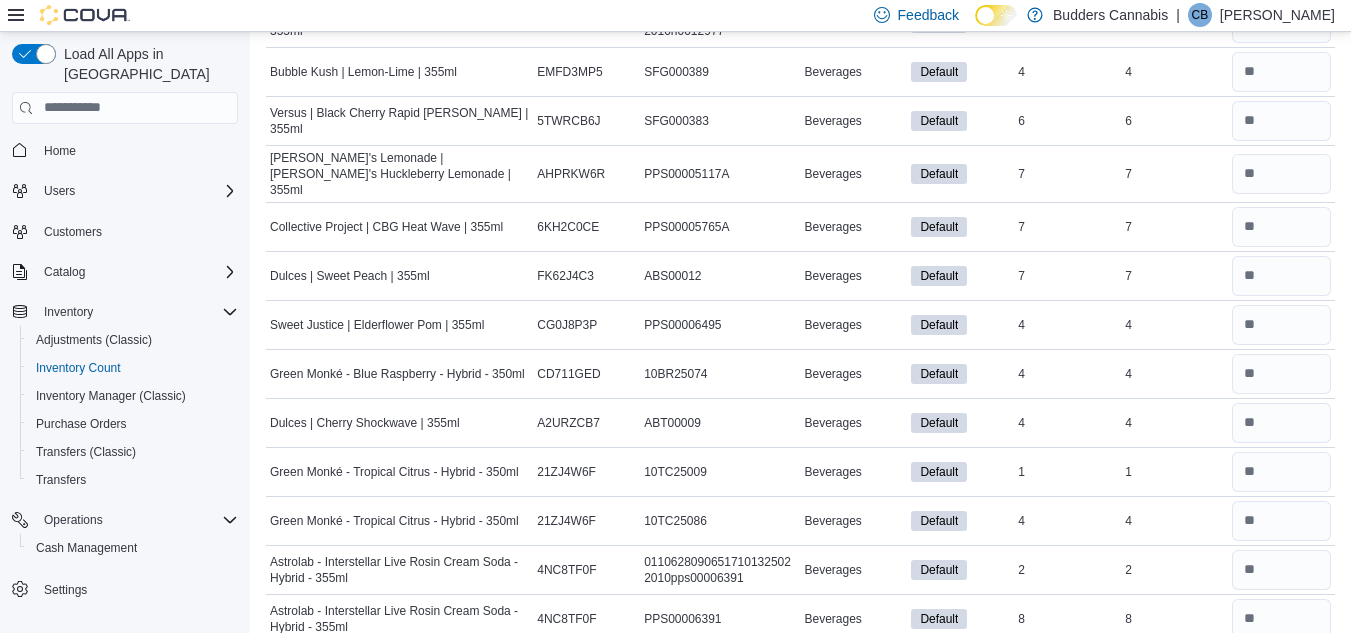 scroll, scrollTop: 1027, scrollLeft: 0, axis: vertical 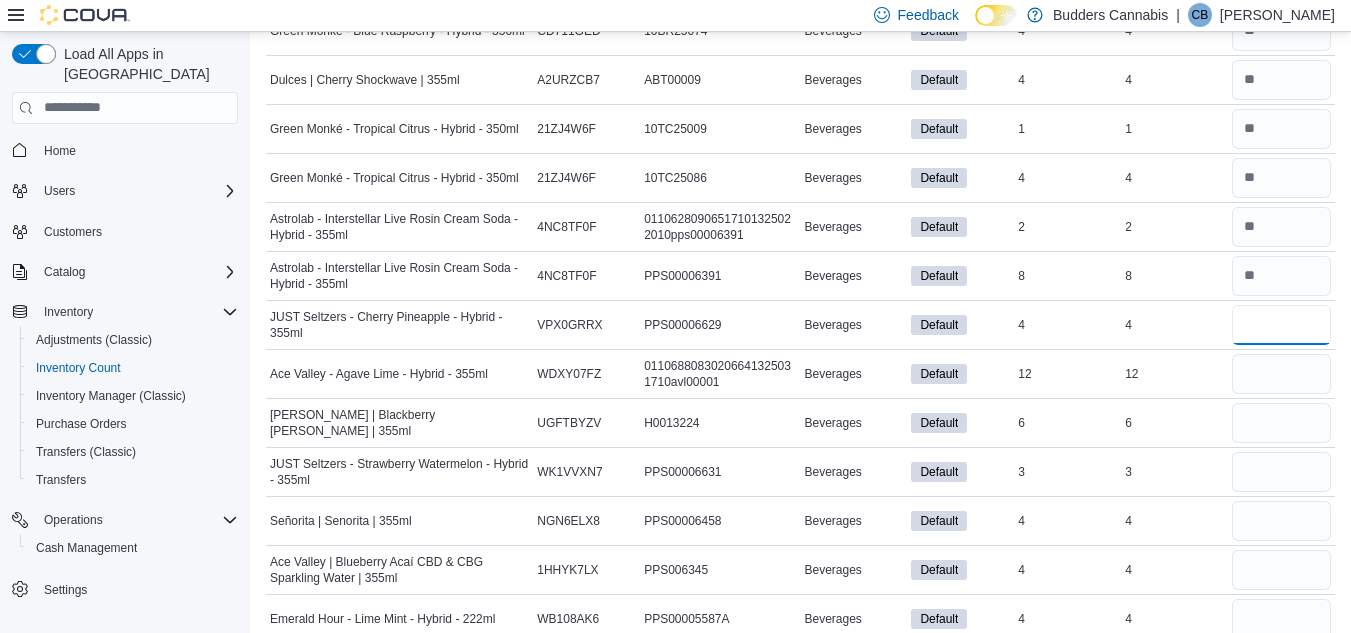 type on "*" 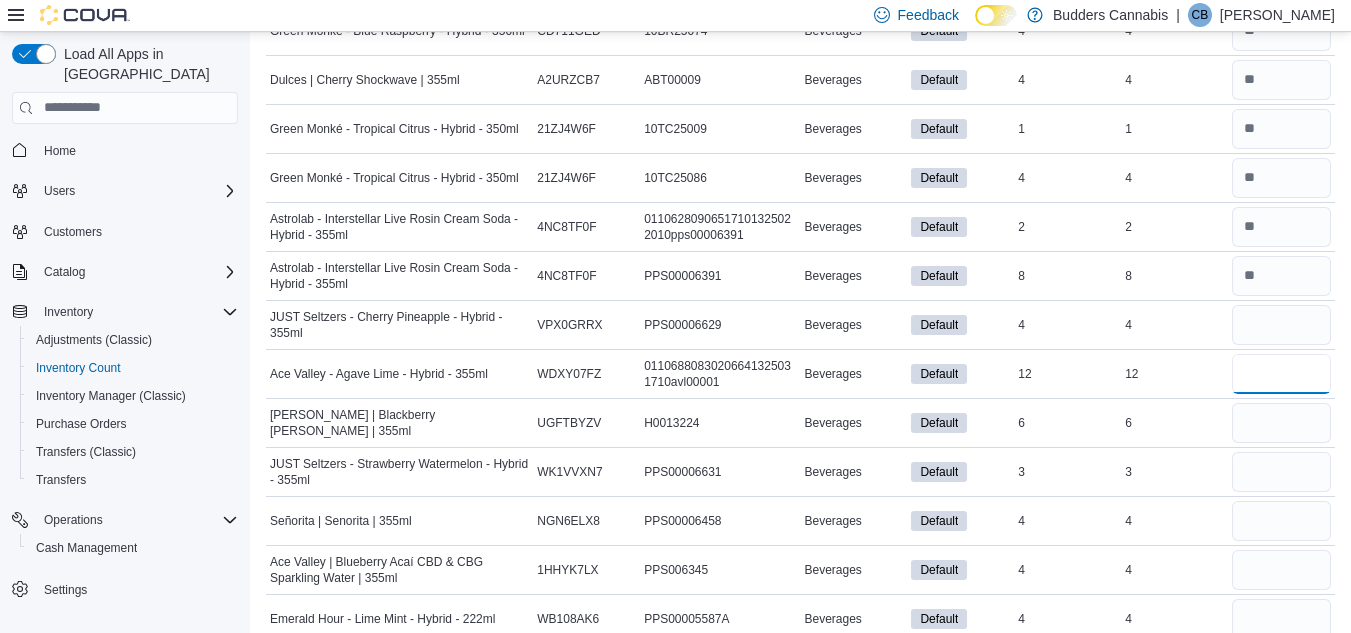 type 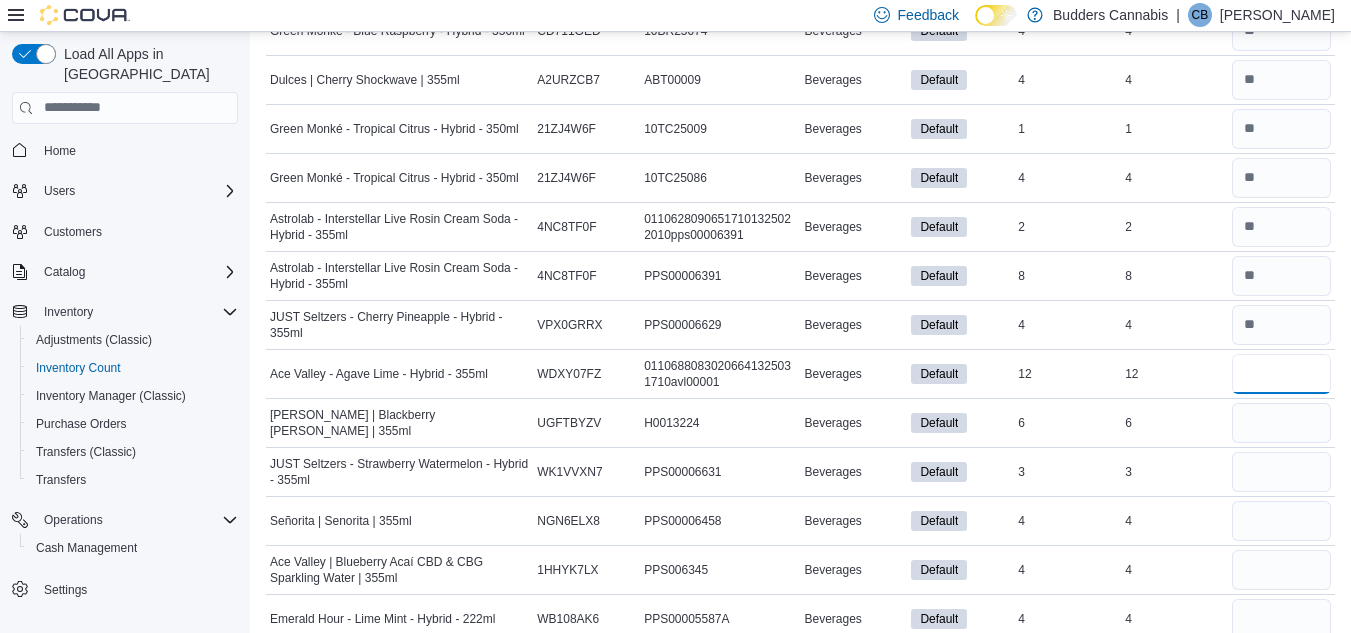 type on "**" 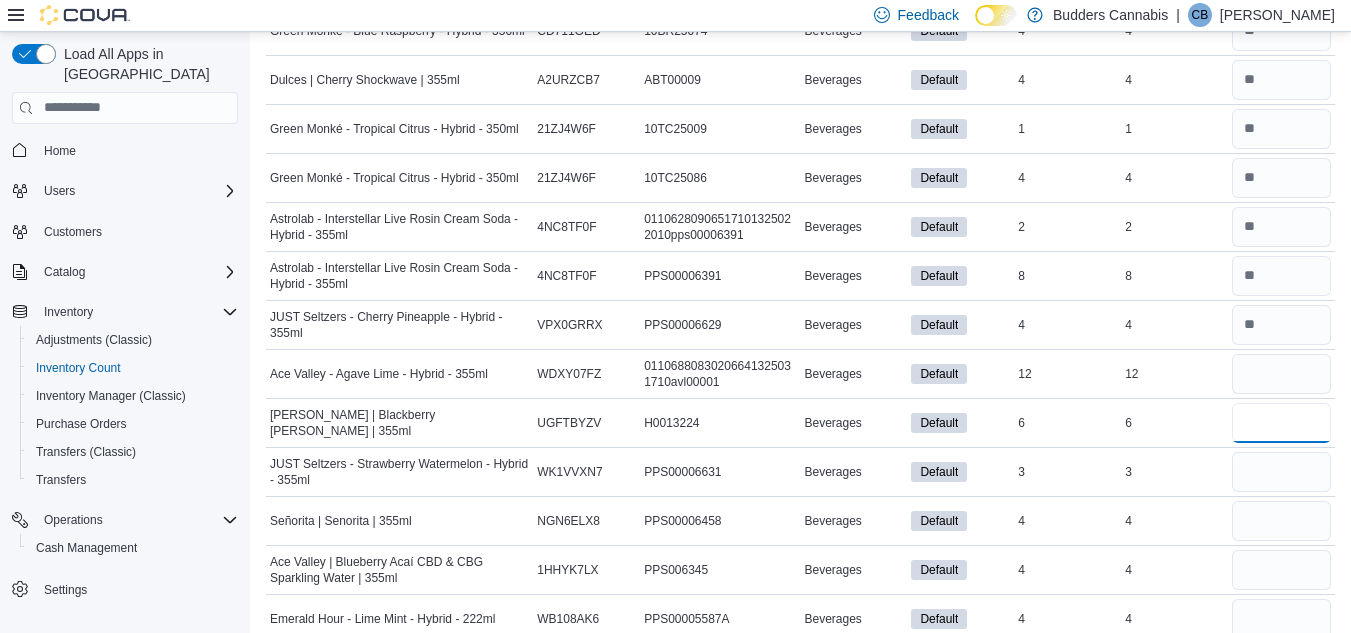 type 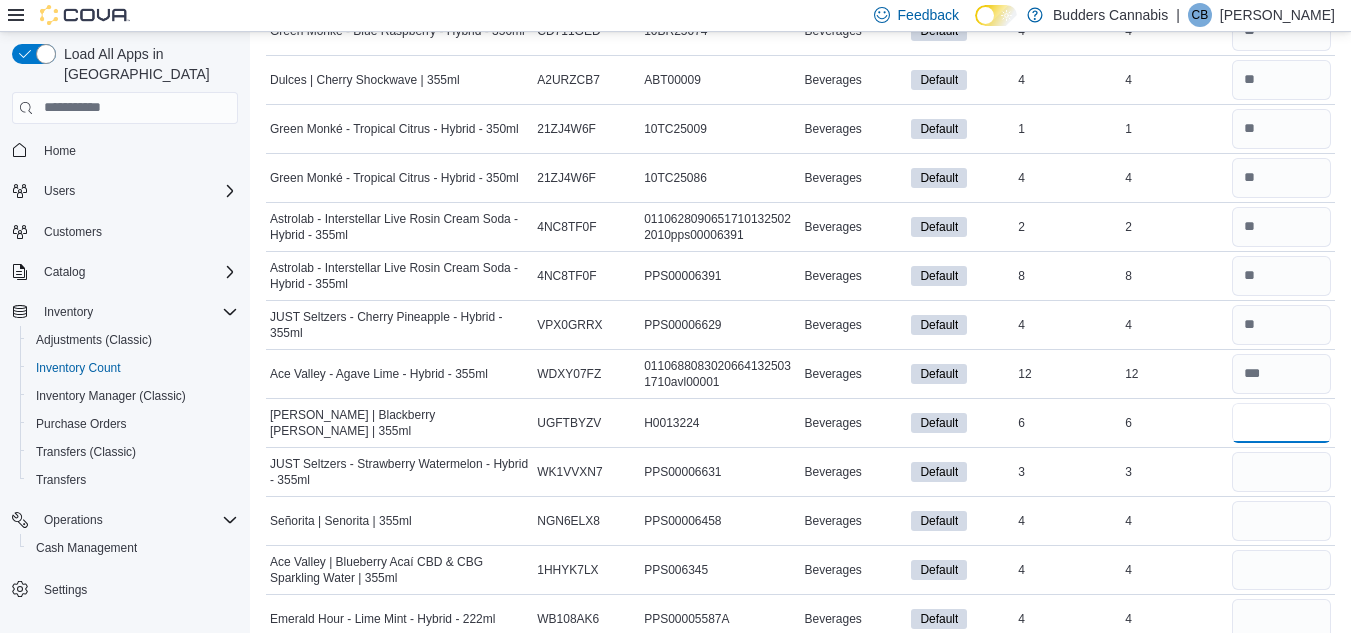 type on "*" 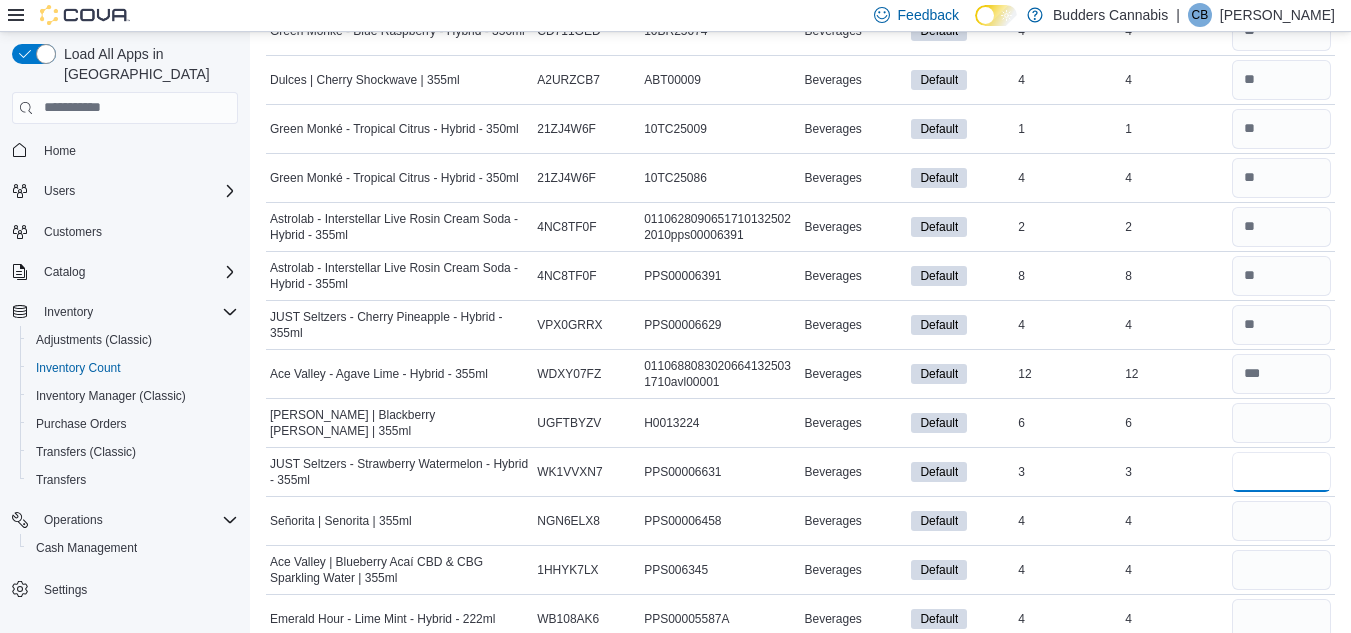 type 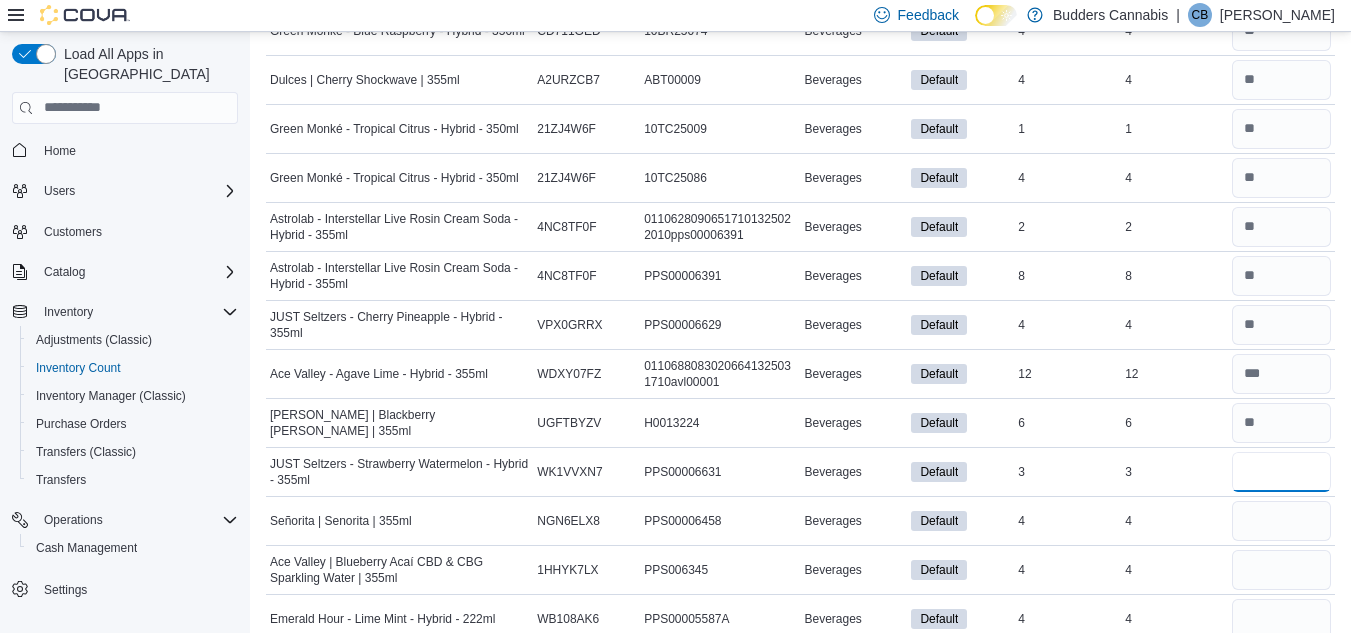 type on "*" 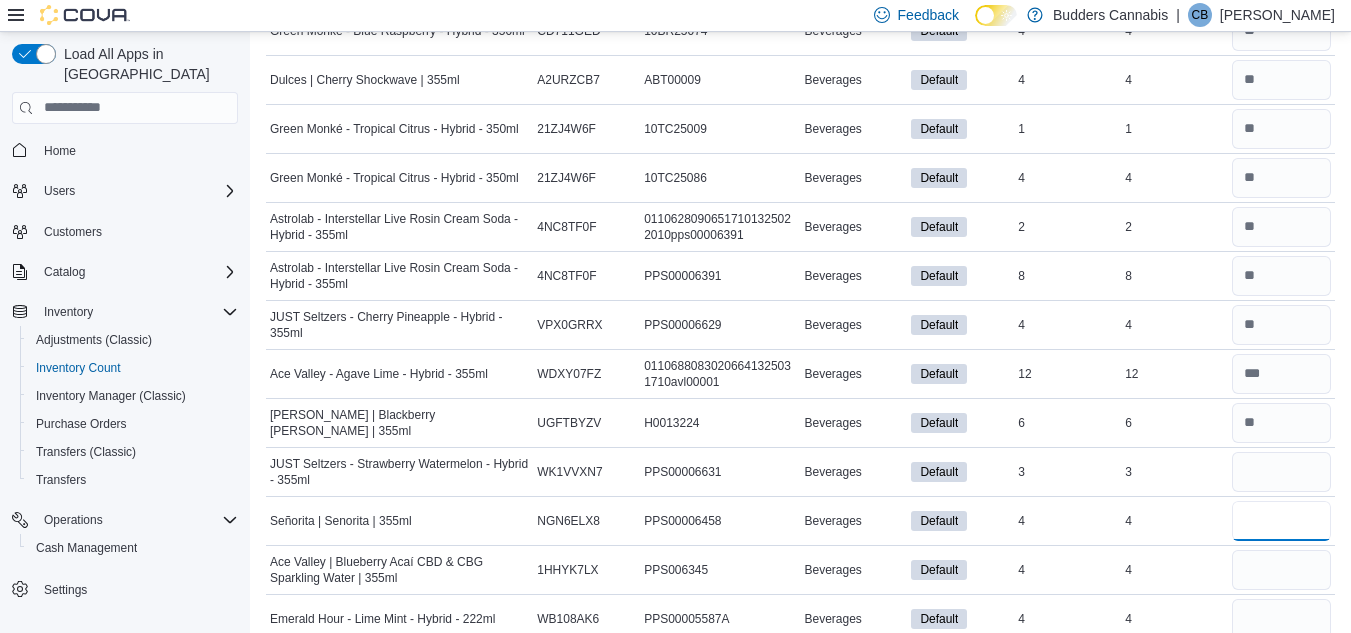 type 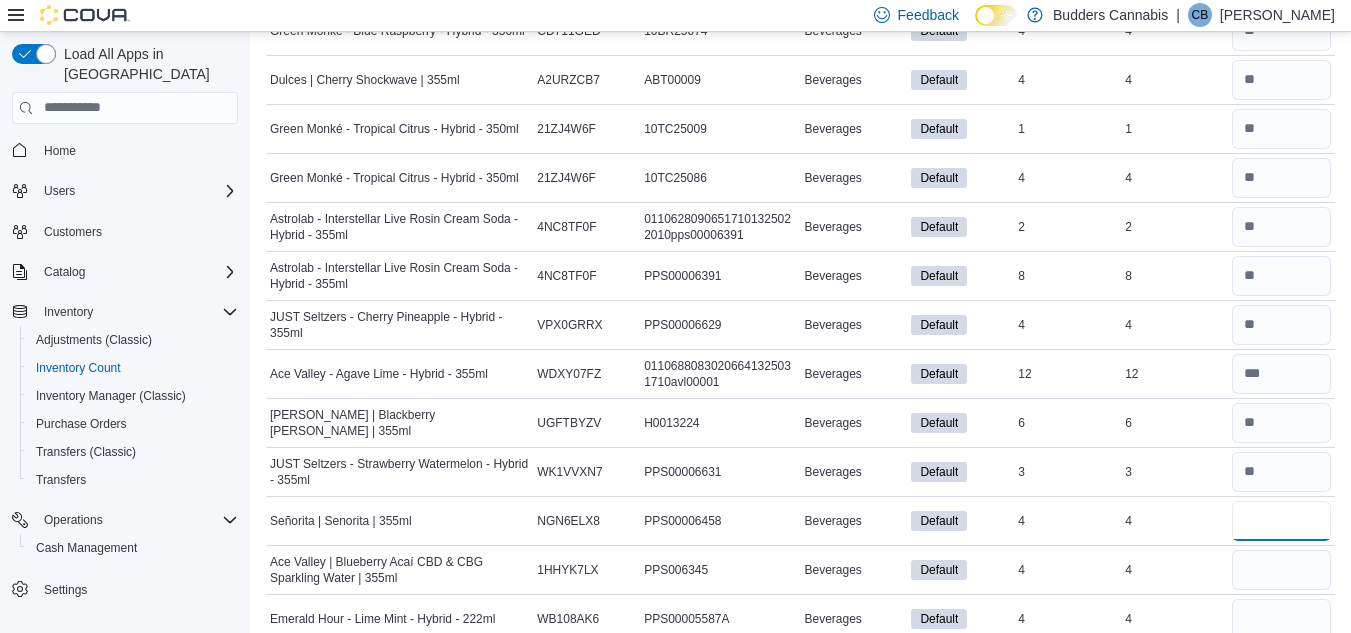 type on "*" 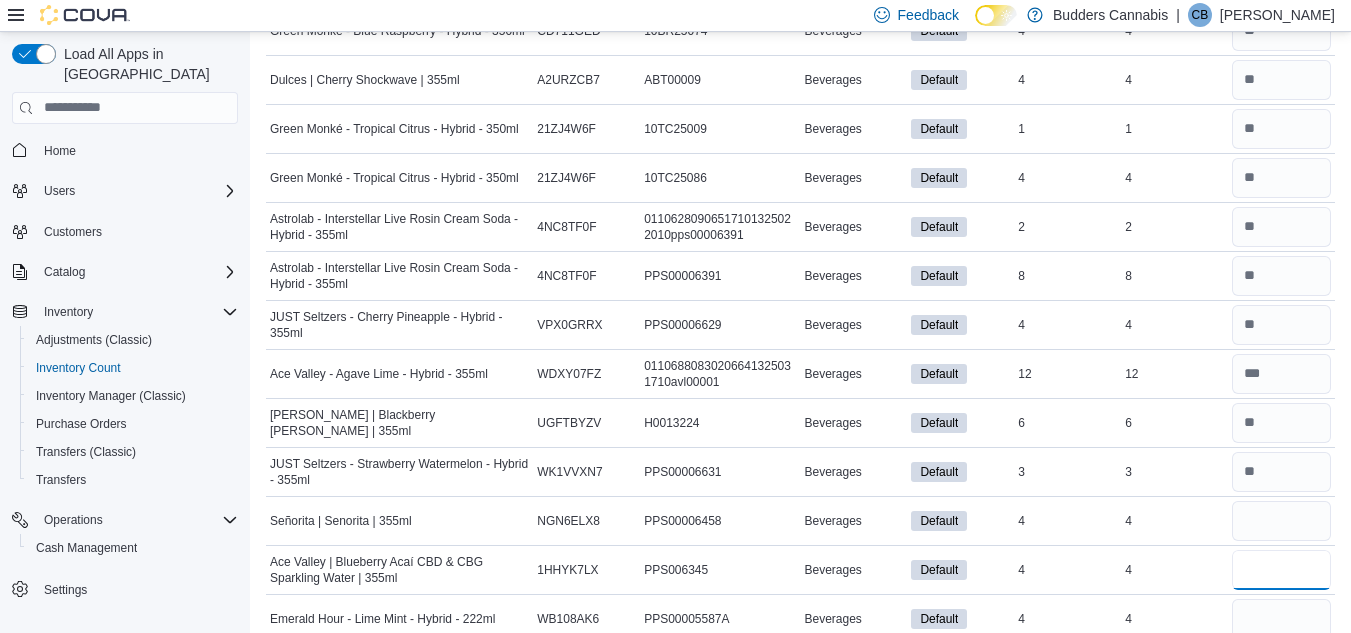 type 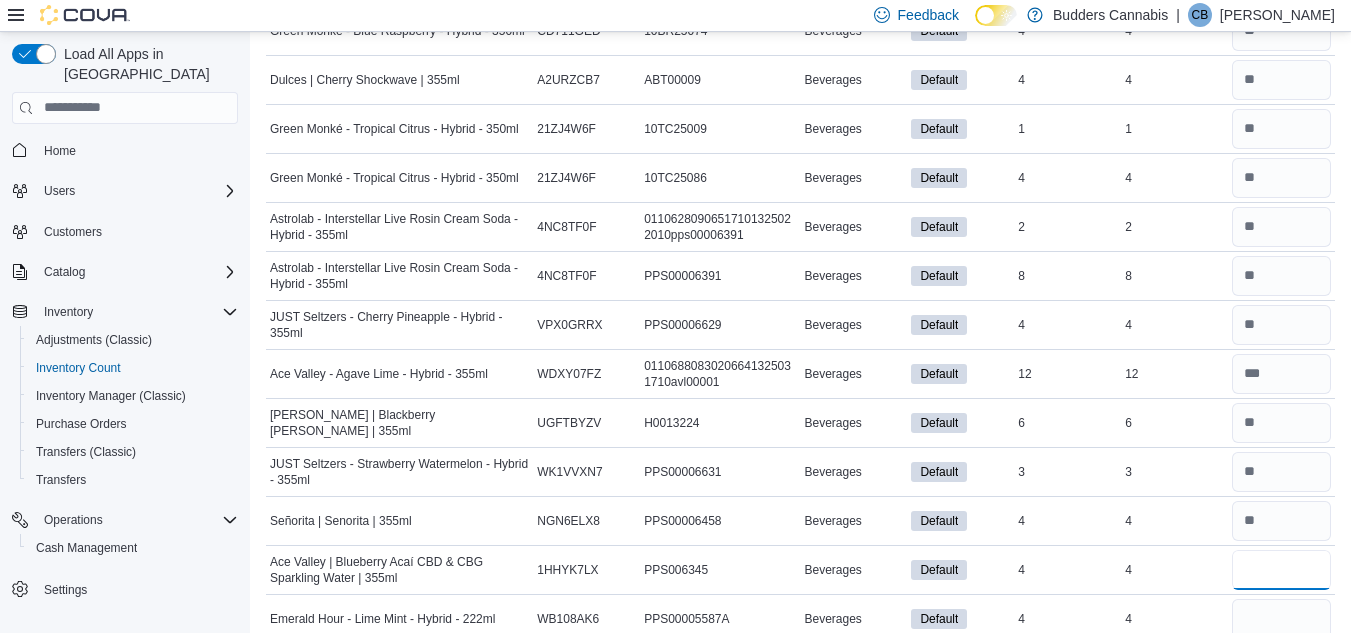 type on "*" 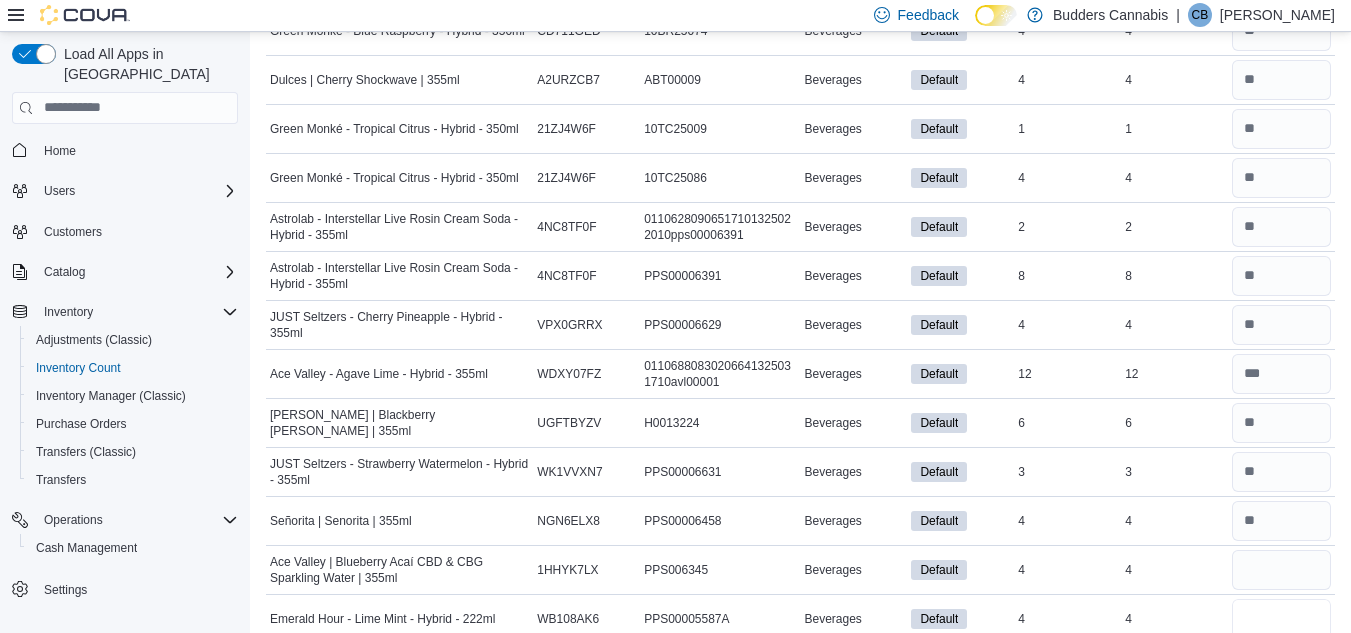 type 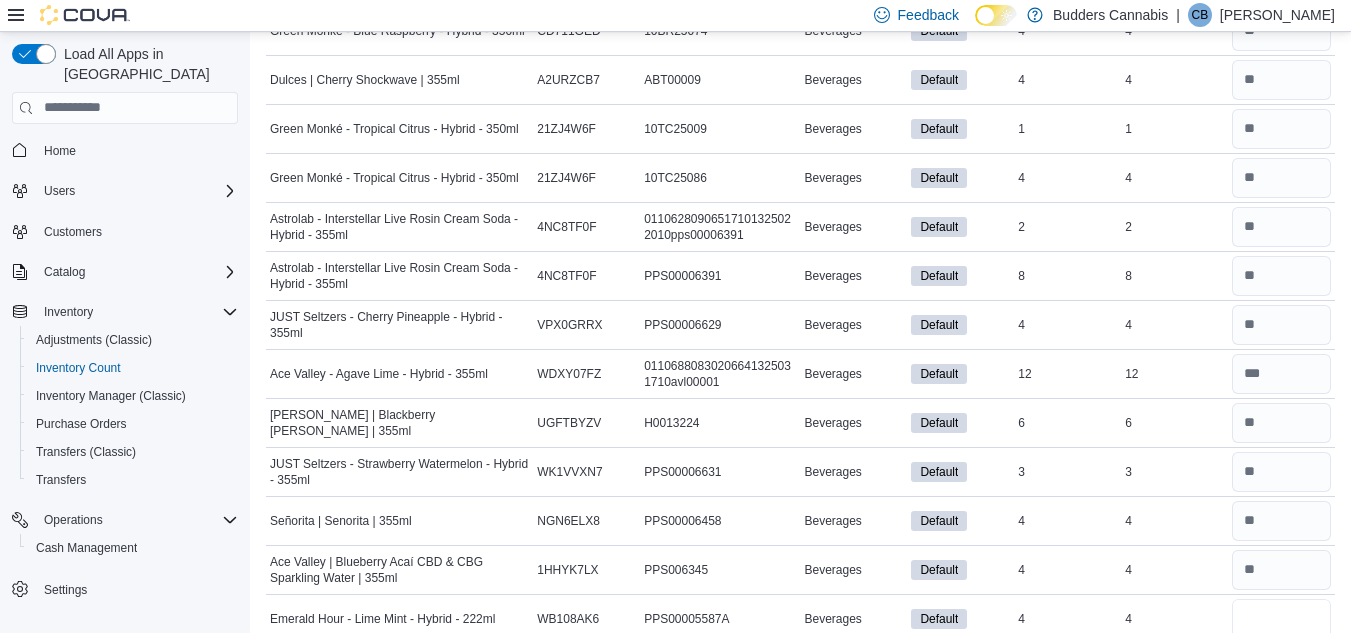 type on "*" 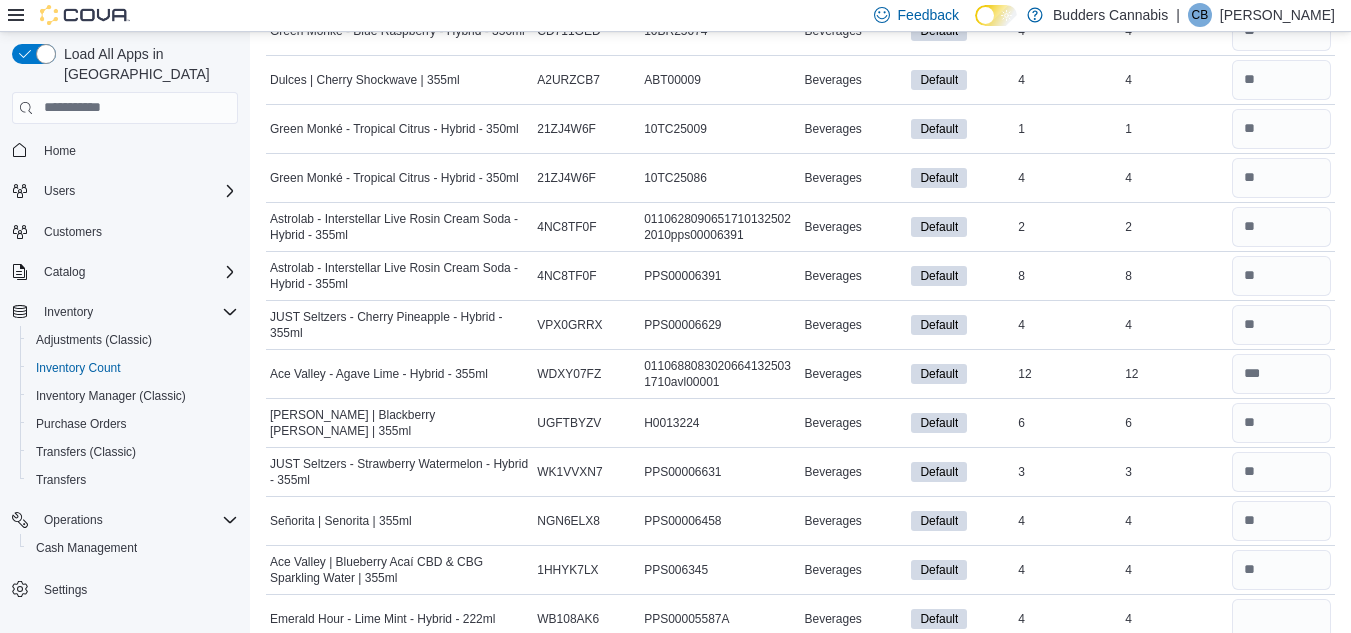 type 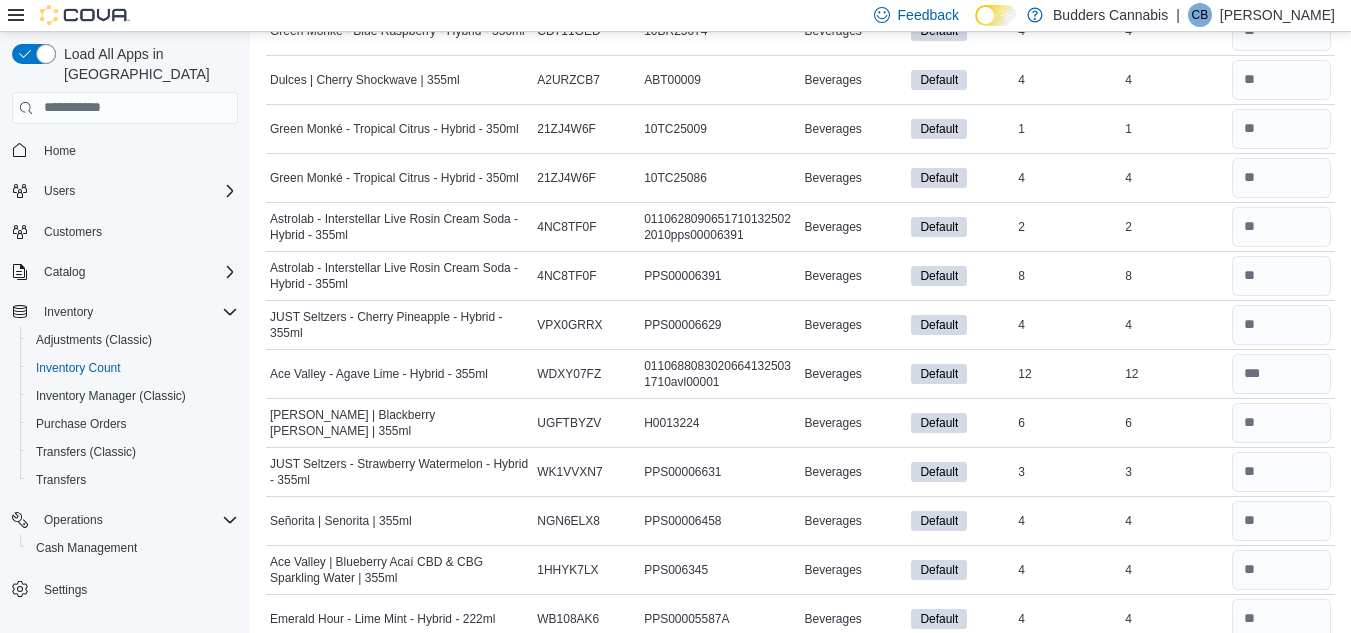 scroll, scrollTop: 1370, scrollLeft: 0, axis: vertical 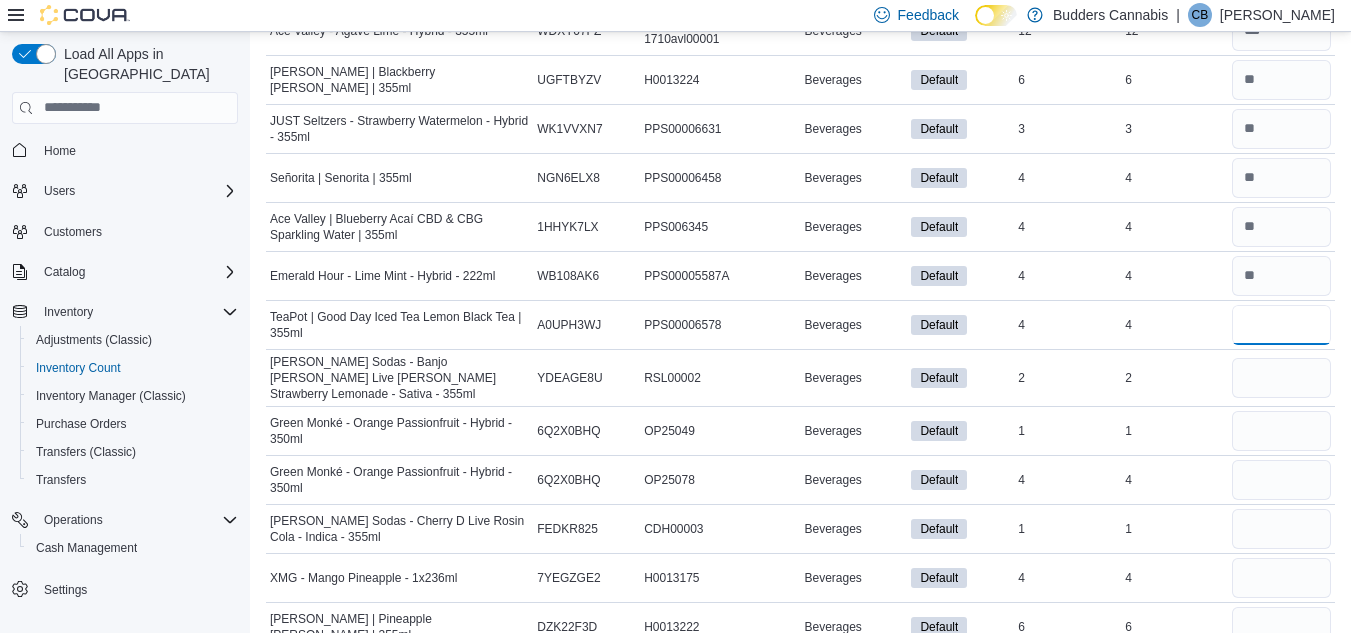 type on "*" 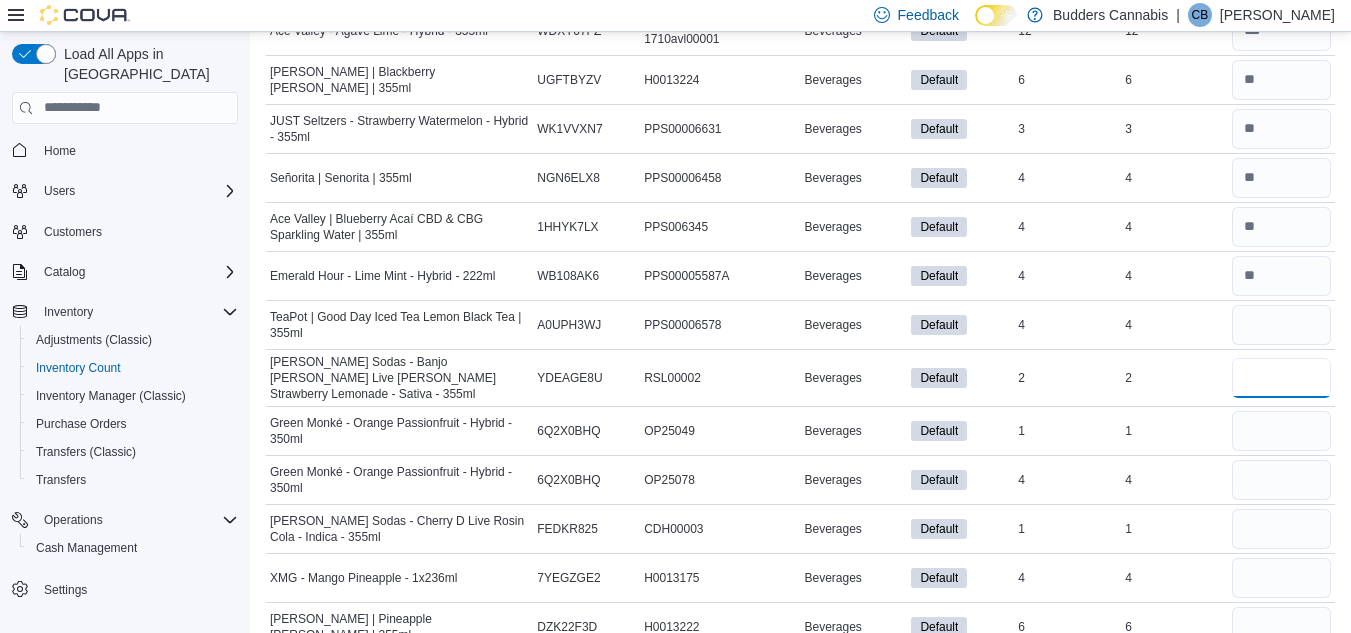 type 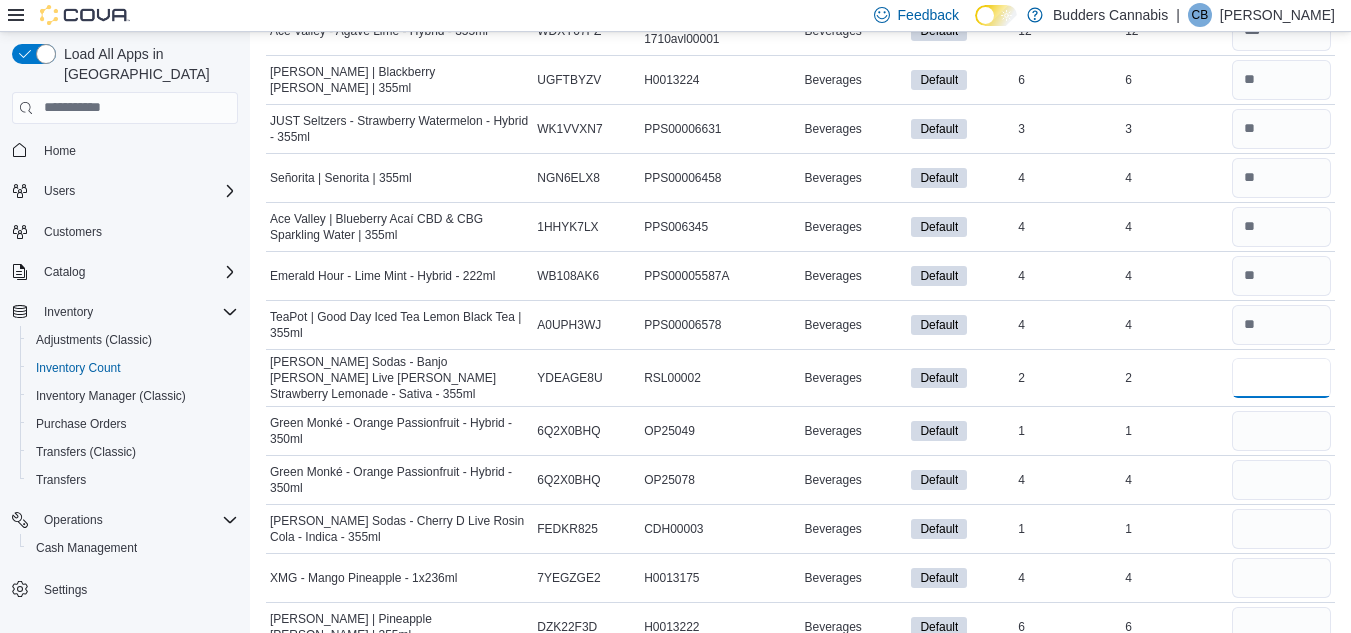 type on "*" 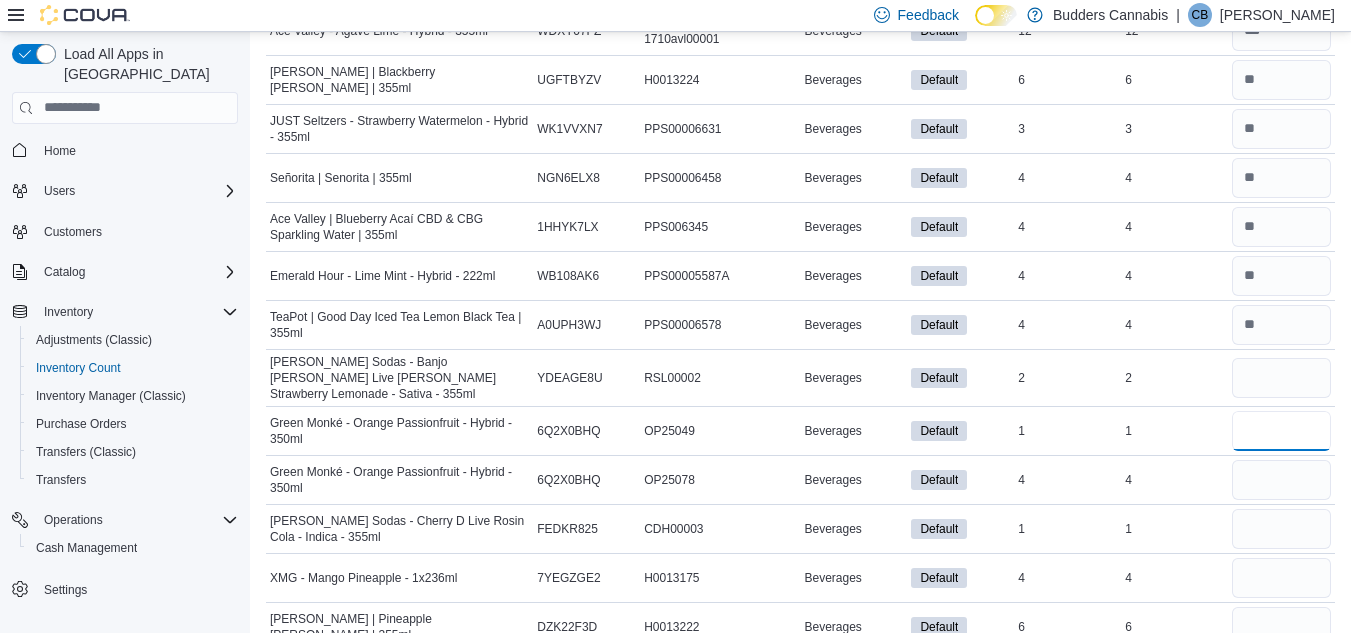 type 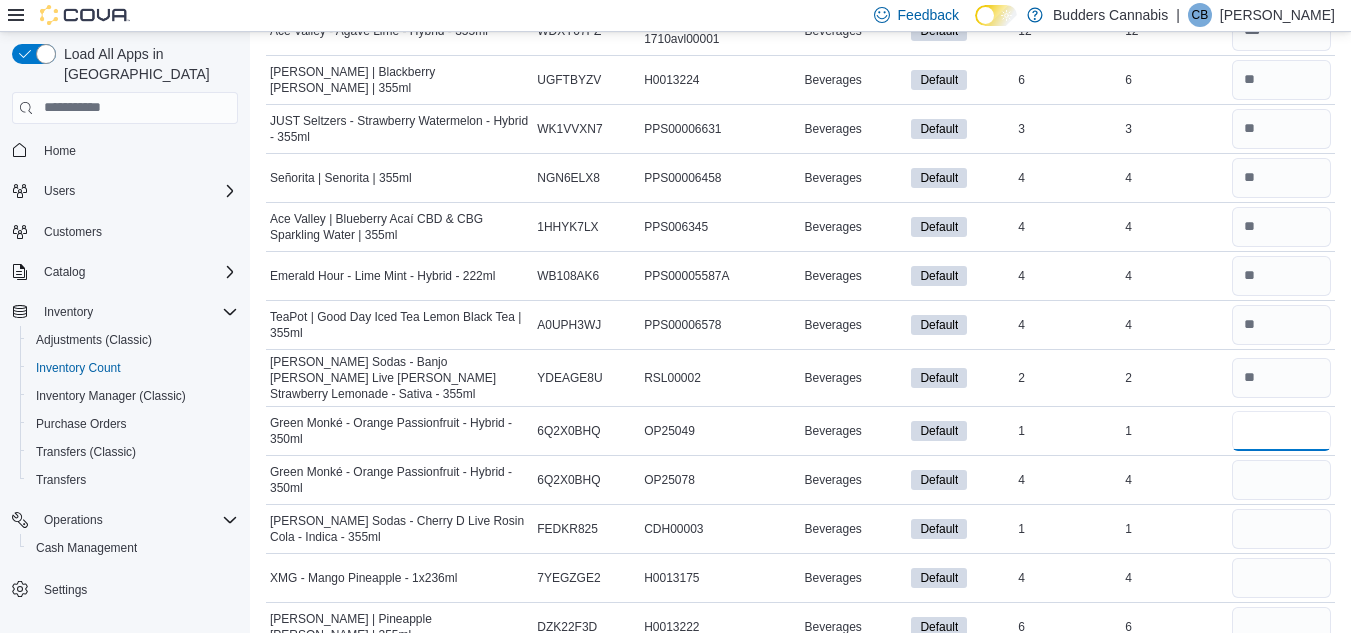 type on "*" 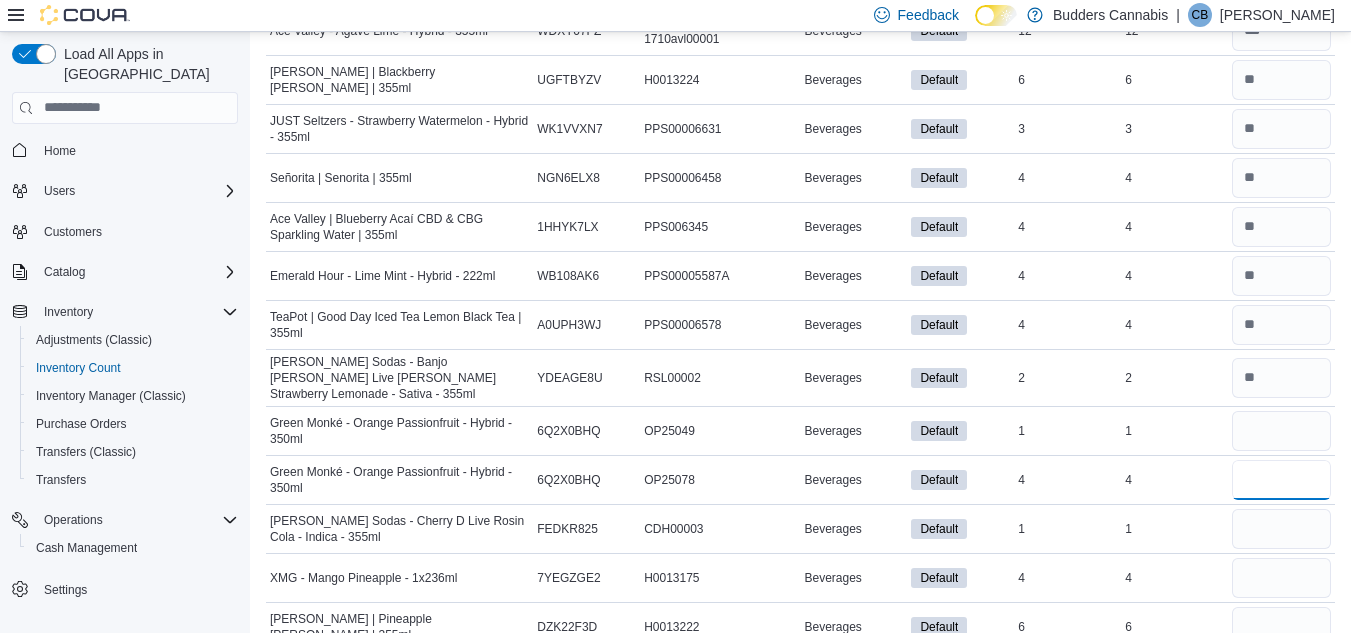 type 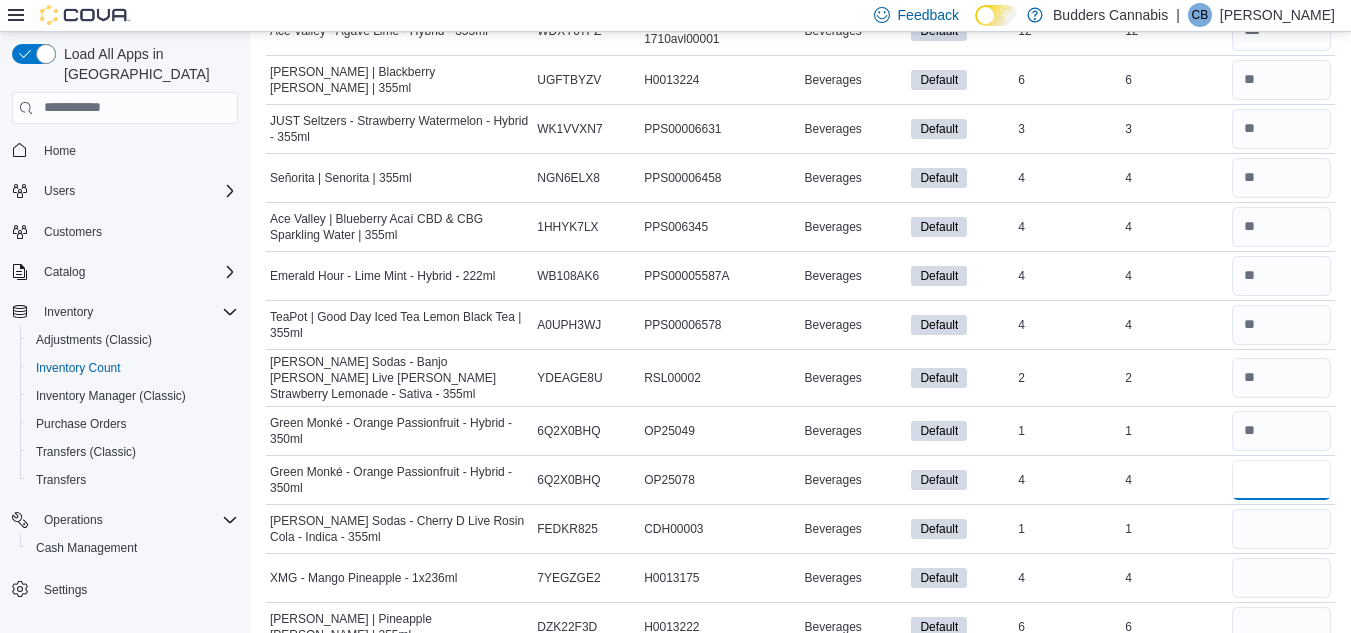 type on "*" 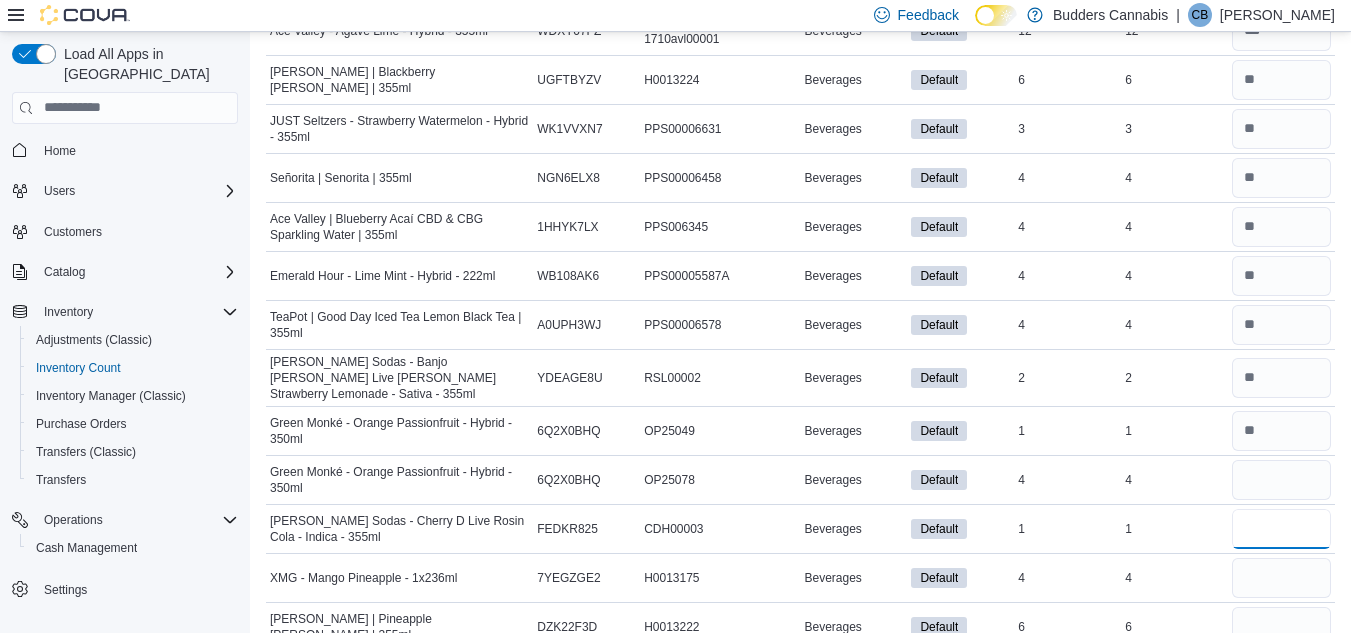 type 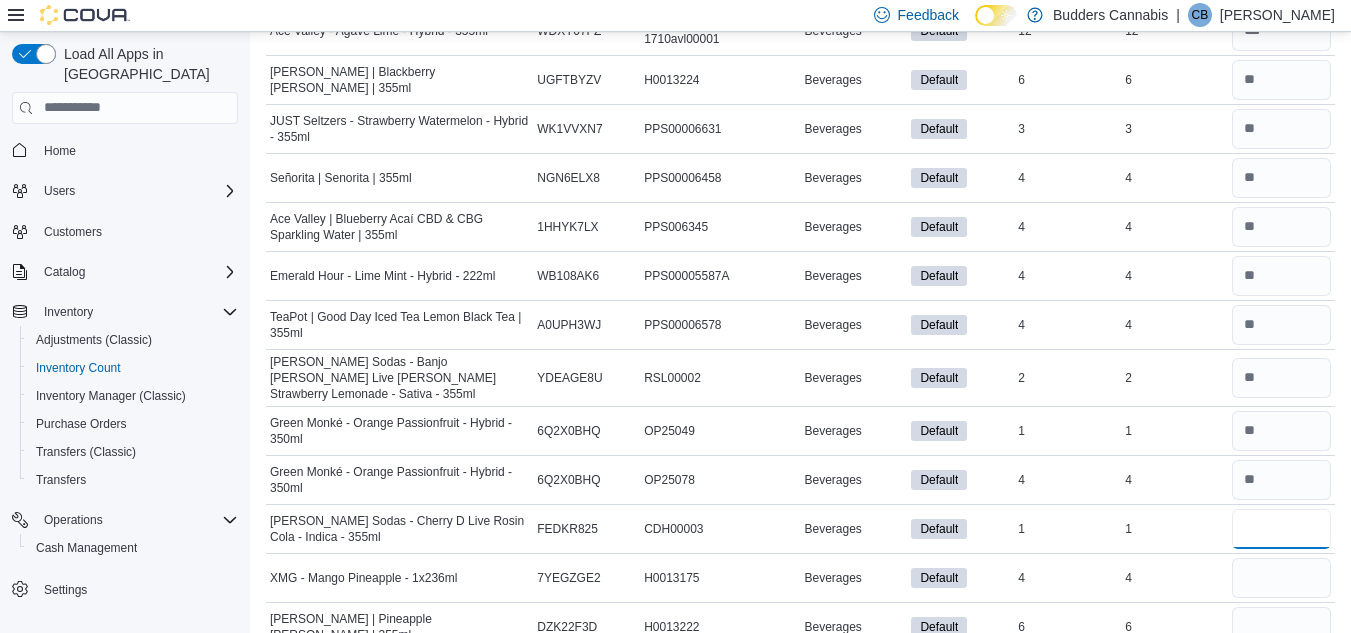 type on "*" 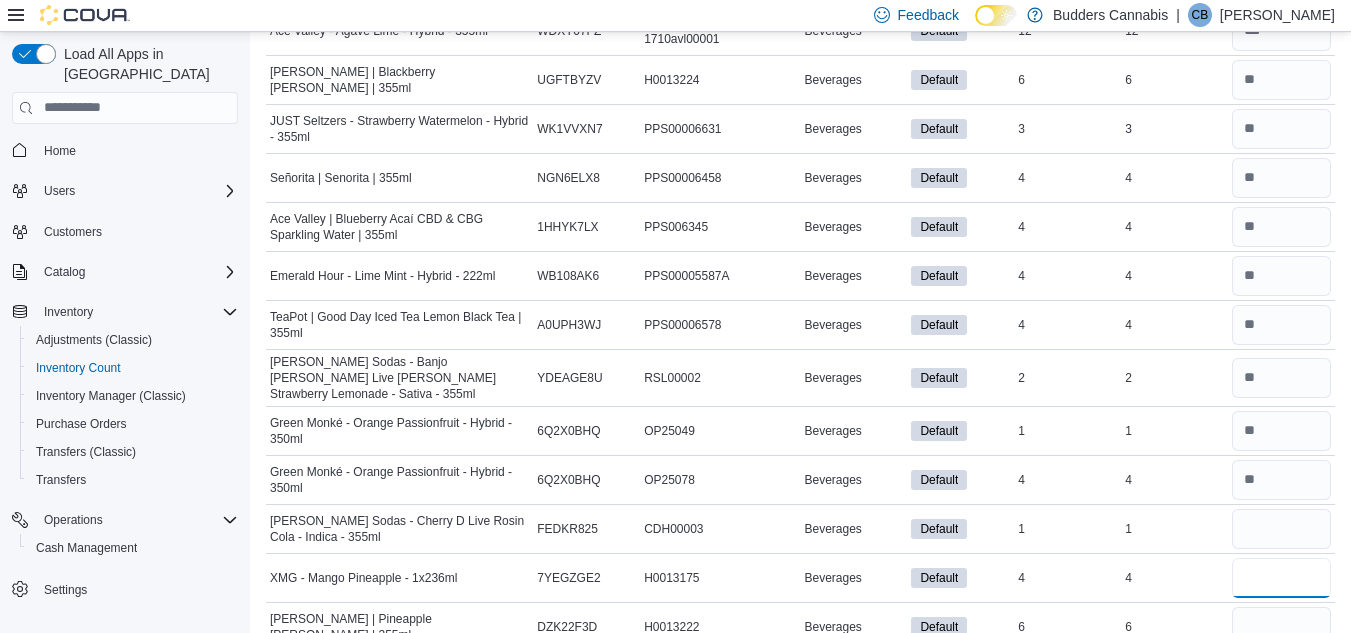 type 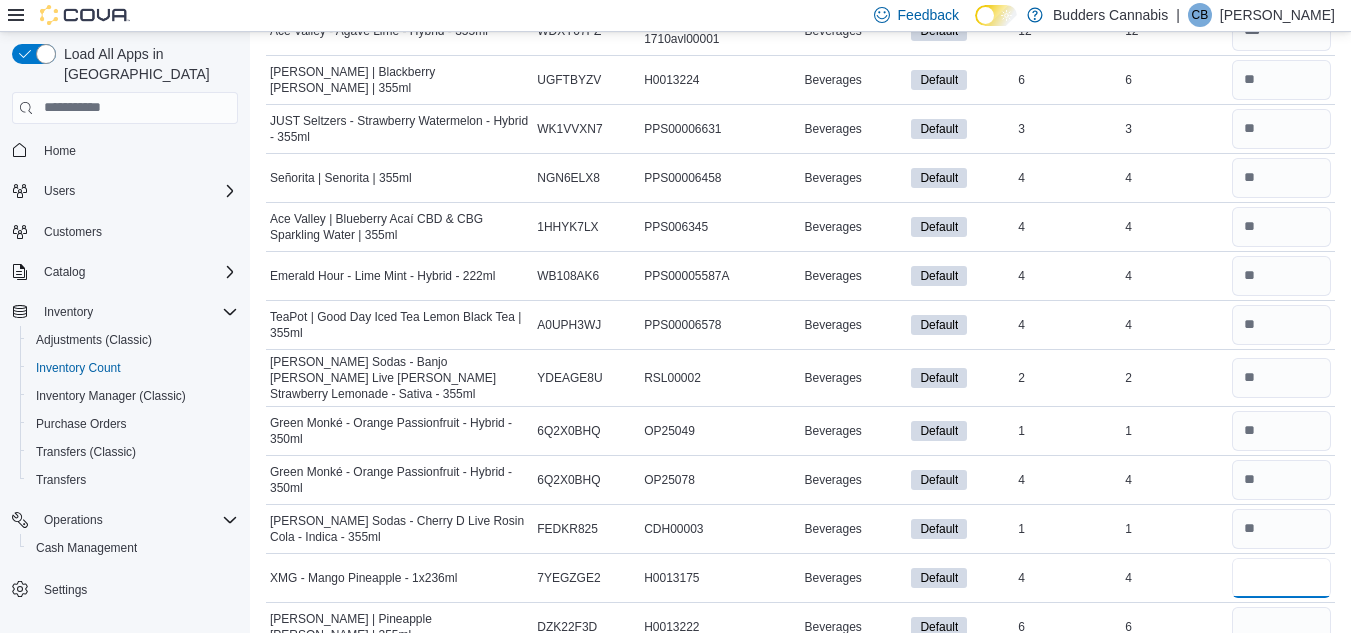 type on "*" 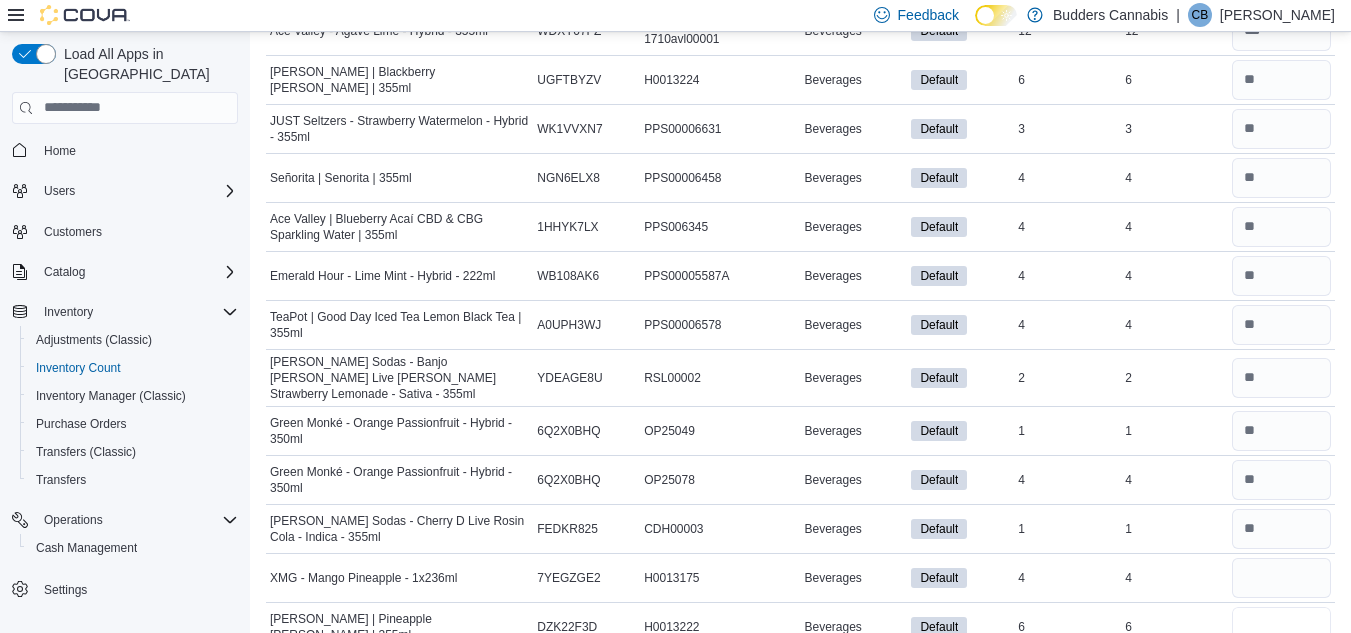 type 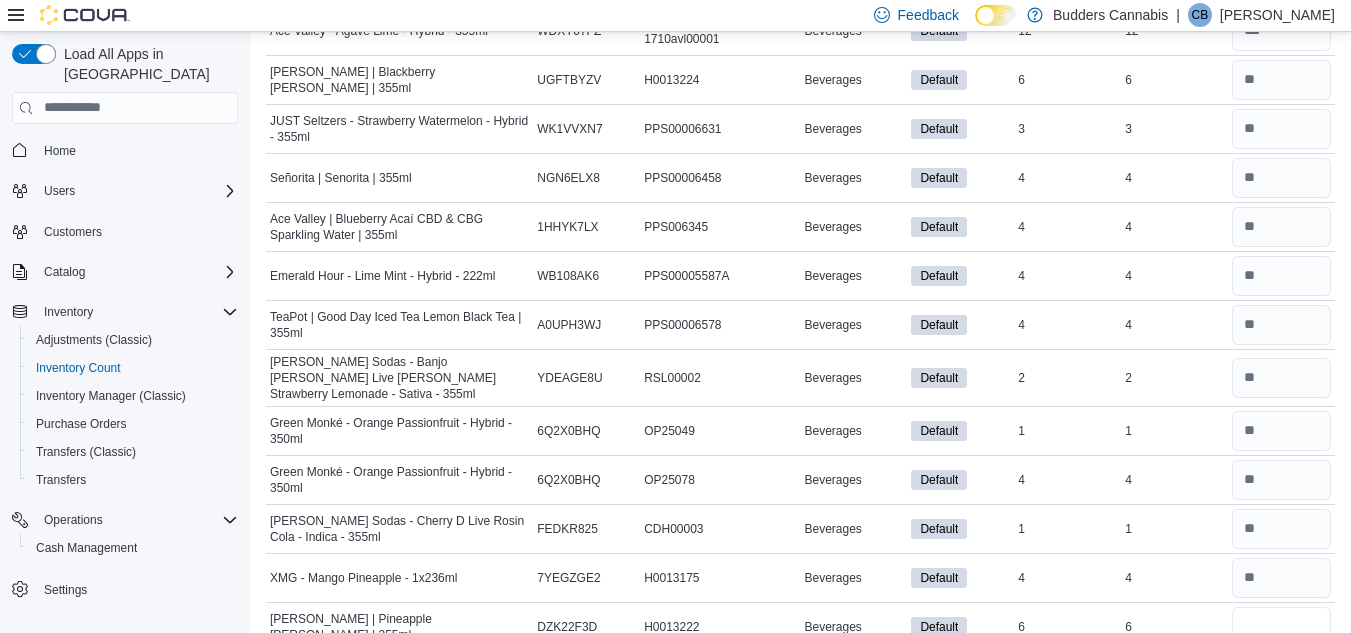 type on "*" 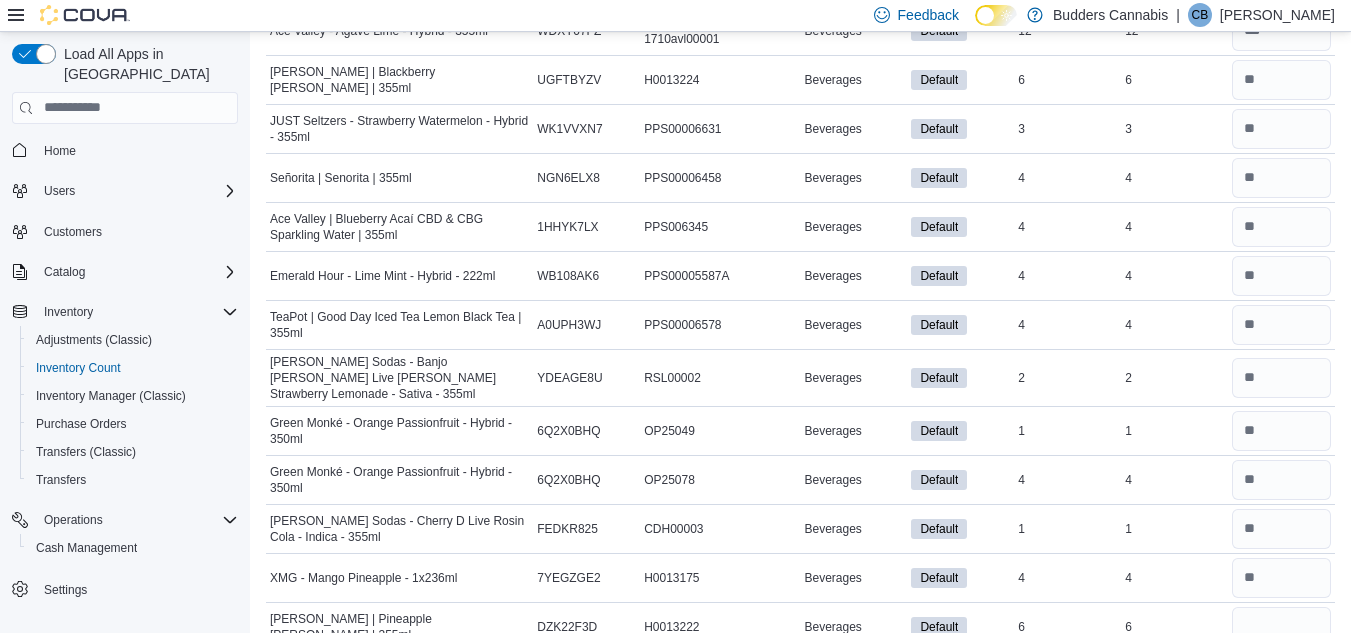 type 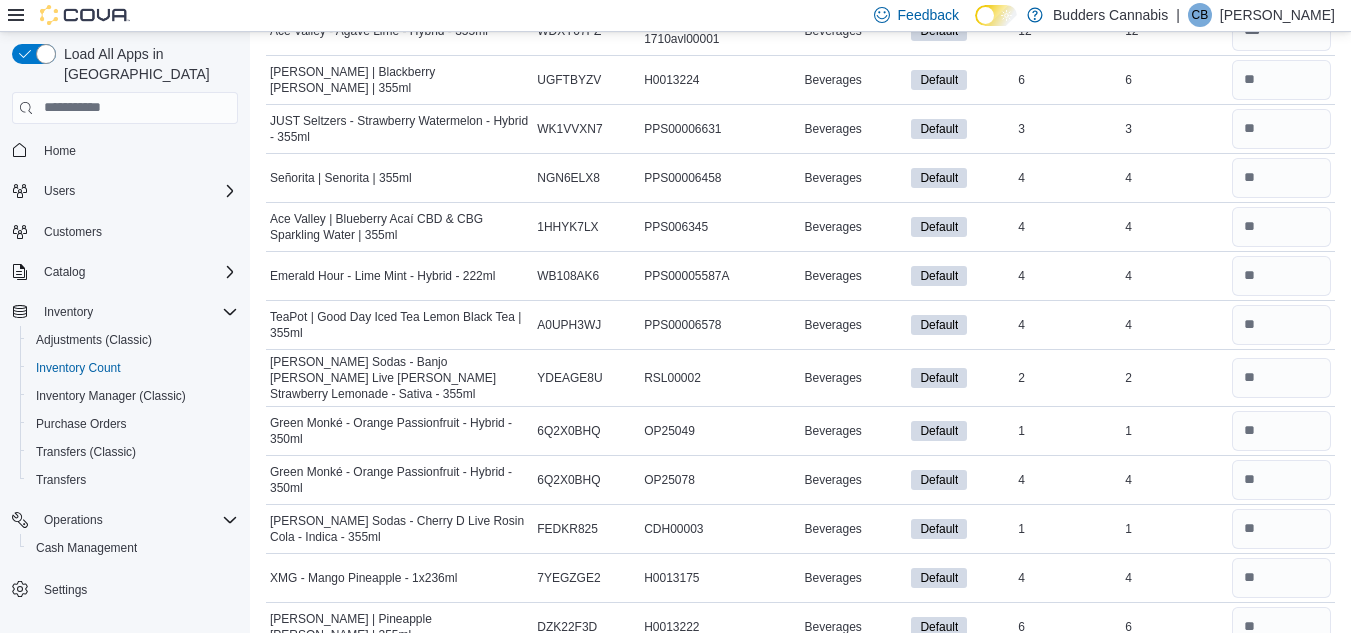 scroll, scrollTop: 1713, scrollLeft: 0, axis: vertical 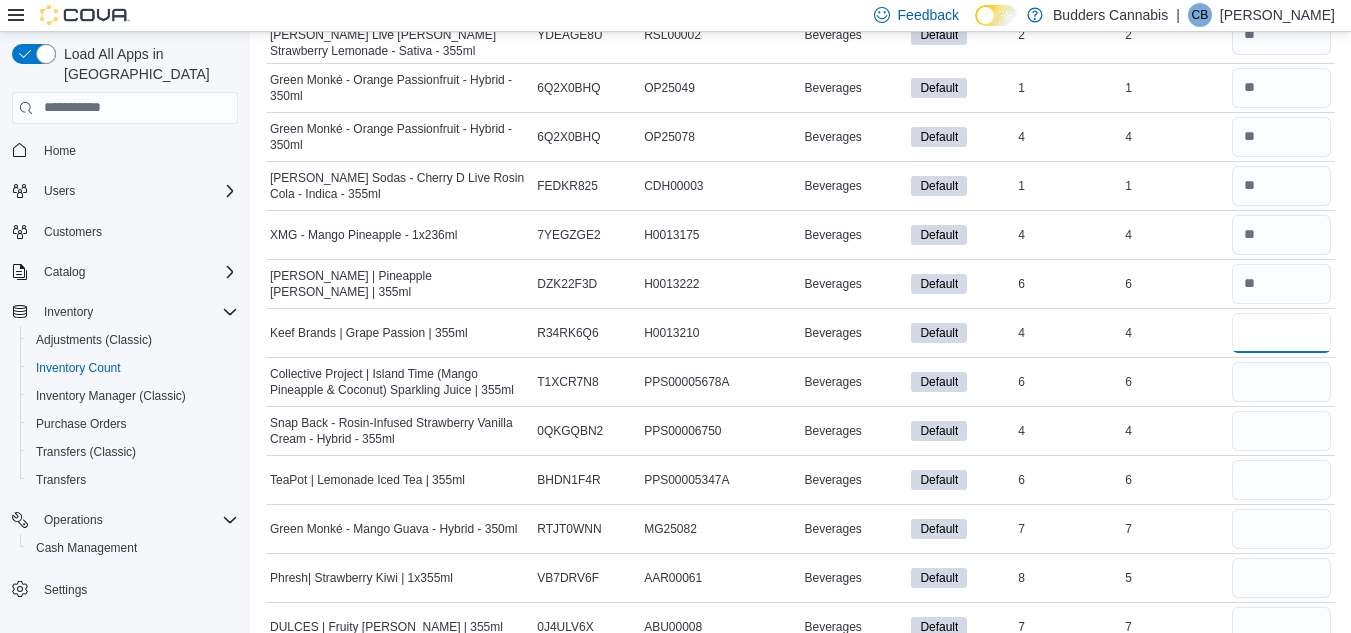 type on "*" 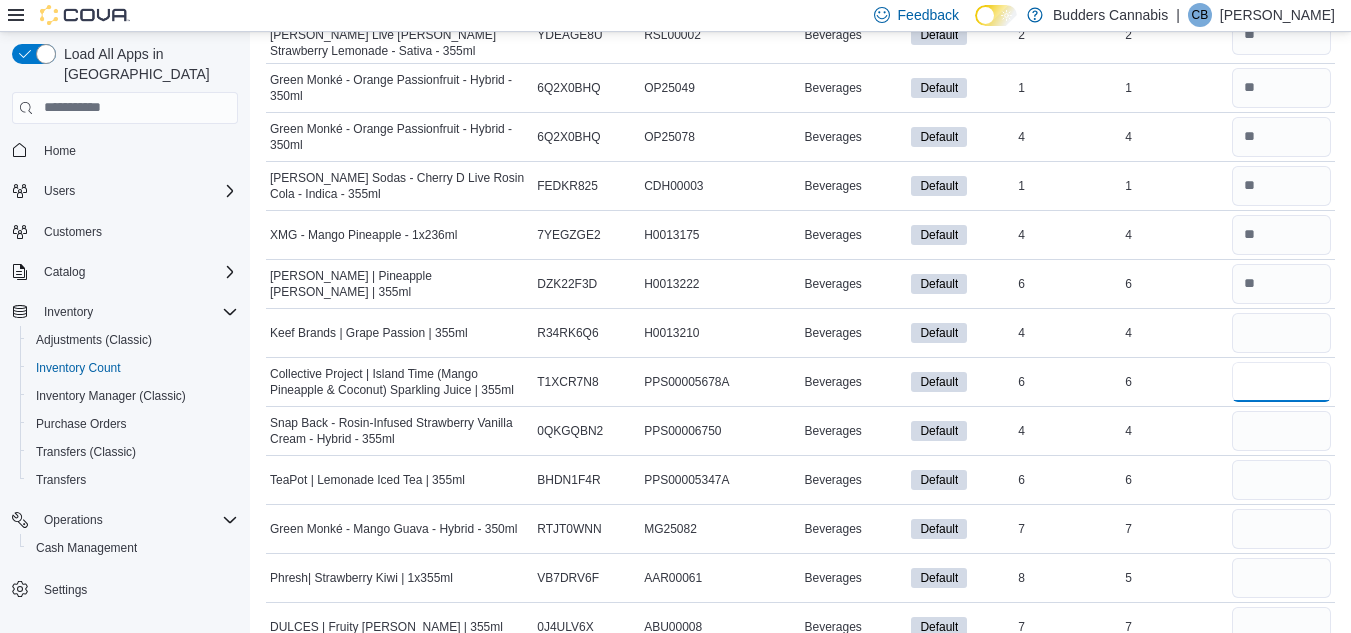 type 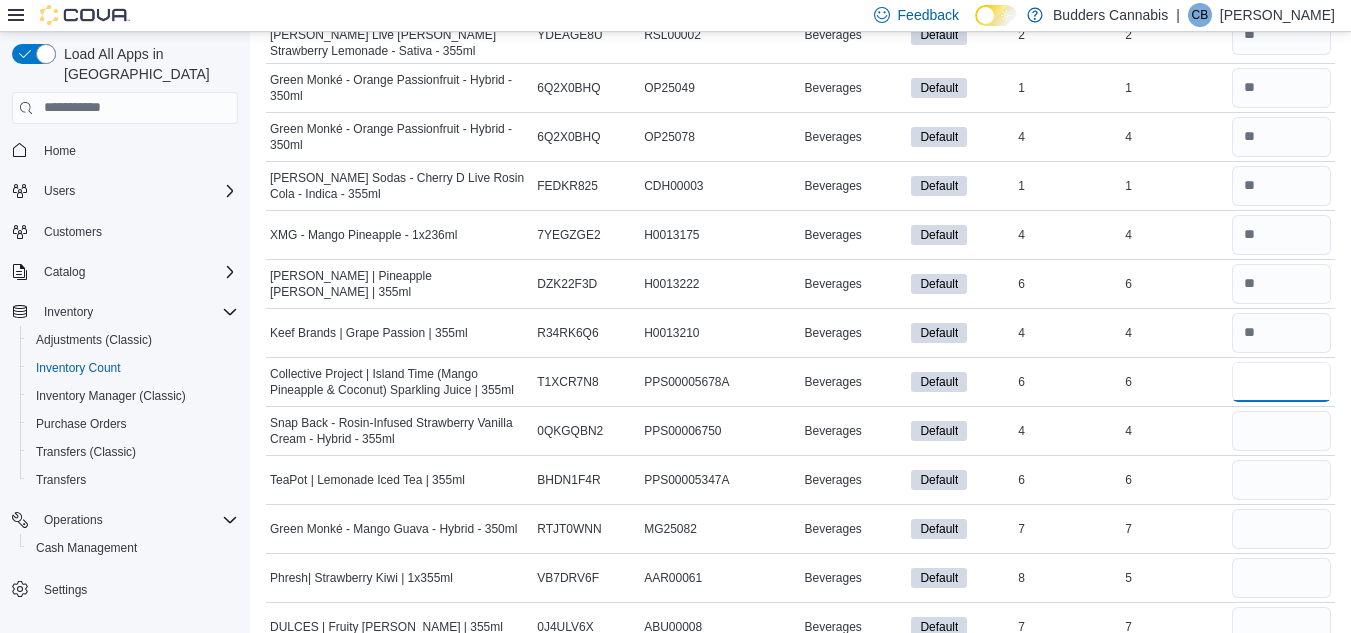 type on "*" 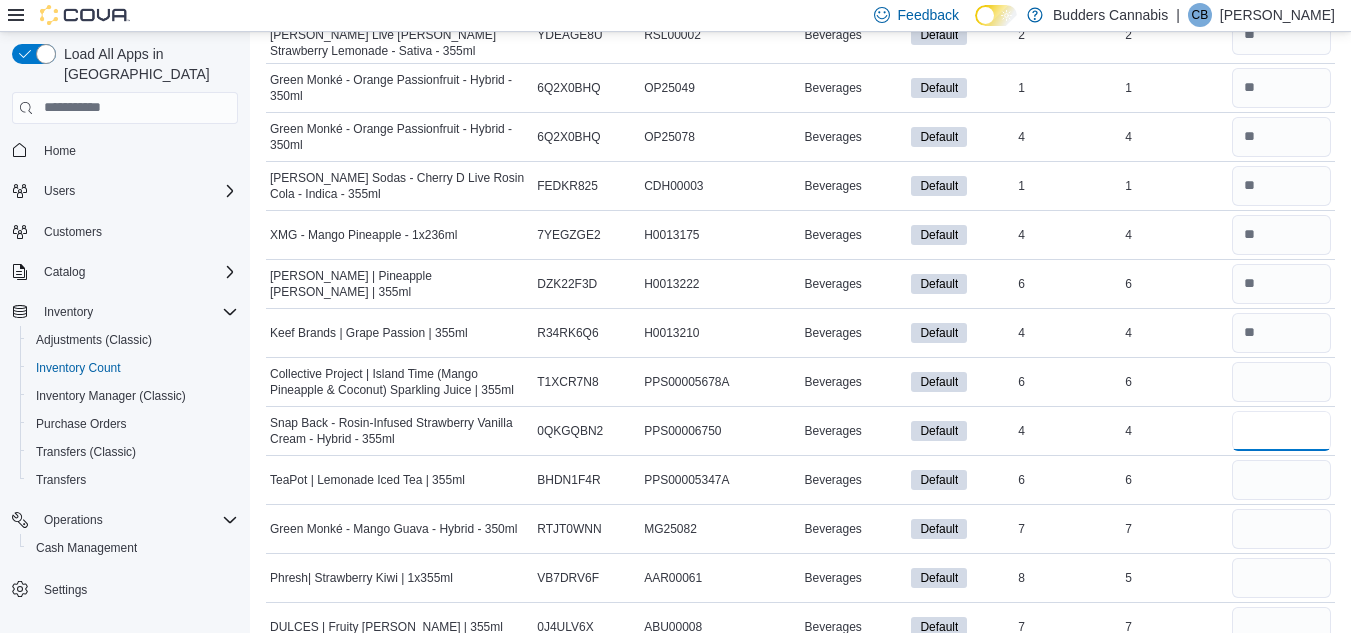 type 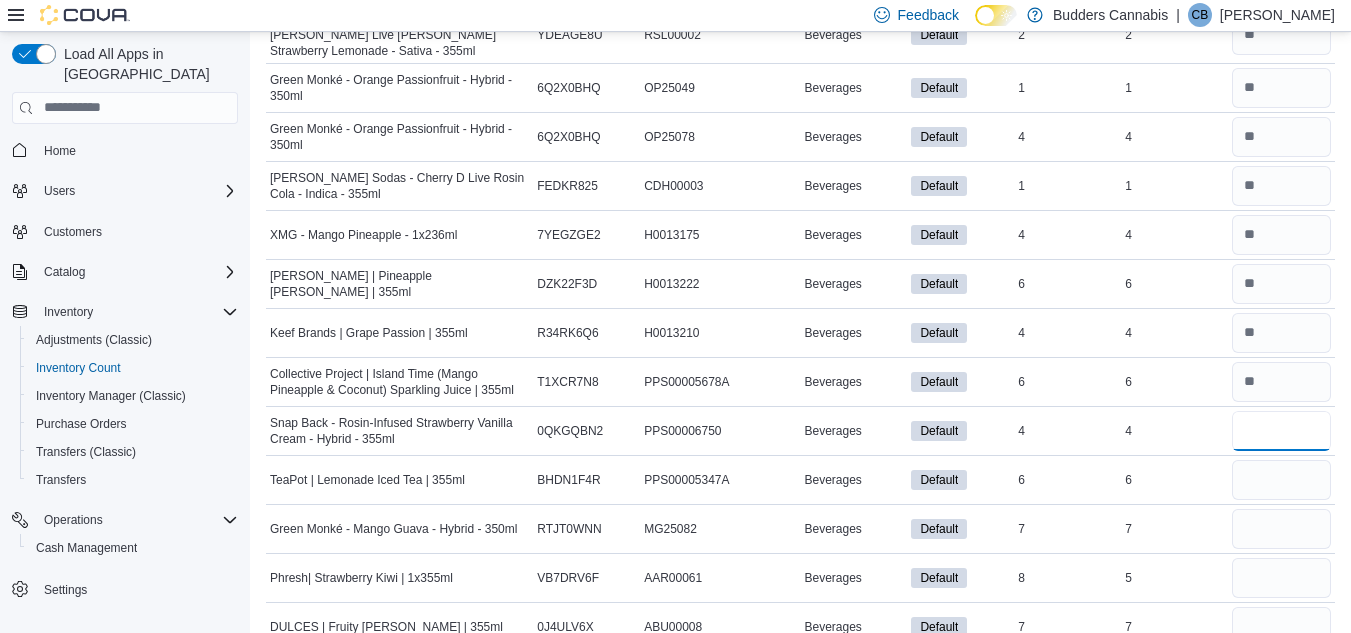 type on "*" 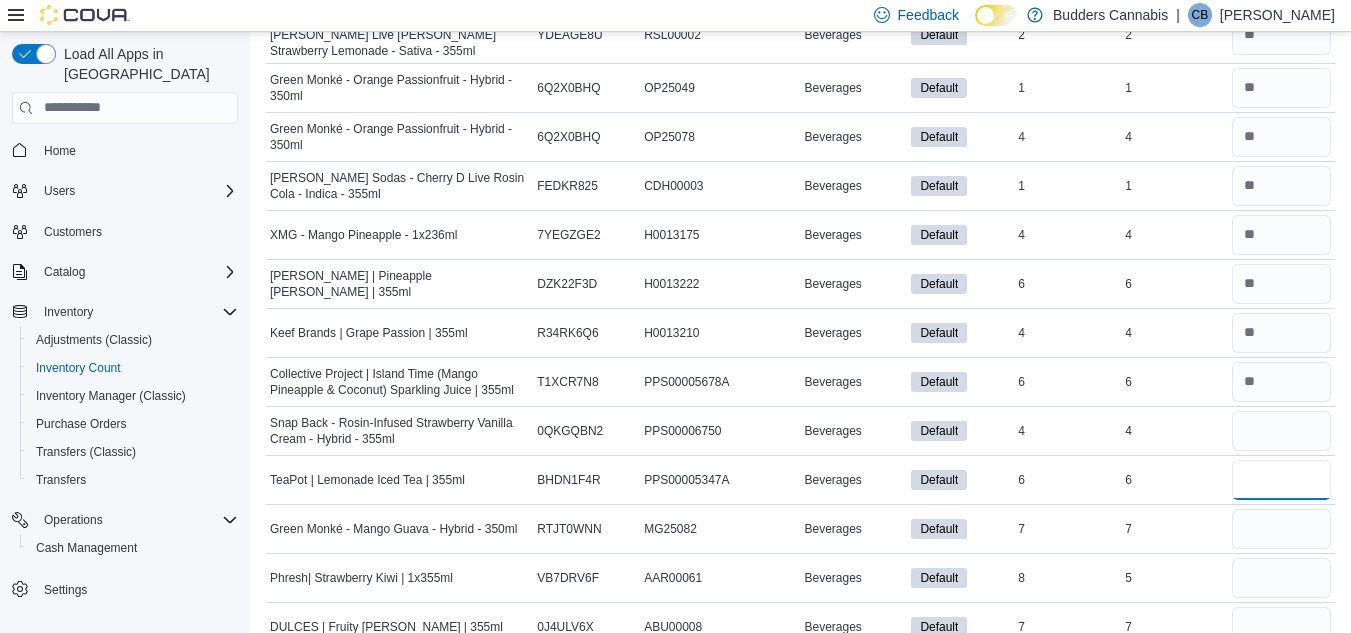 type 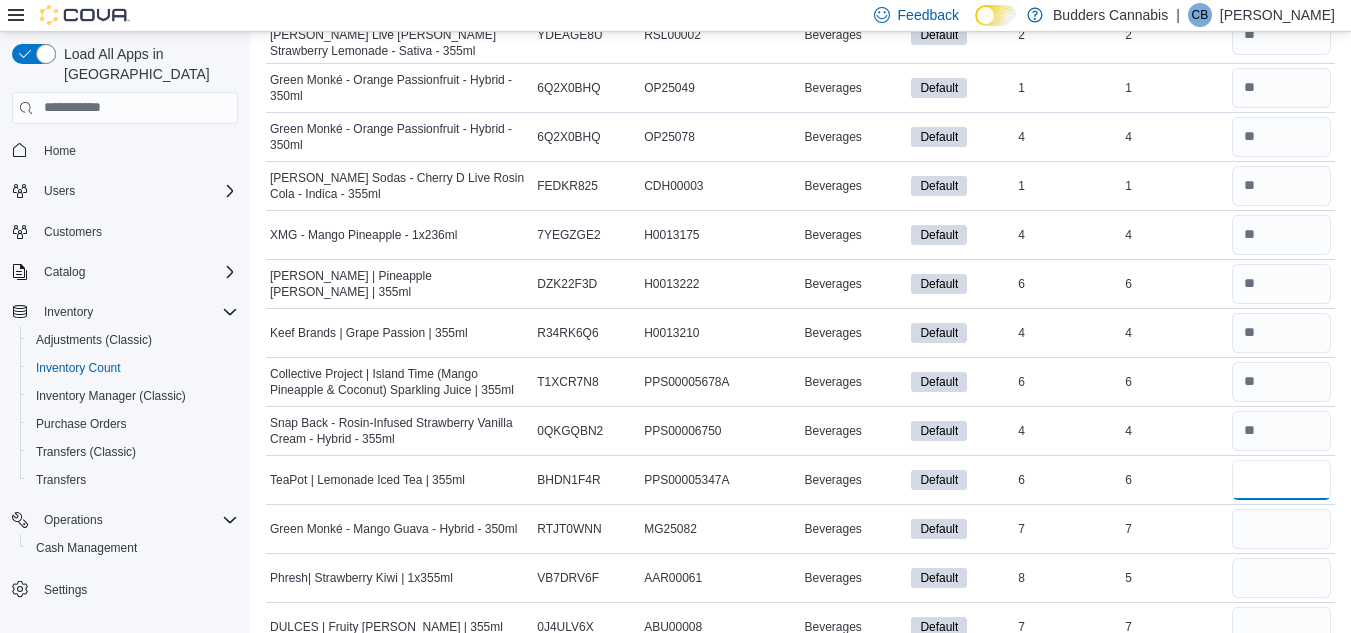type on "*" 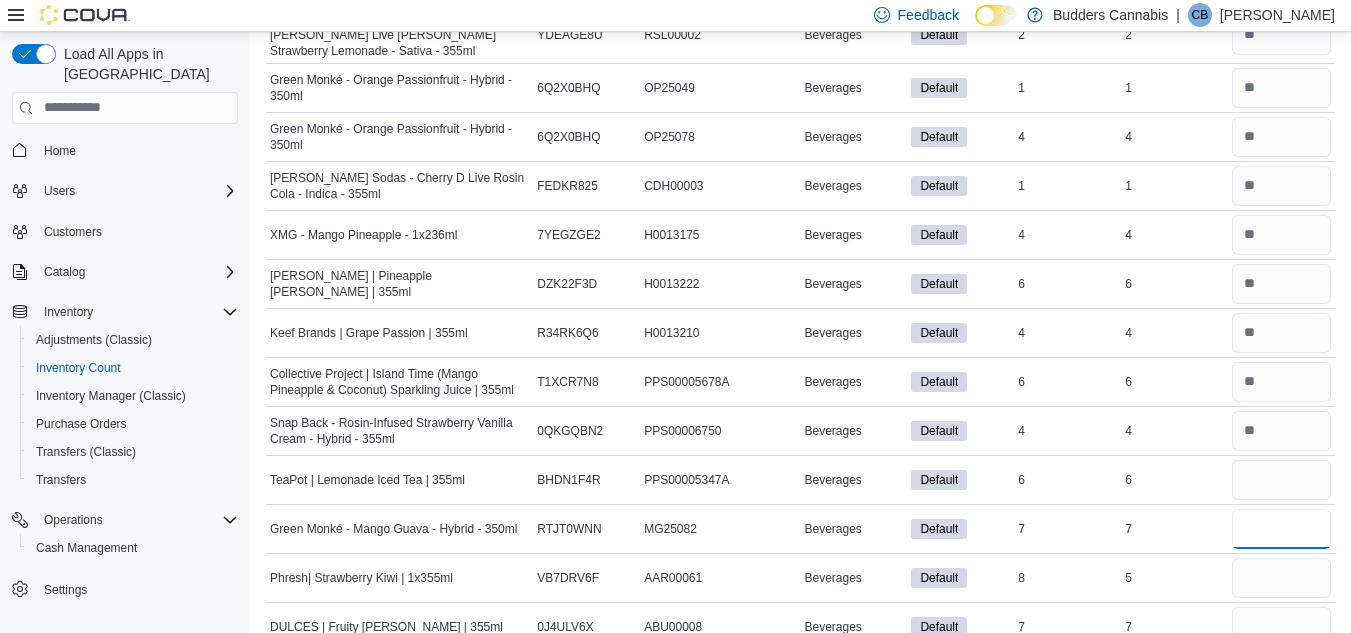type 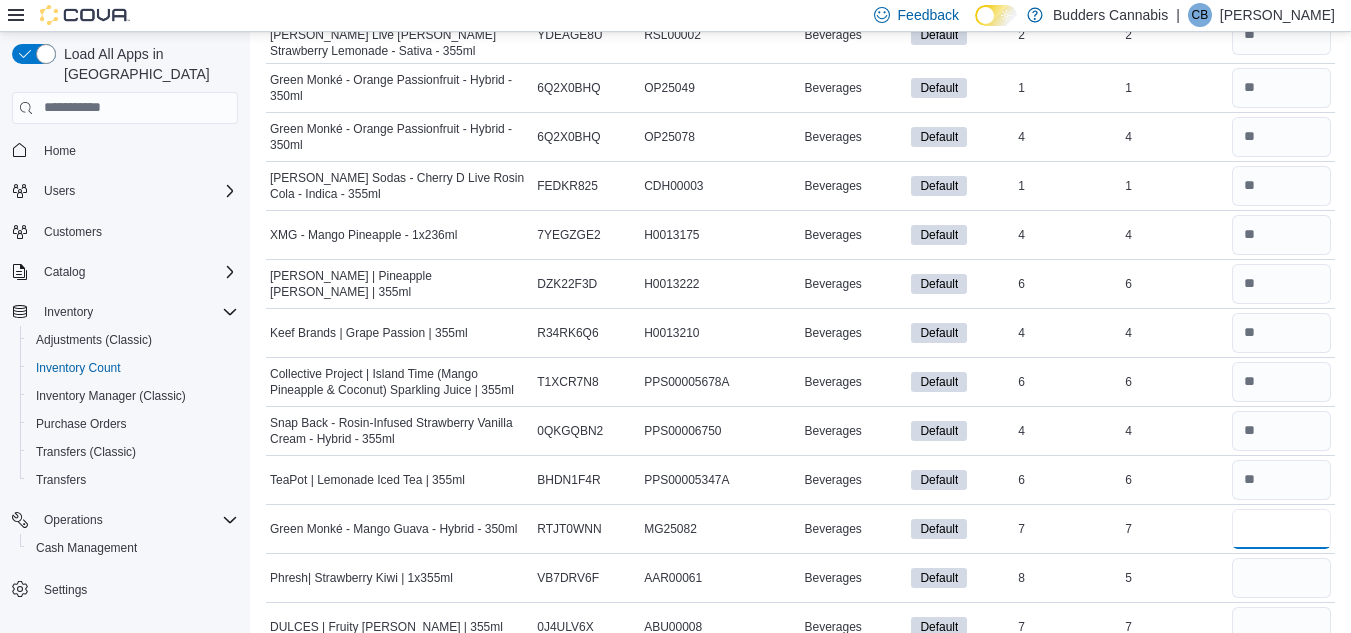 type on "*" 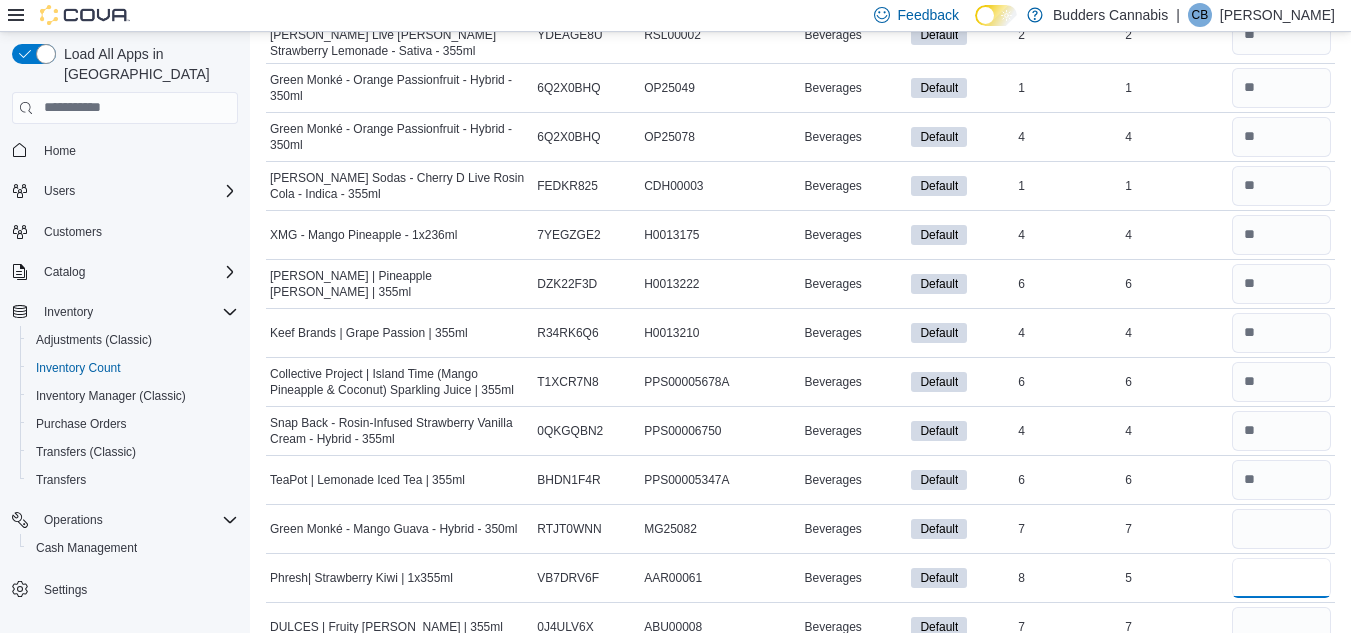 type 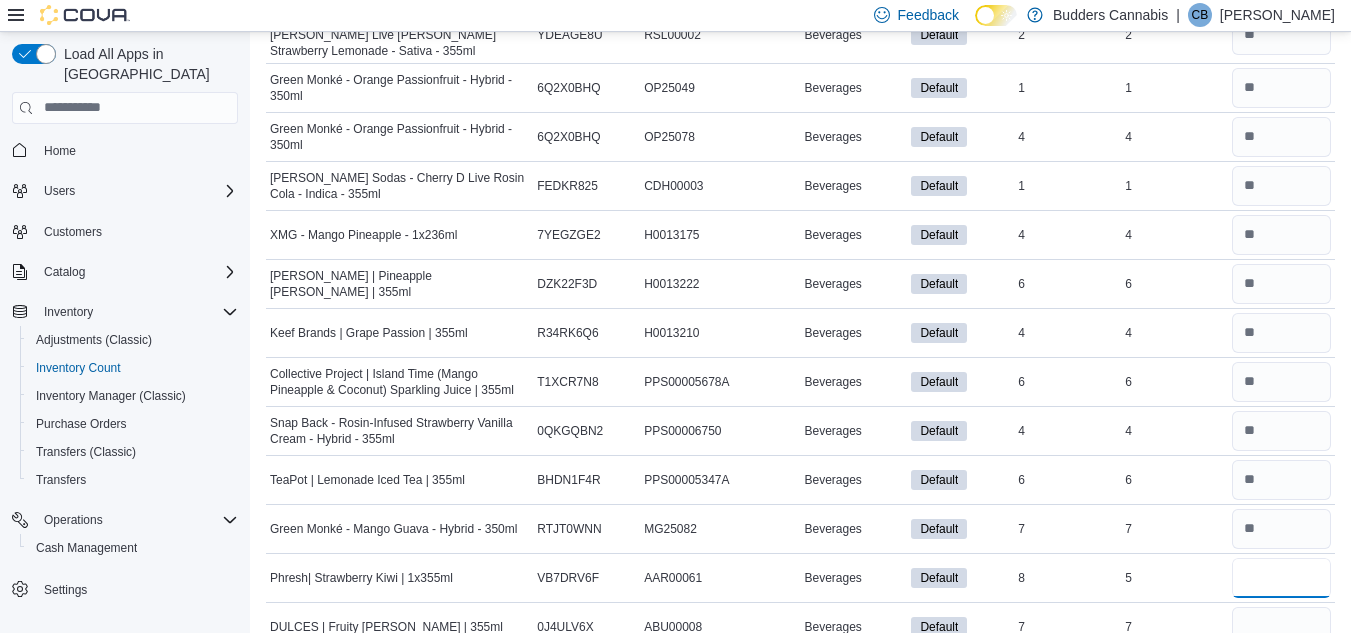 type on "*" 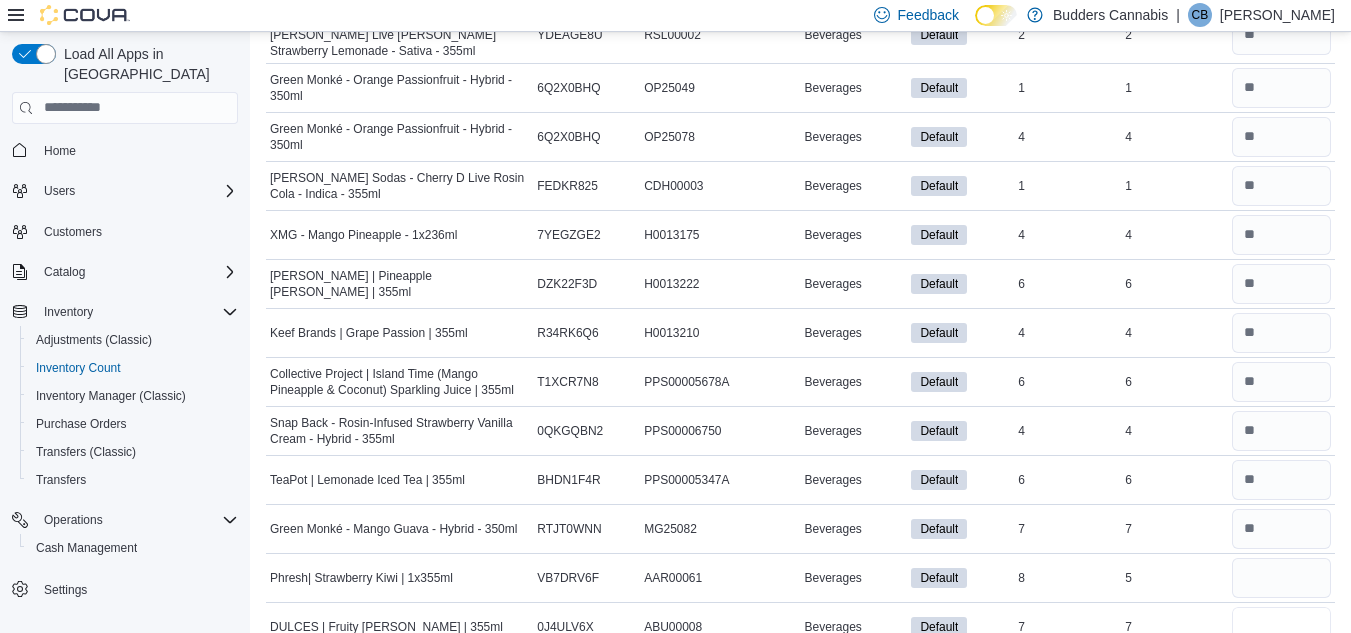 type 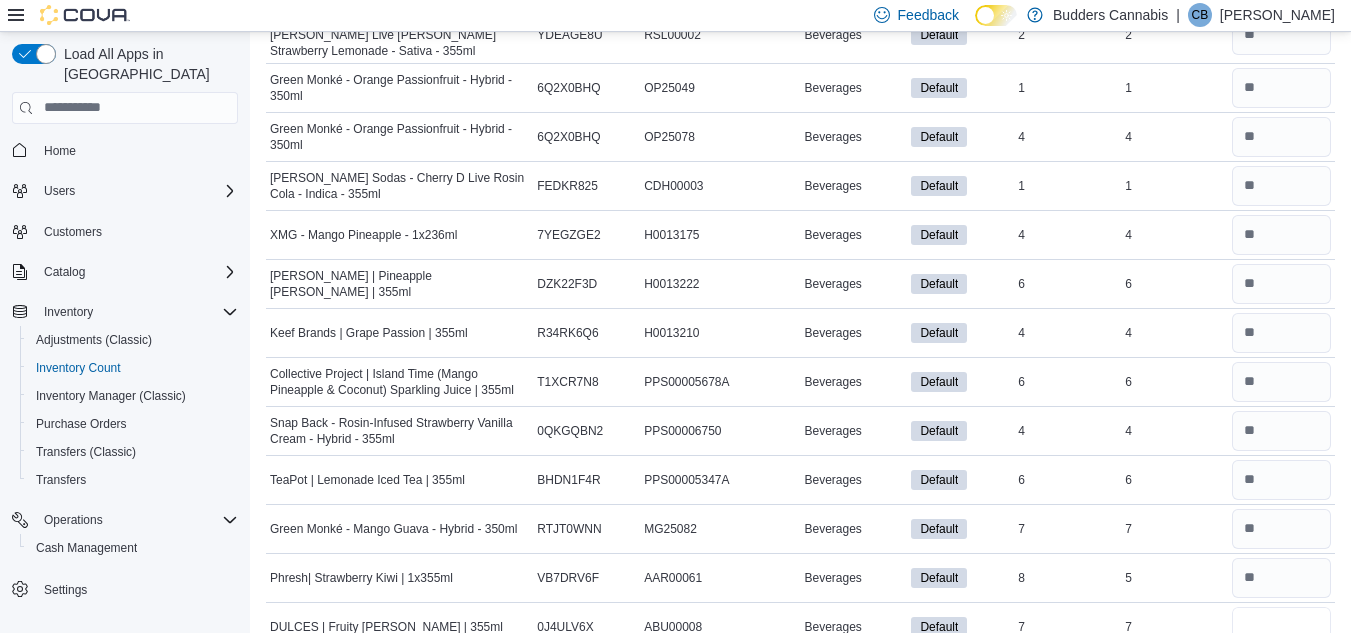type on "*" 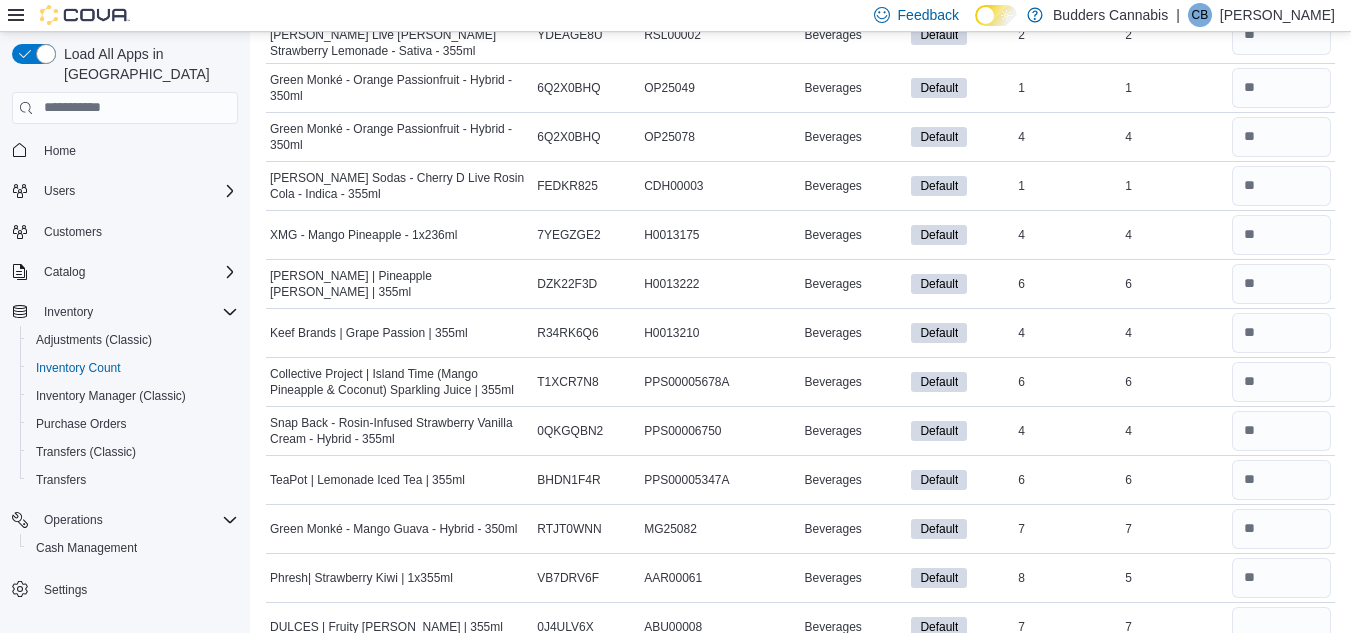 type 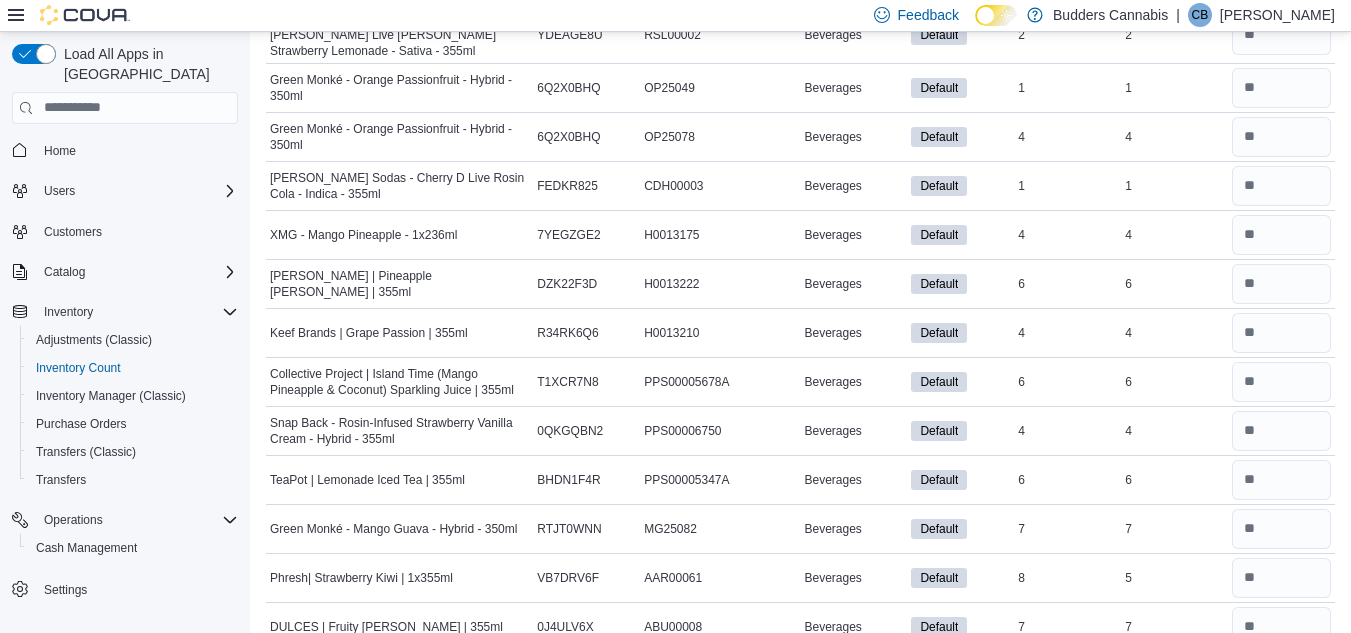 scroll, scrollTop: 2056, scrollLeft: 0, axis: vertical 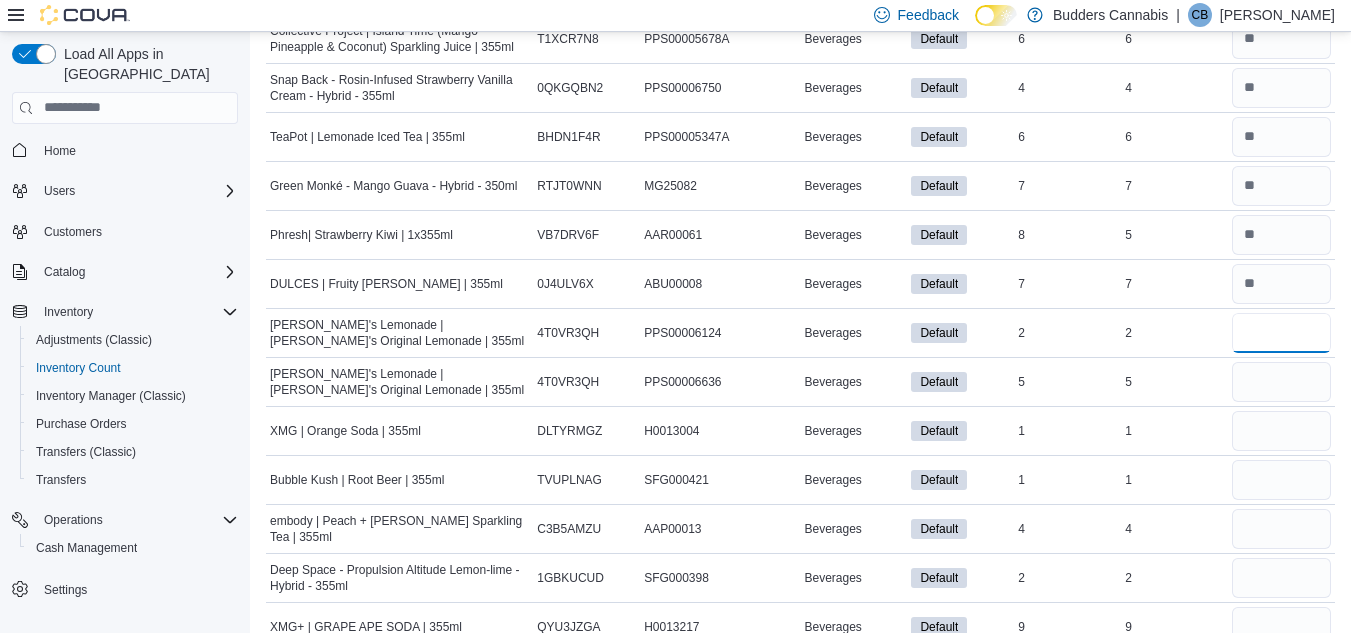type on "*" 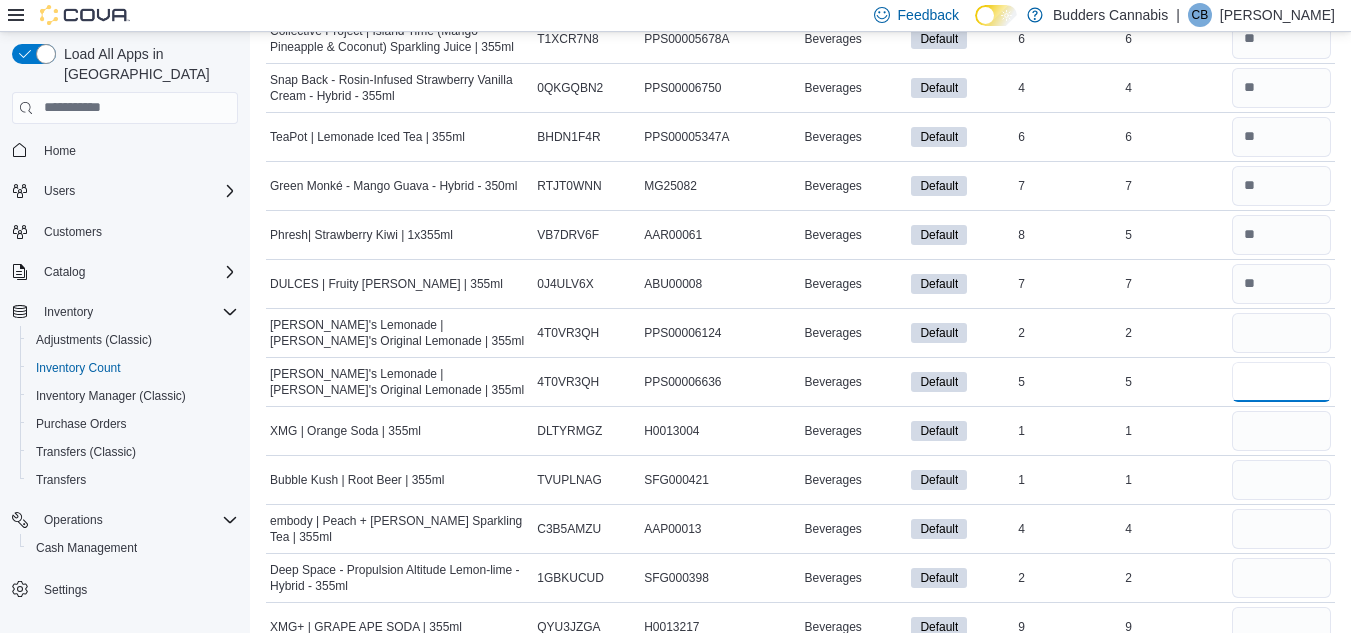 type 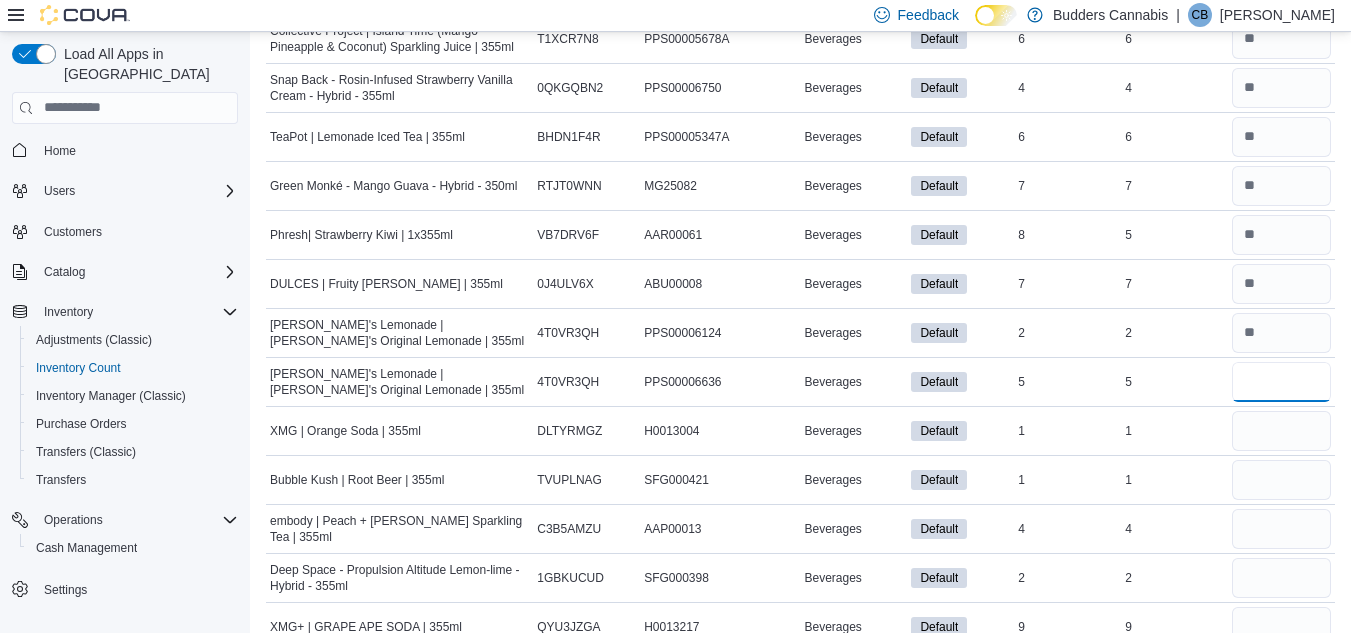 type on "*" 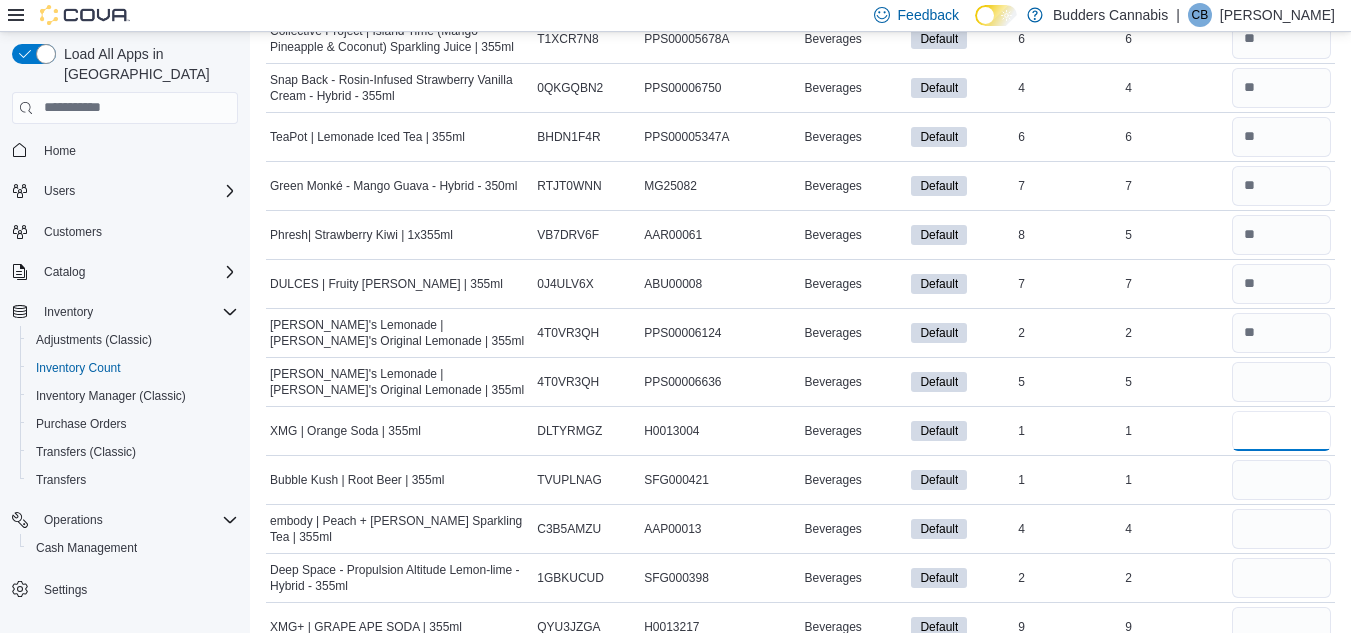 type 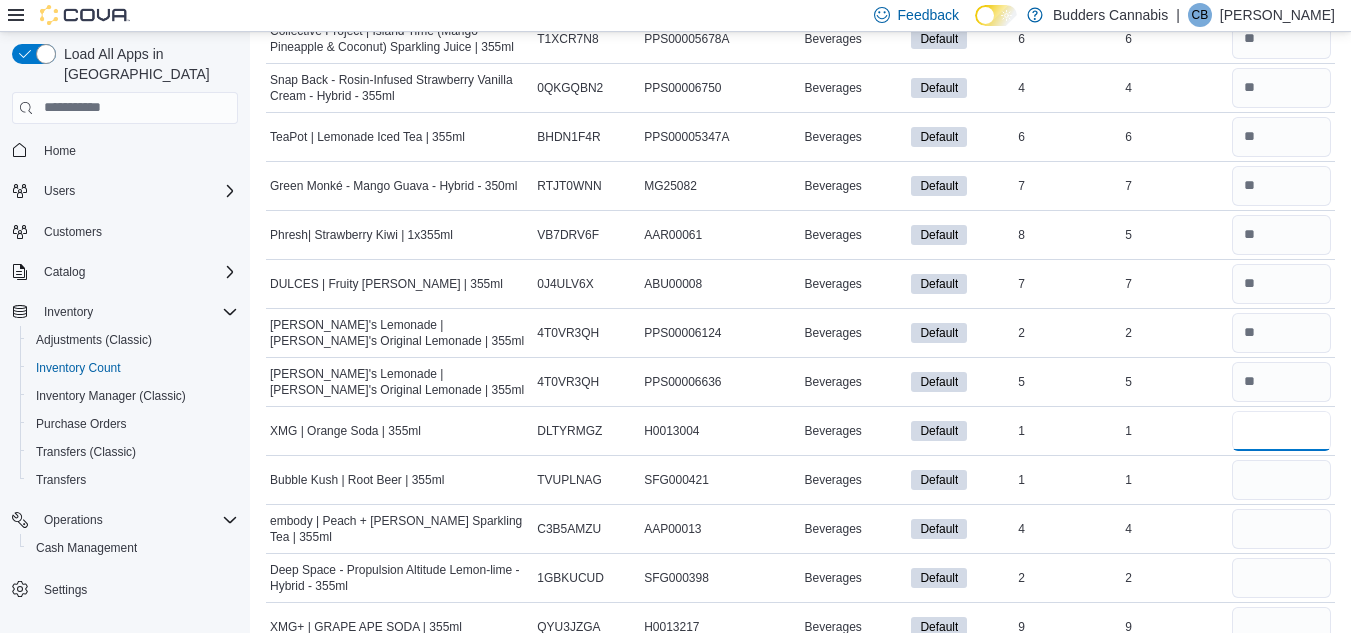 type on "*" 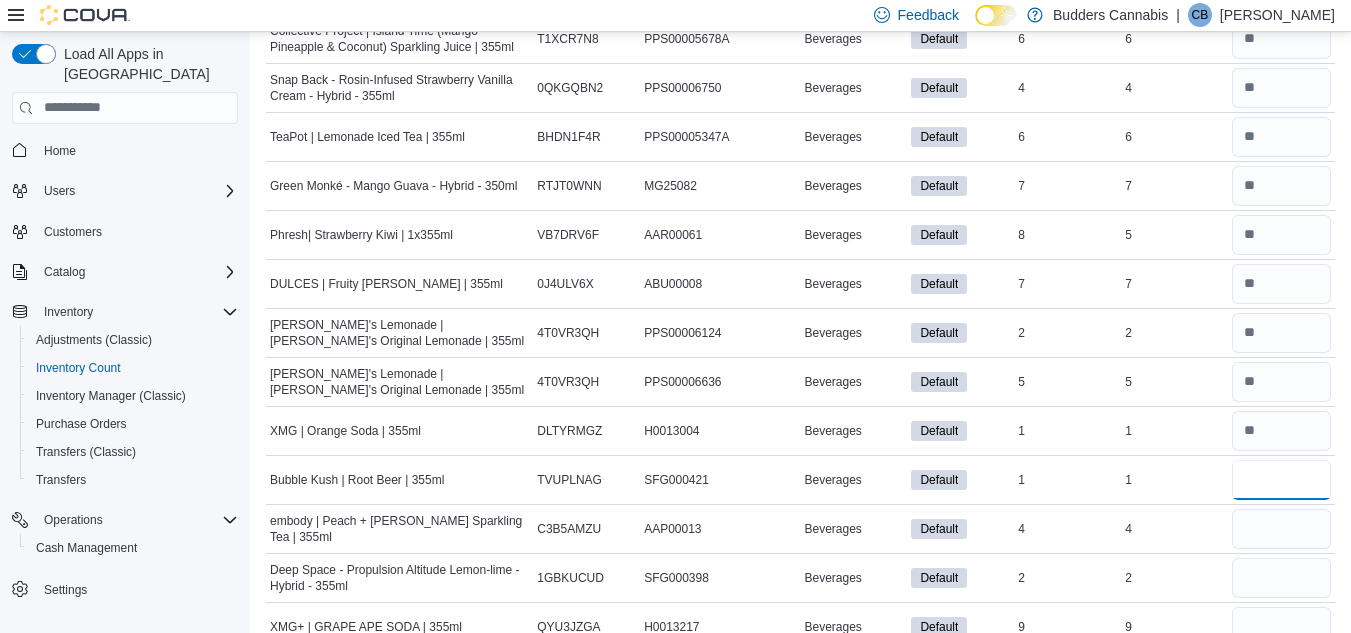 type 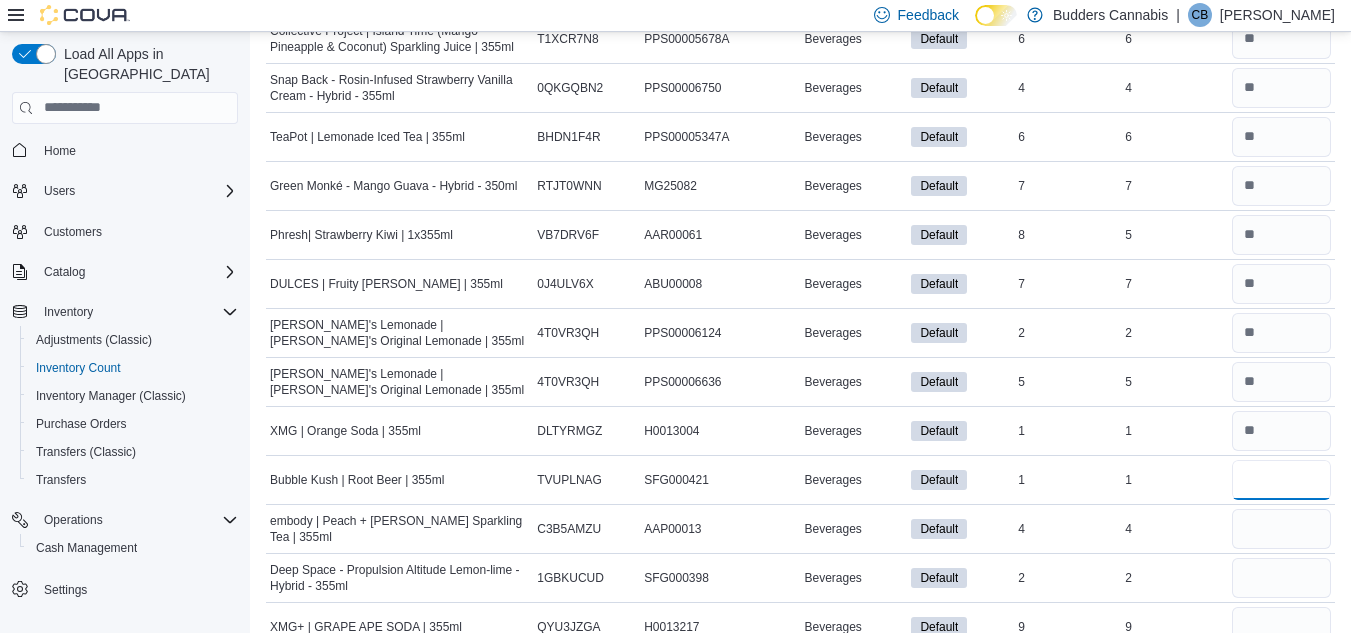 type on "*" 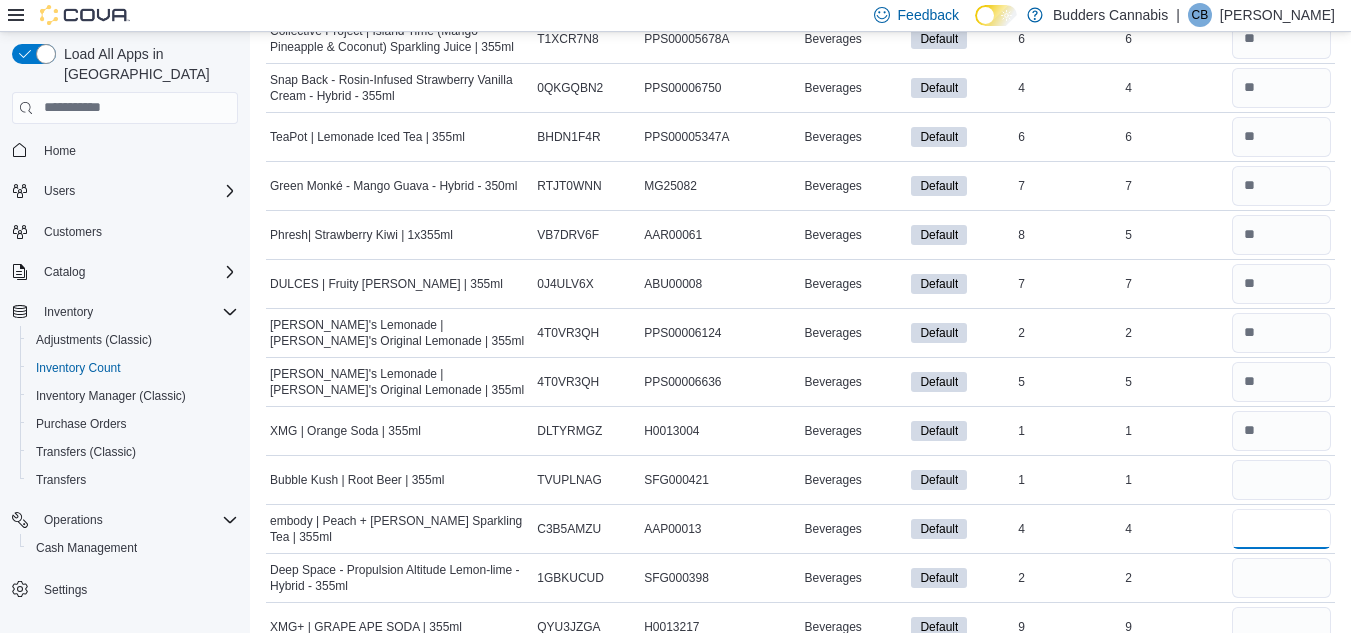 type 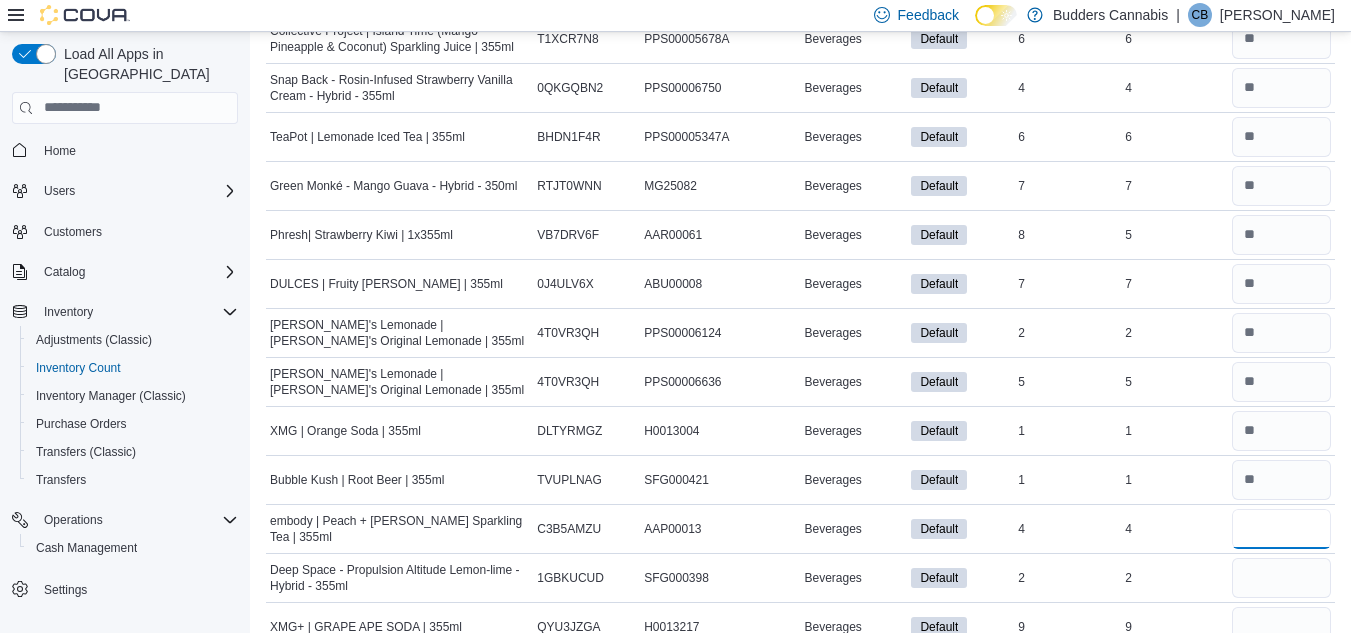 type on "*" 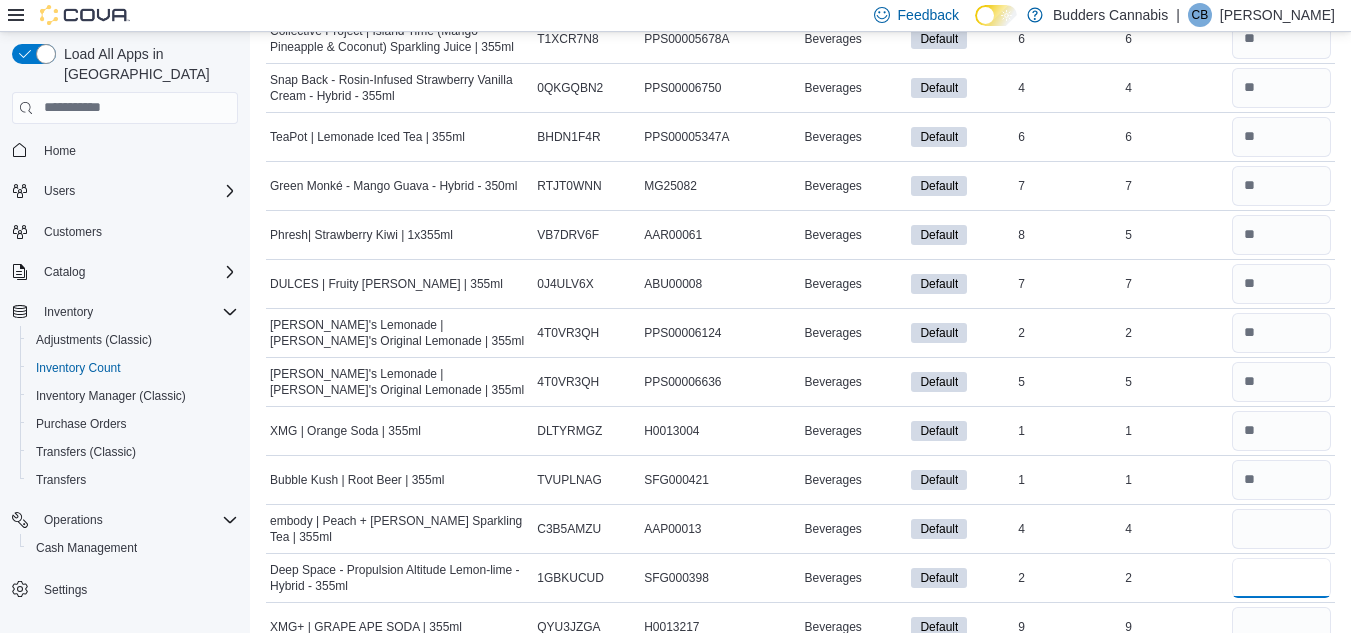 type 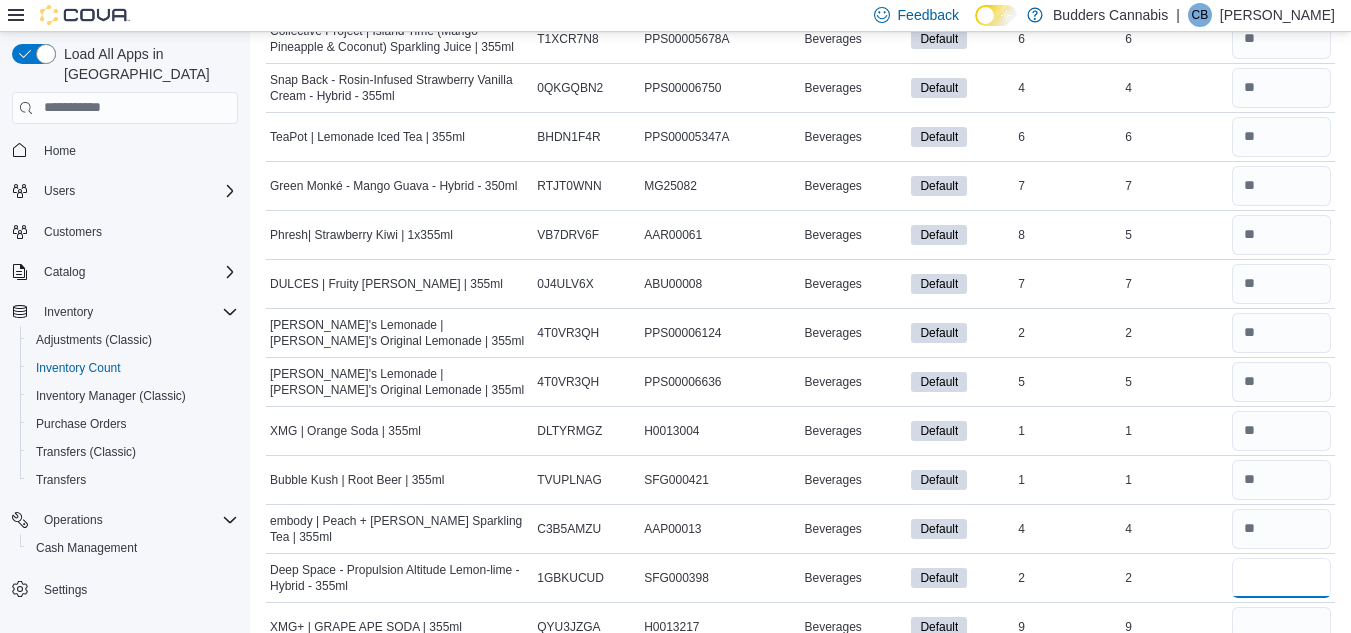 type on "*" 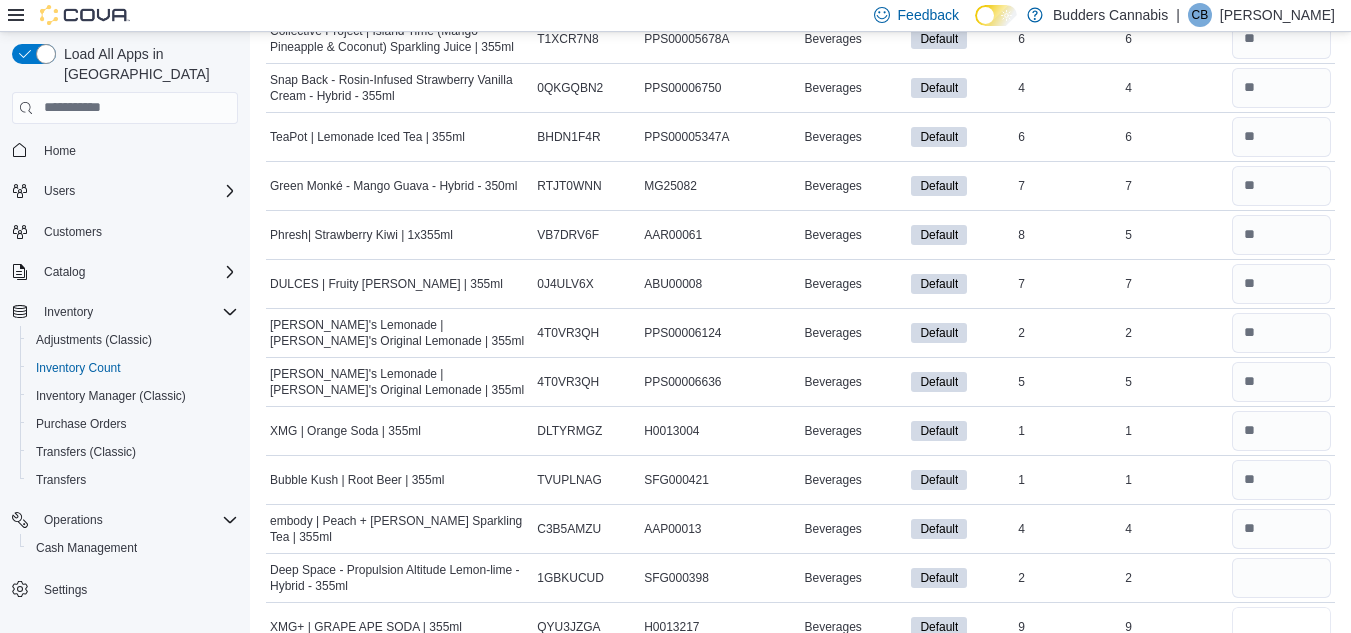 type 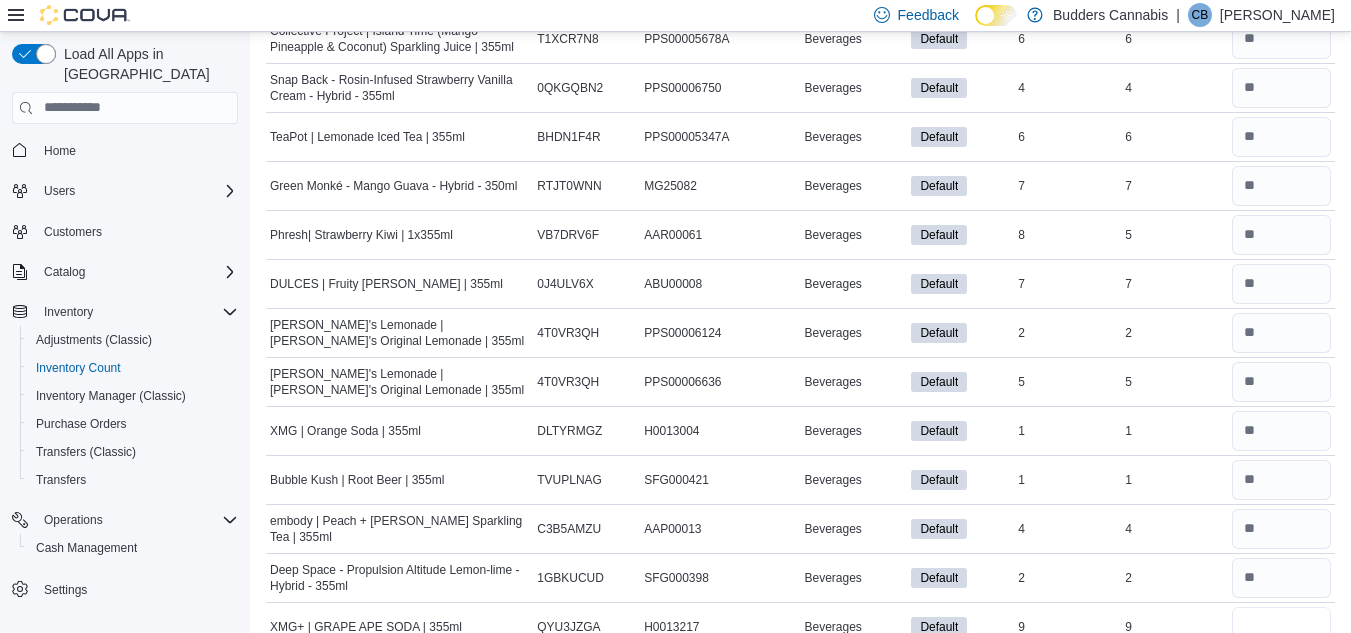 type on "*" 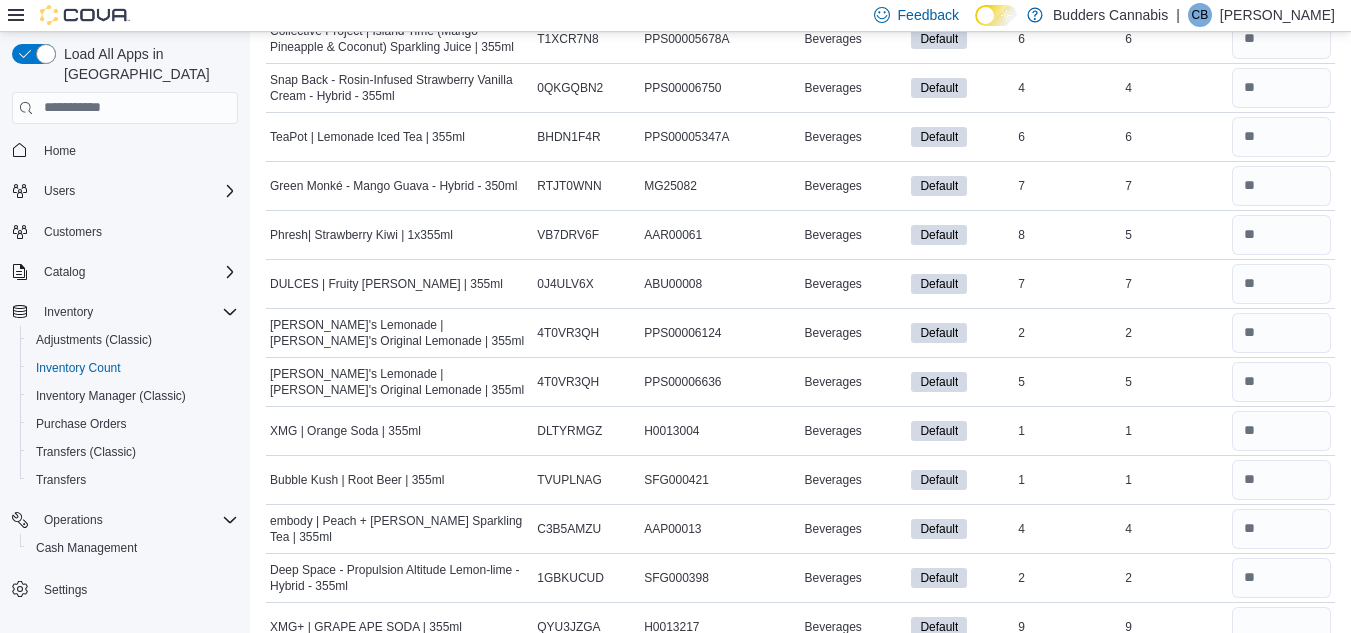type 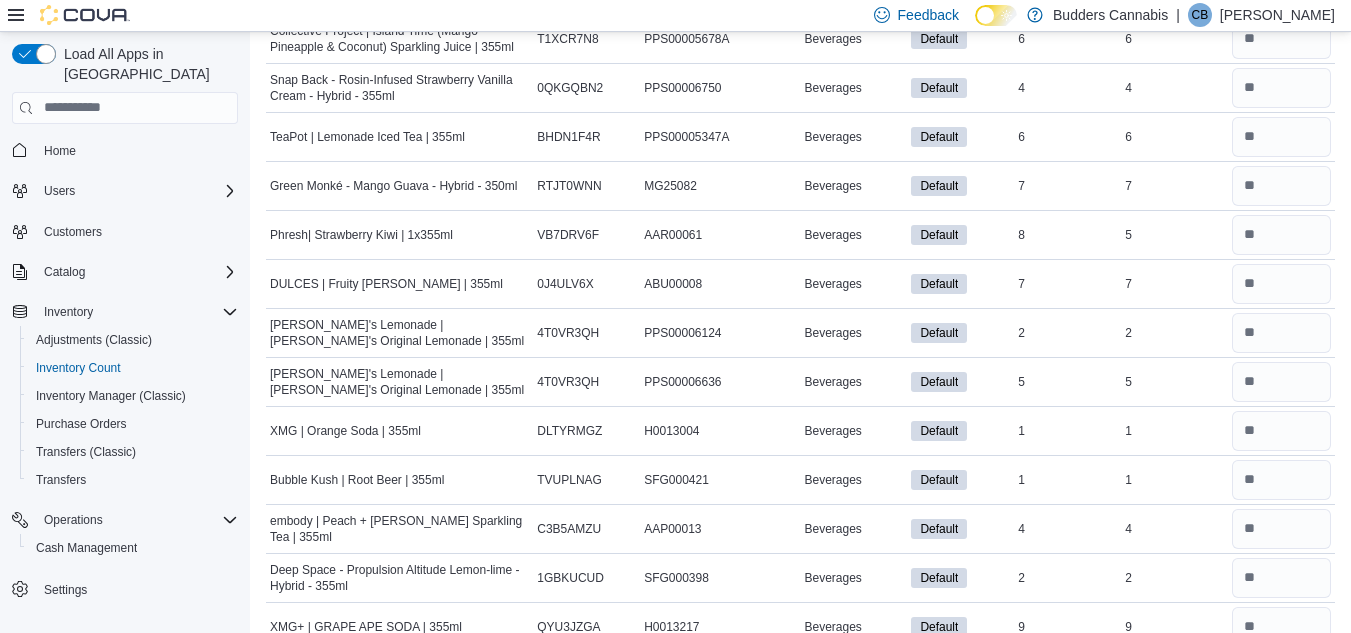 scroll, scrollTop: 2399, scrollLeft: 0, axis: vertical 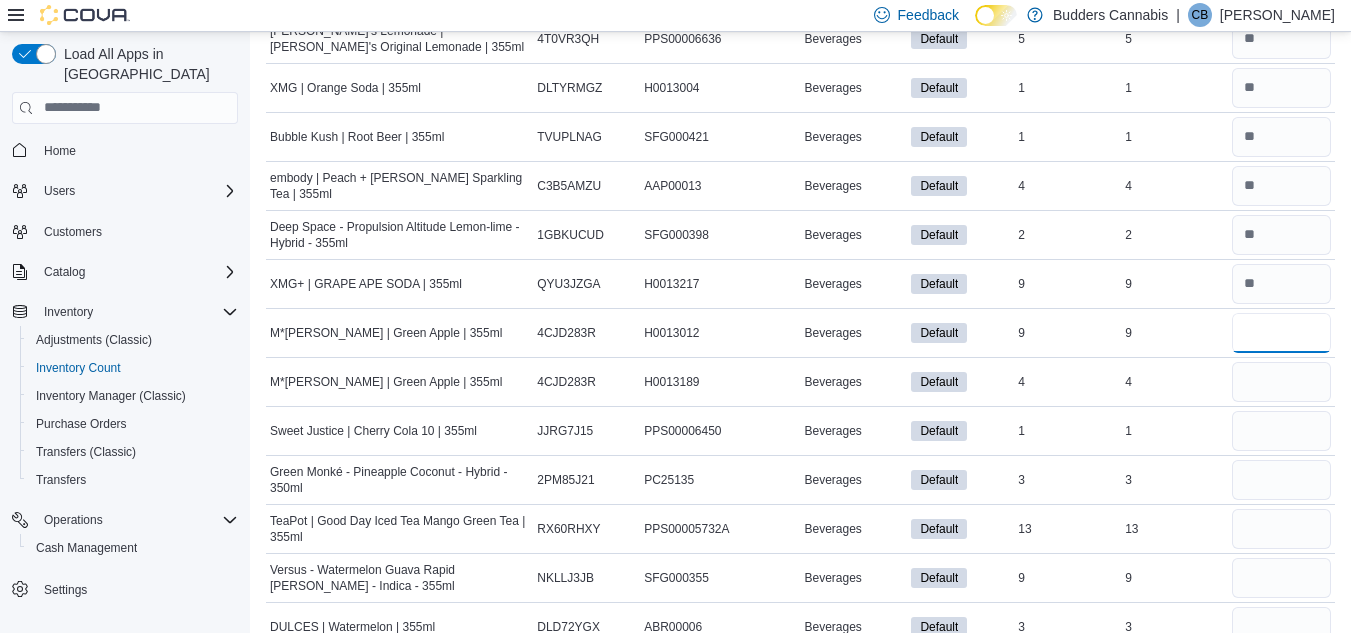 type on "*" 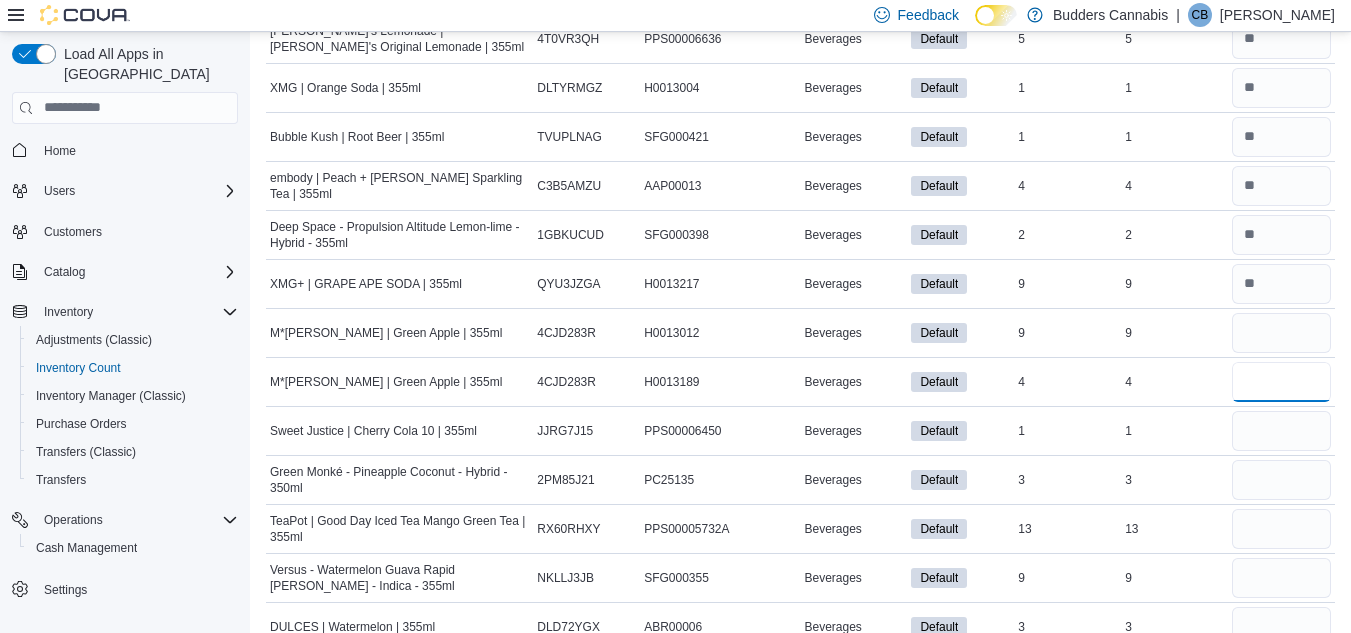 type 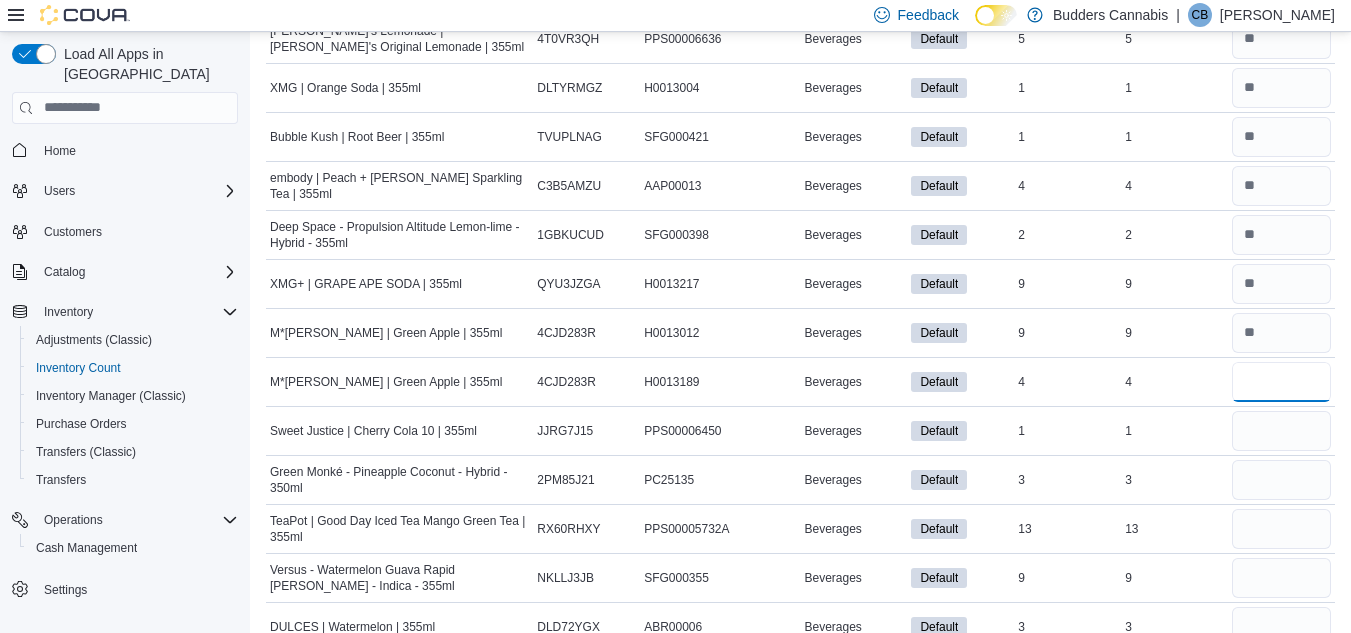 type on "*" 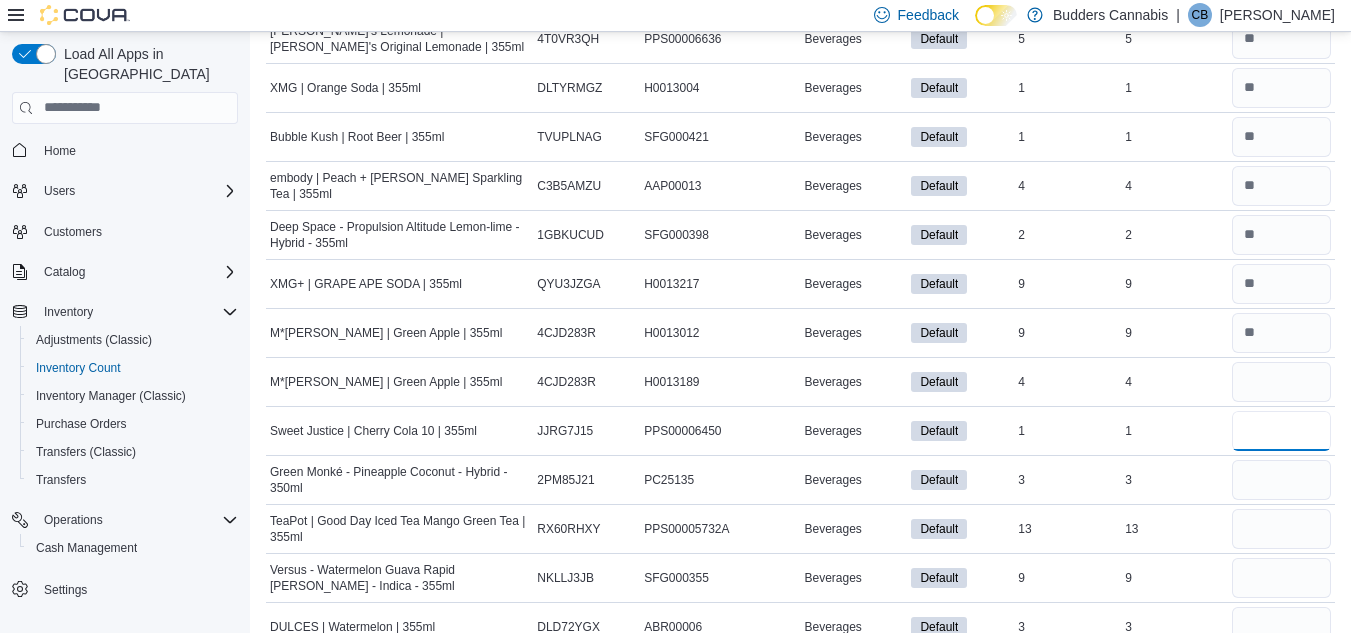 type 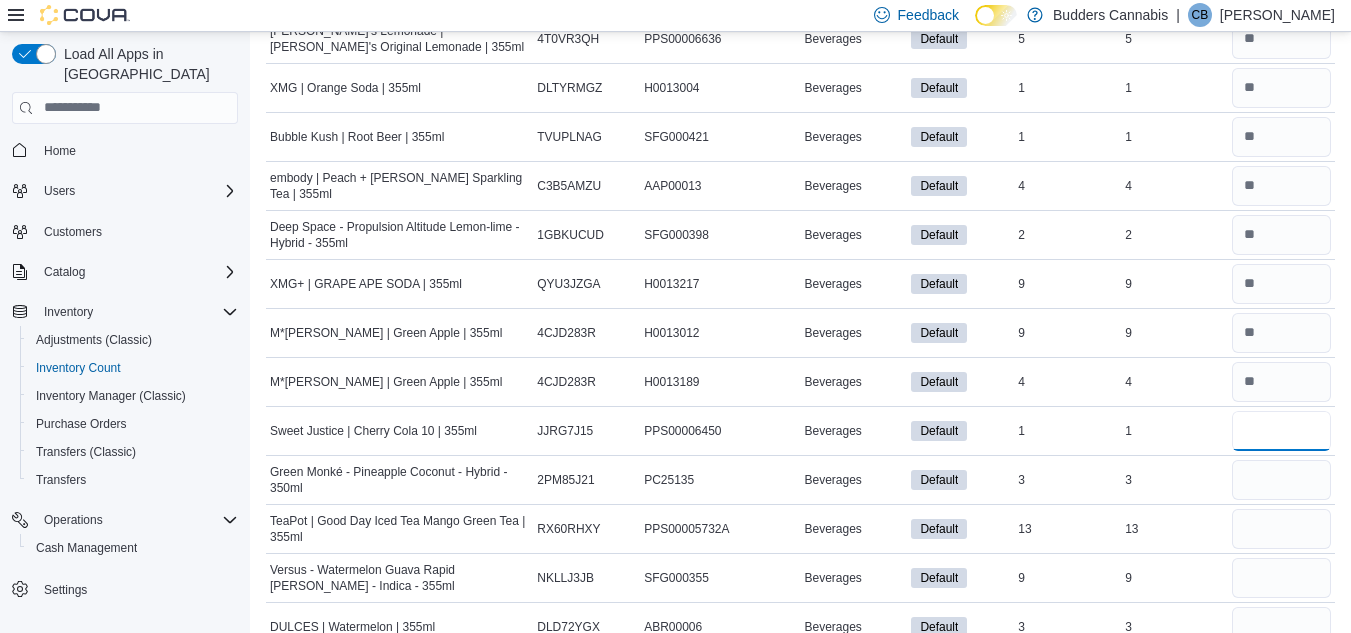 type on "*" 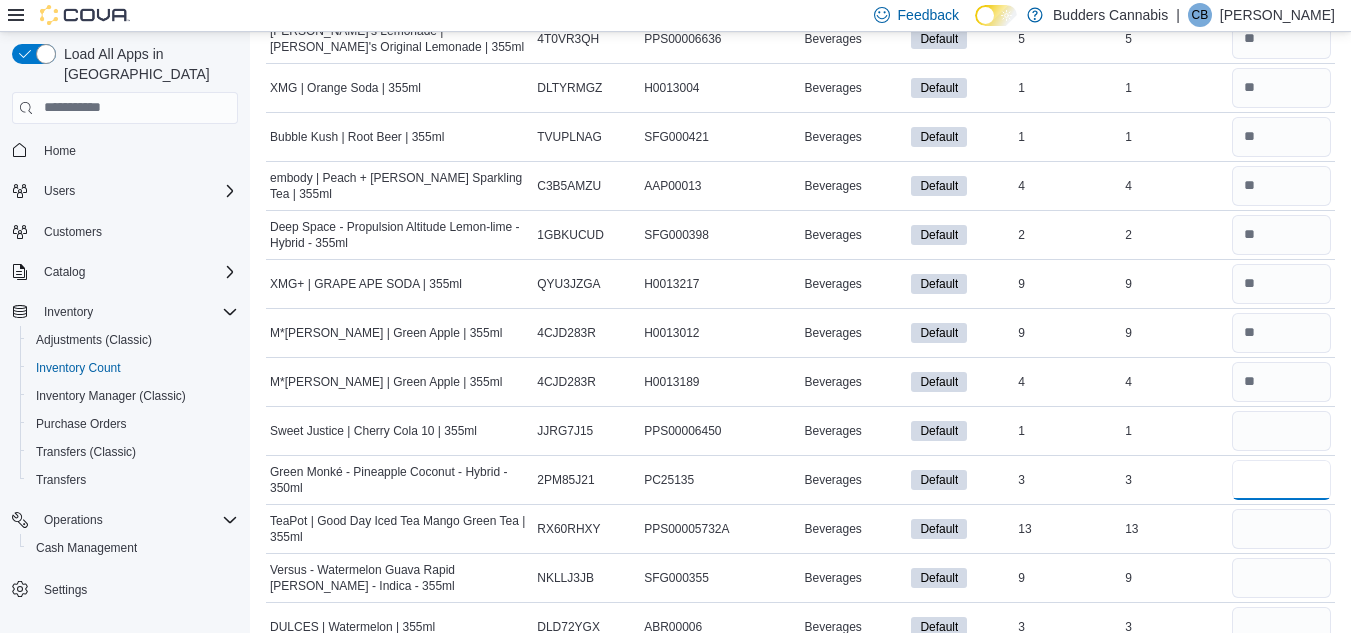 type 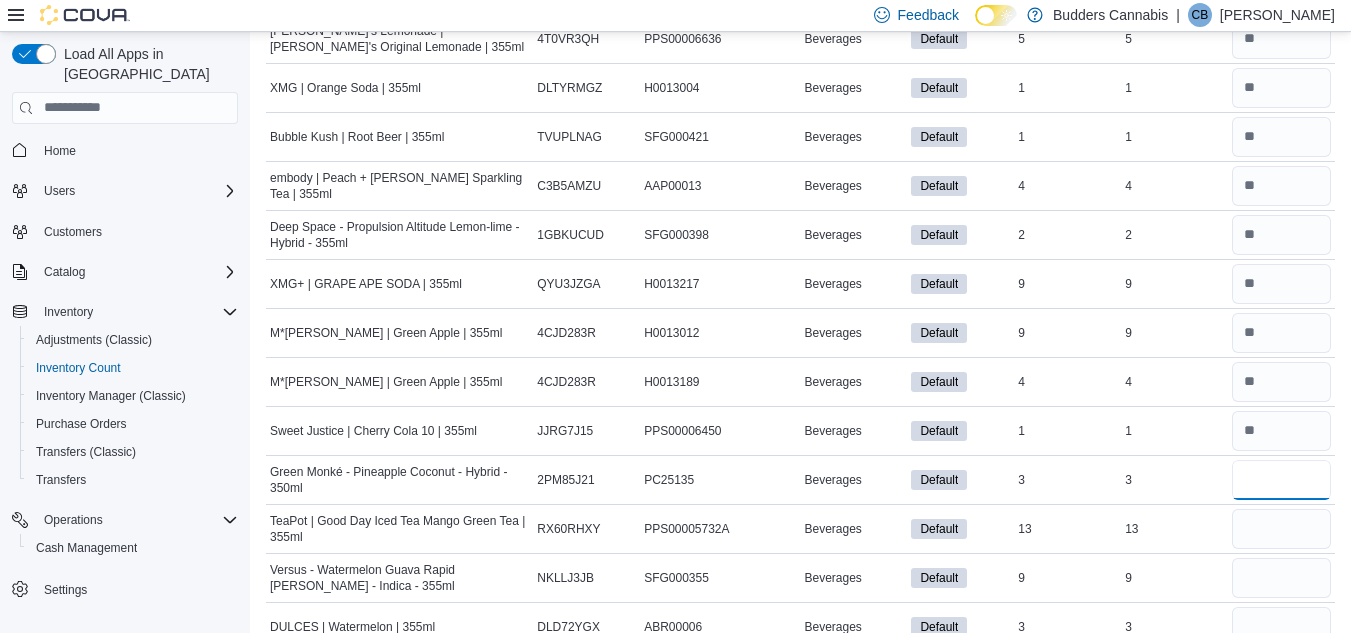 type on "*" 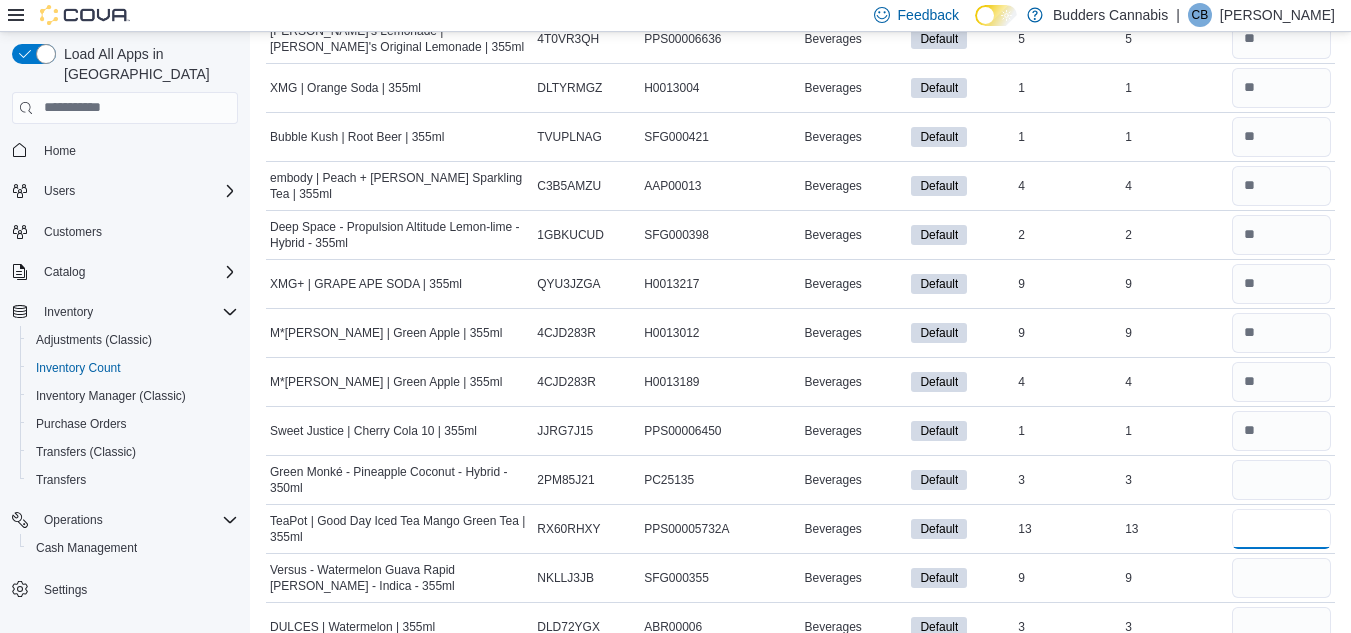 type 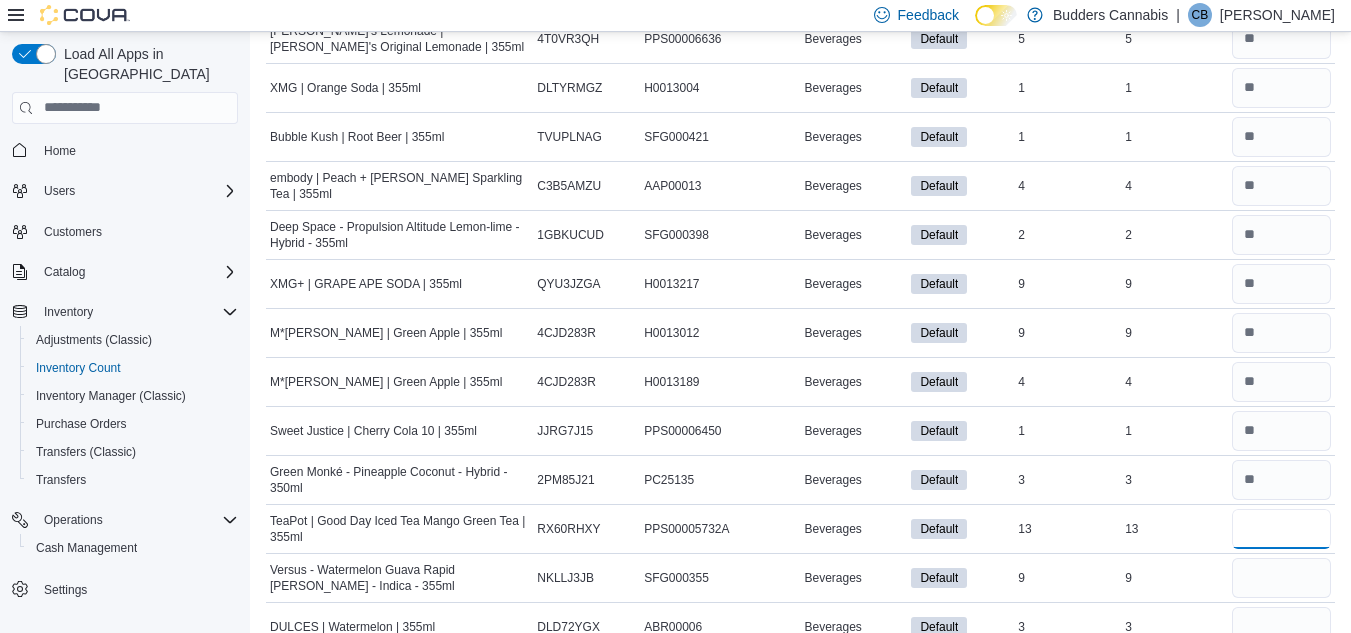 type on "**" 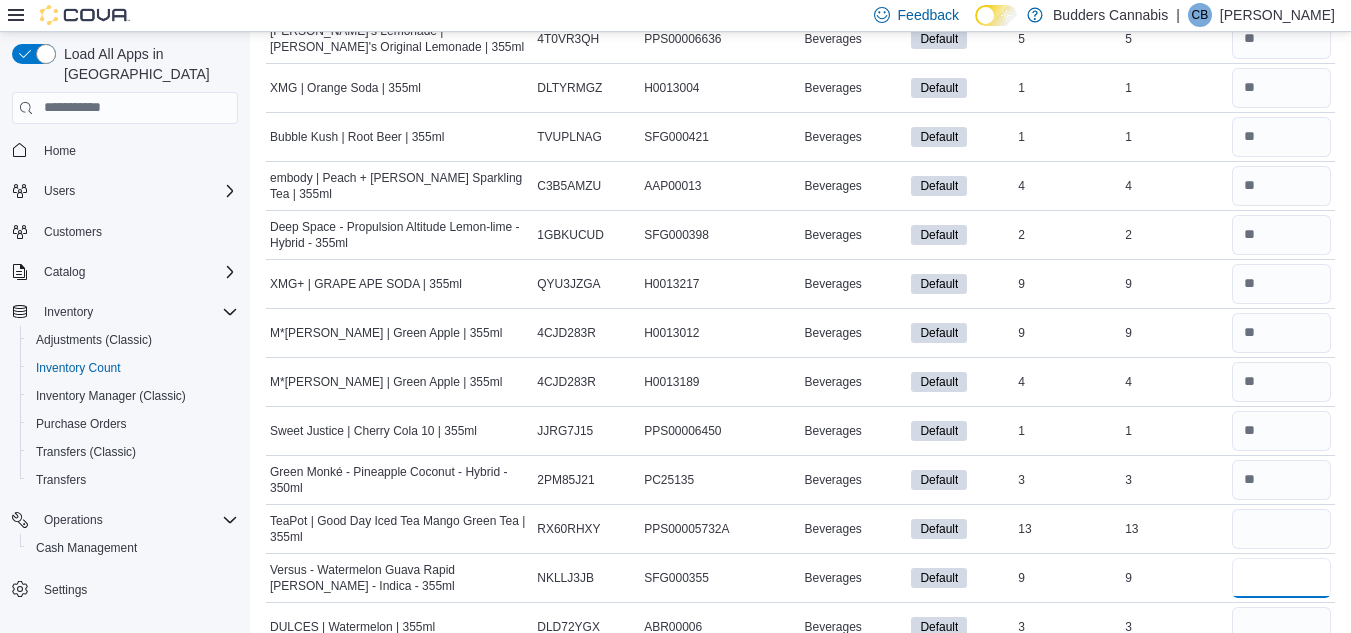 type 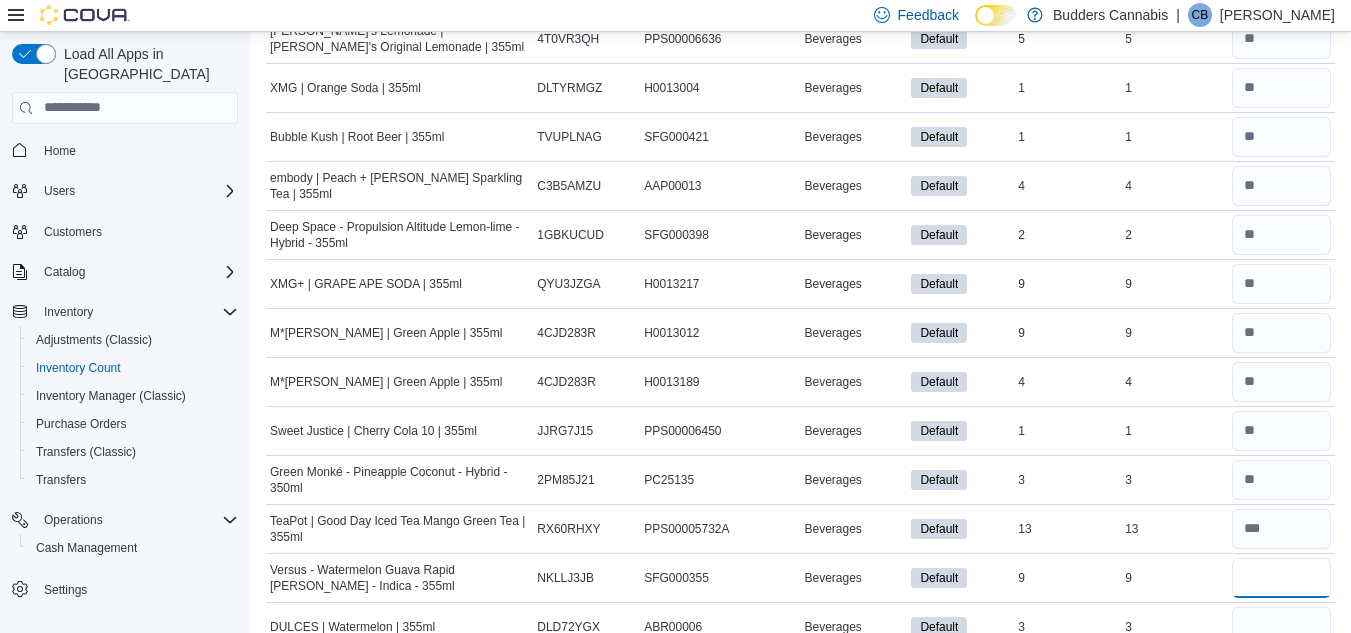 type on "*" 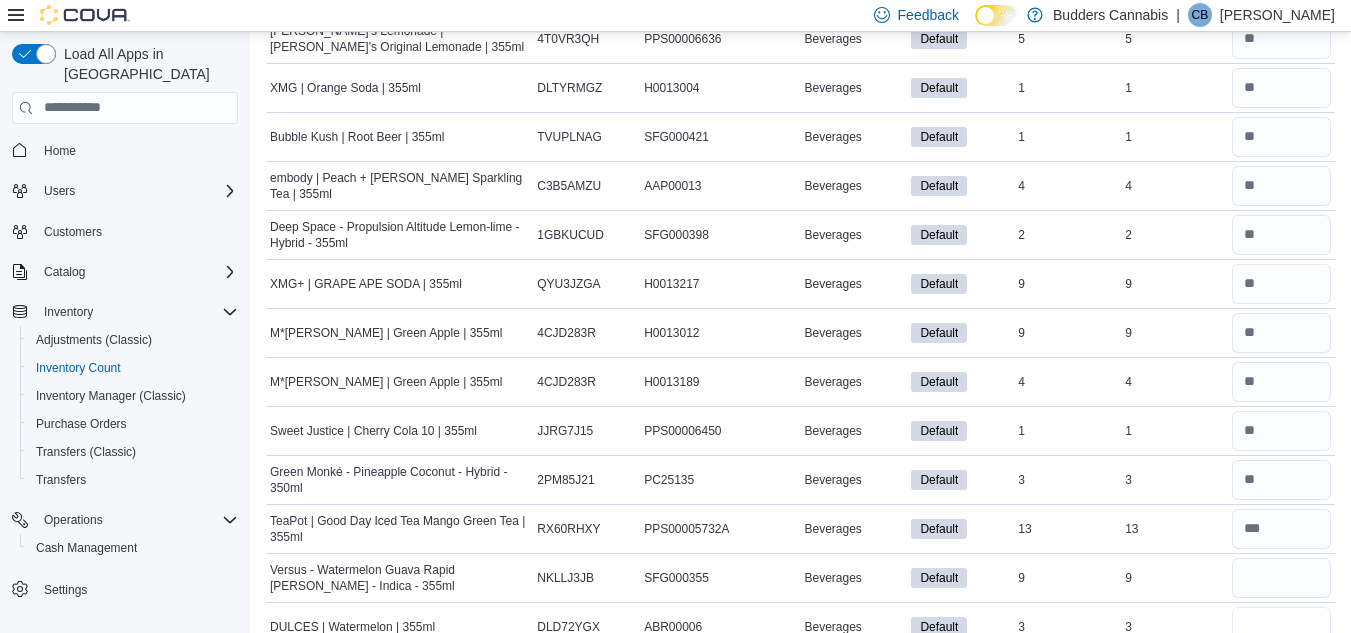 type 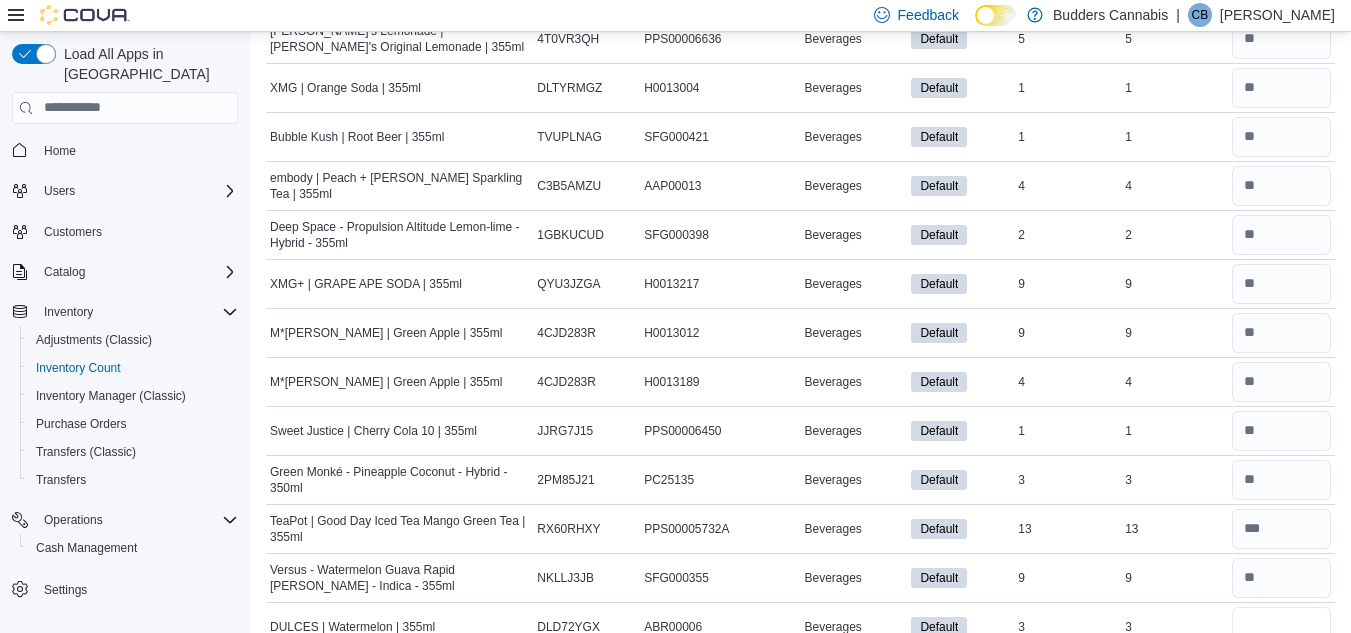 type on "*" 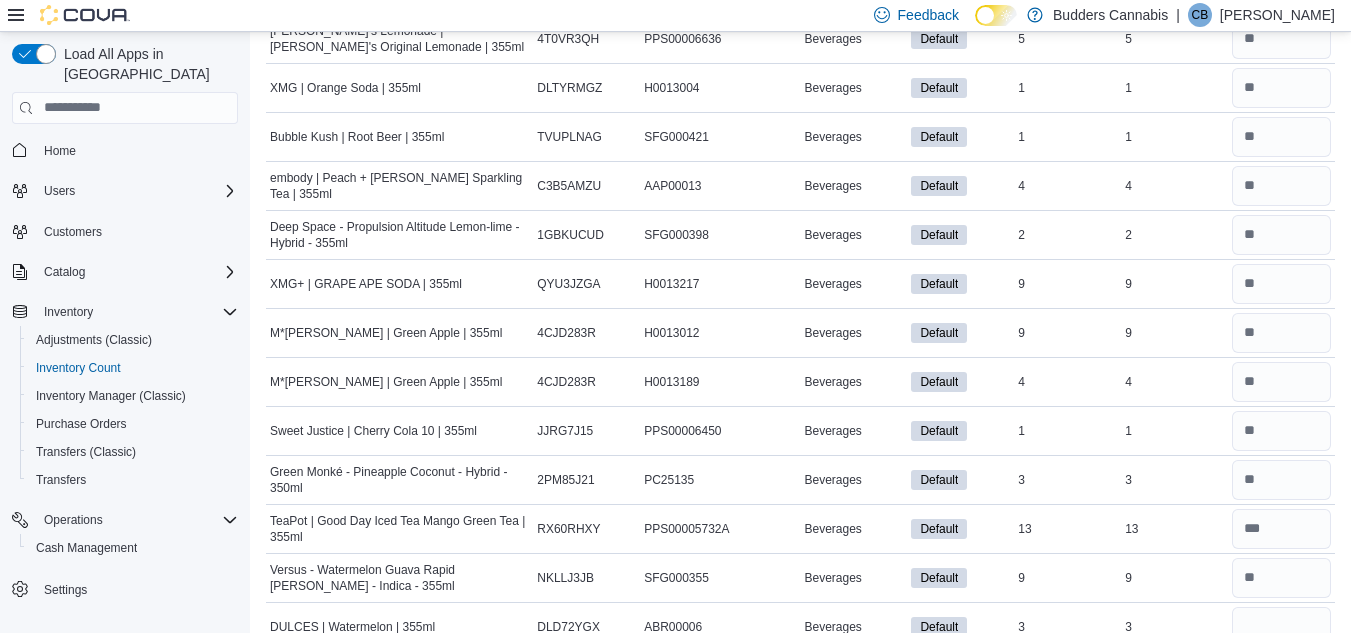 type 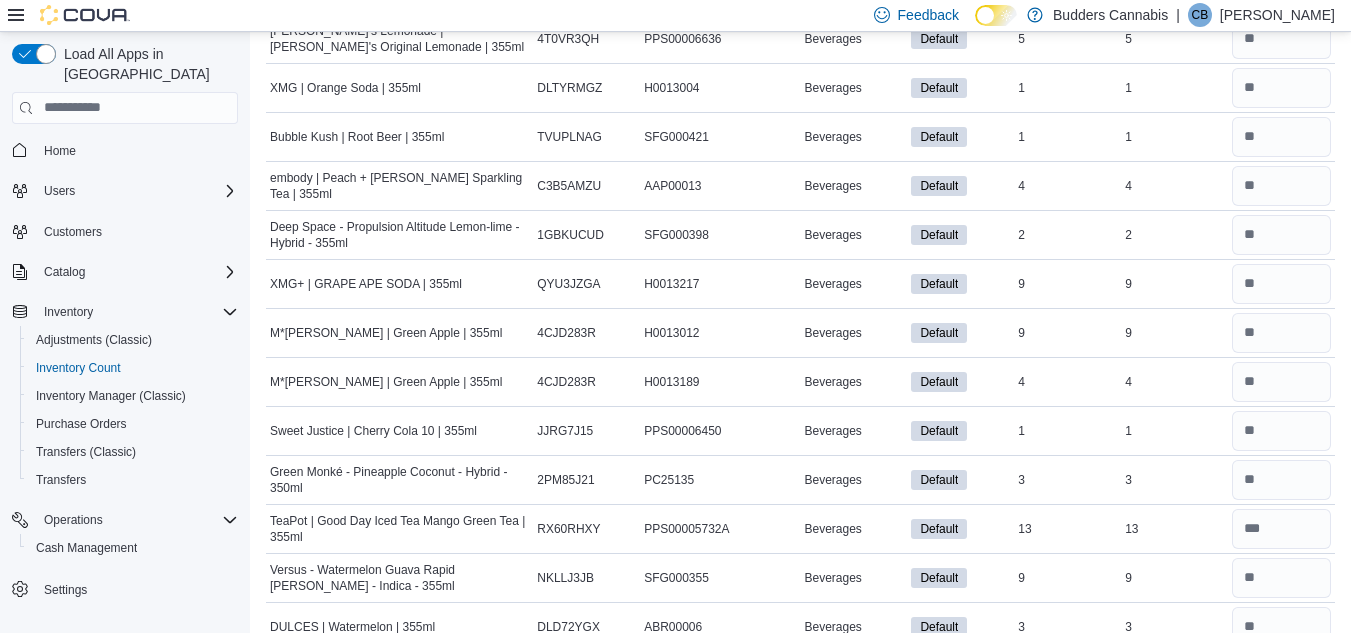 scroll, scrollTop: 2742, scrollLeft: 0, axis: vertical 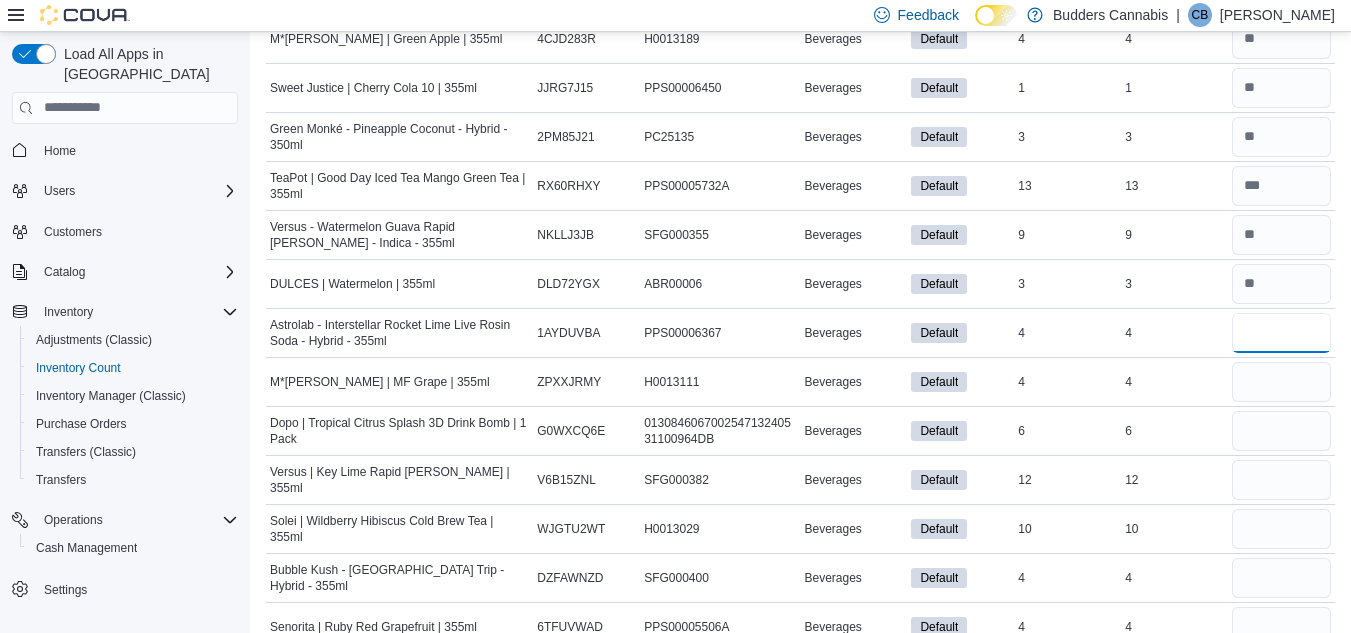 type on "*" 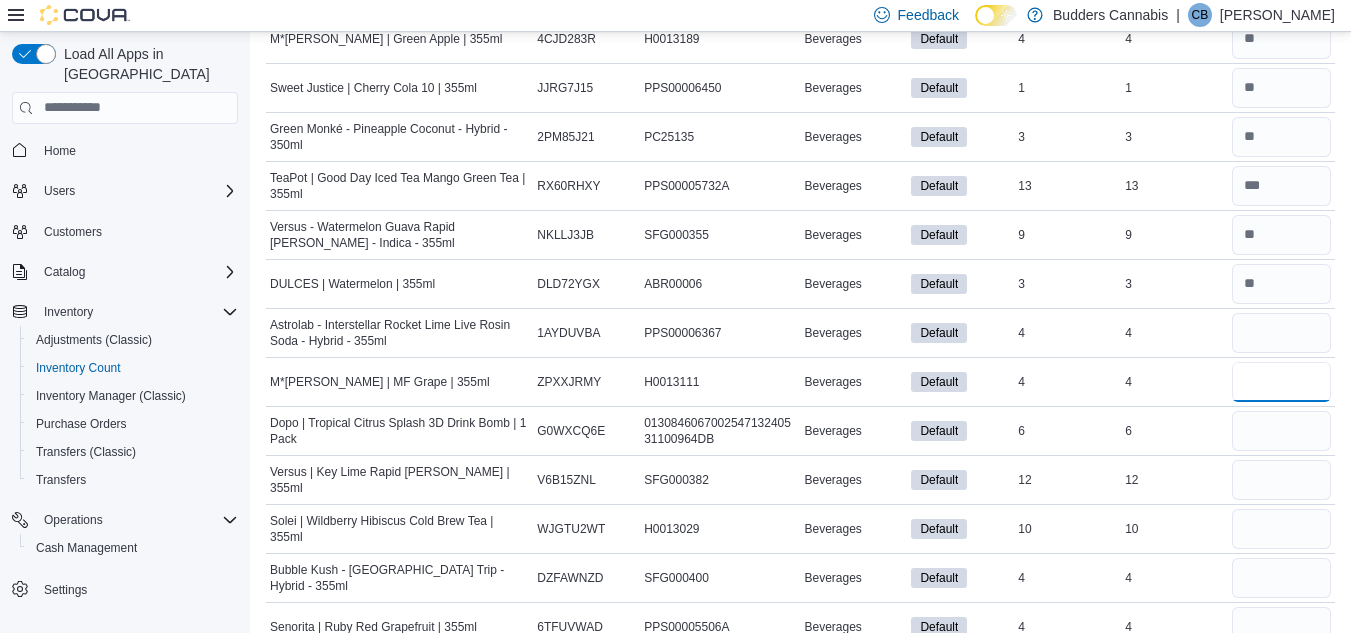 type 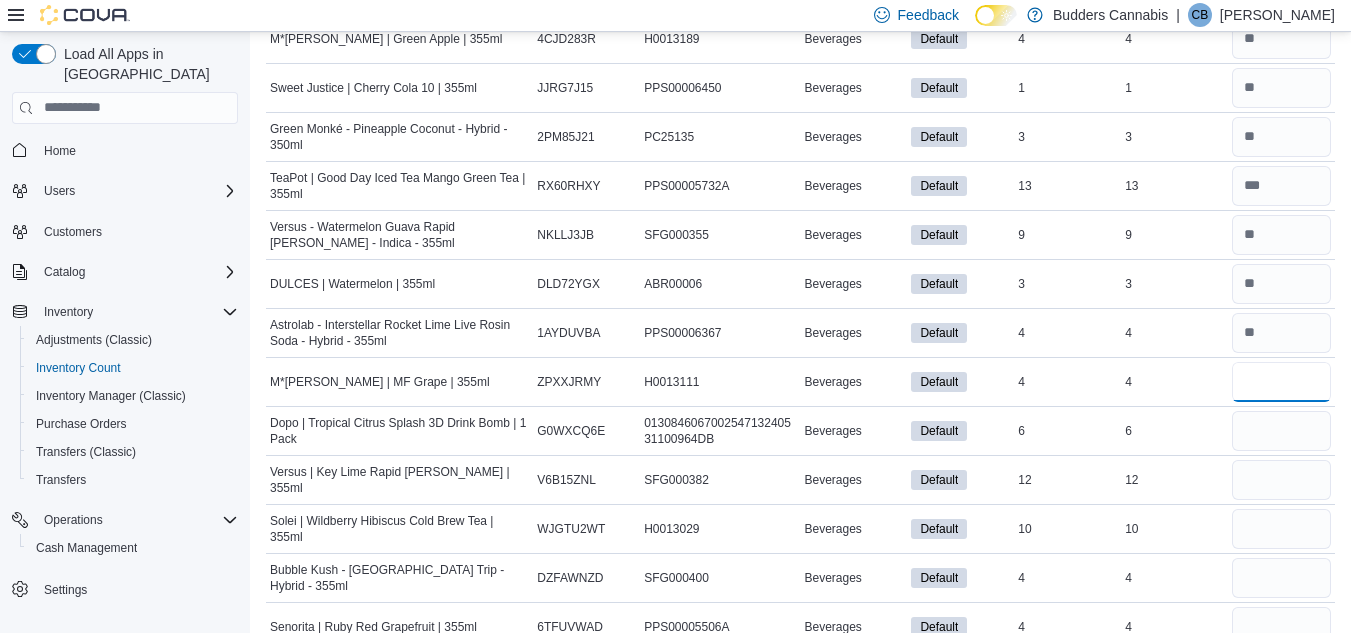type on "*" 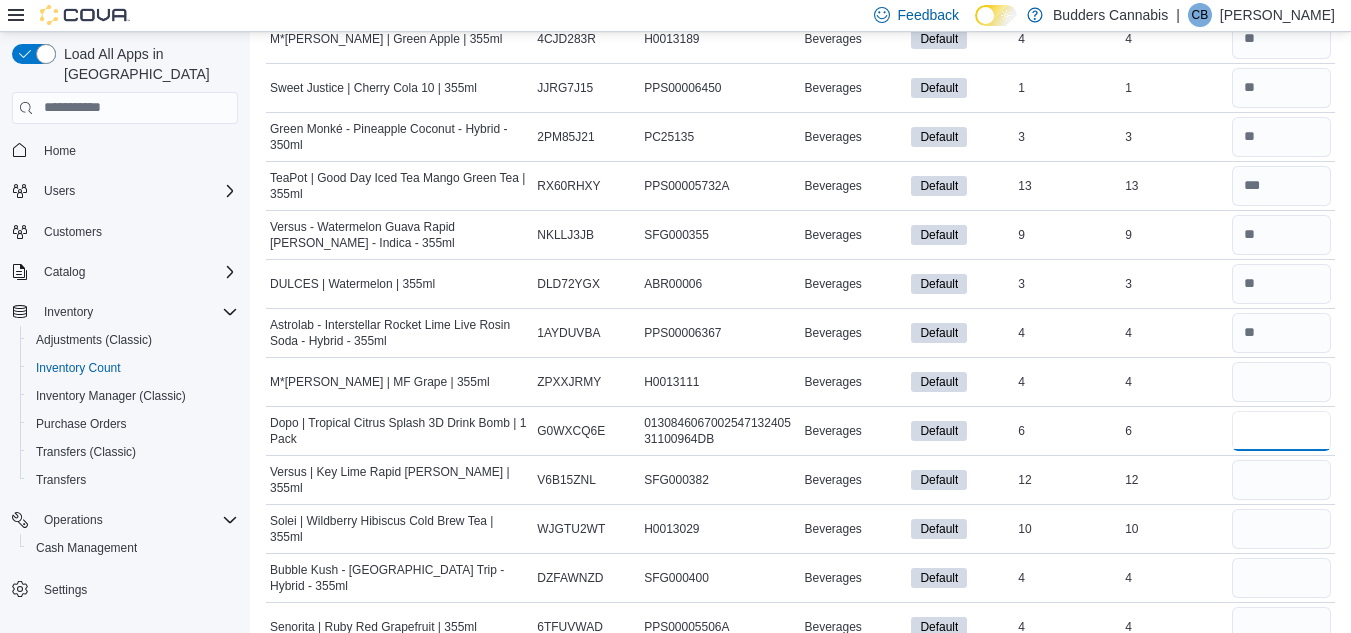 type 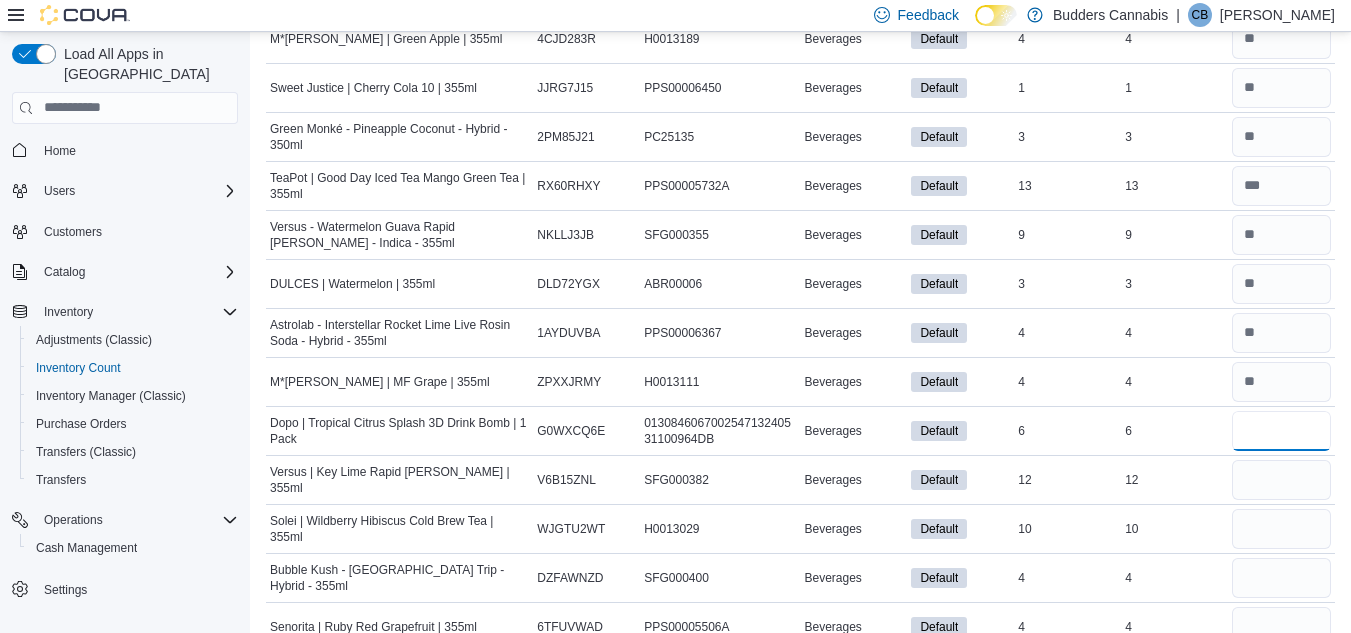 type on "*" 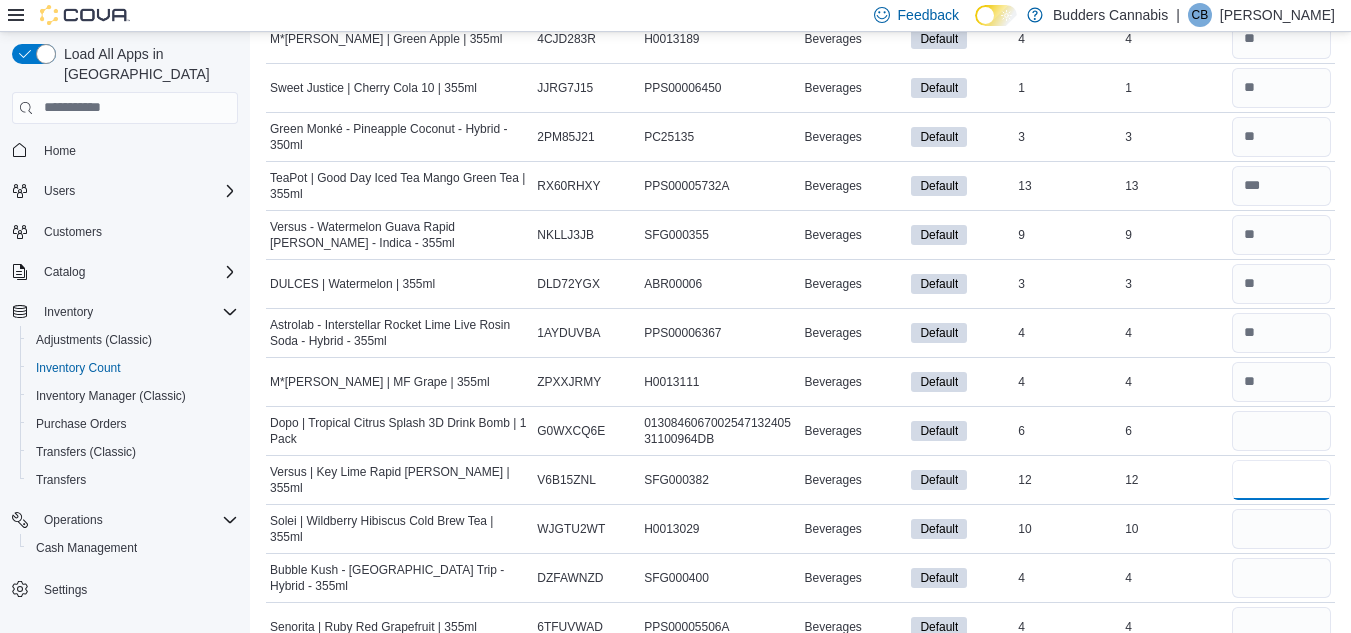 type 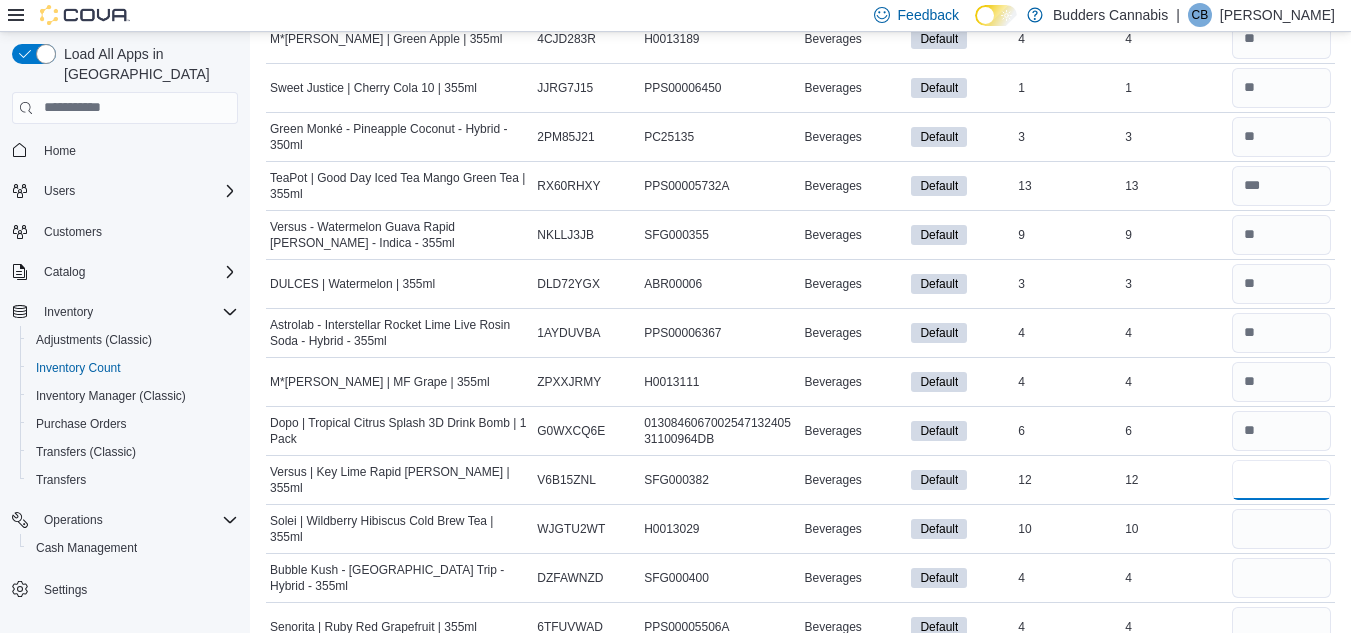 type on "**" 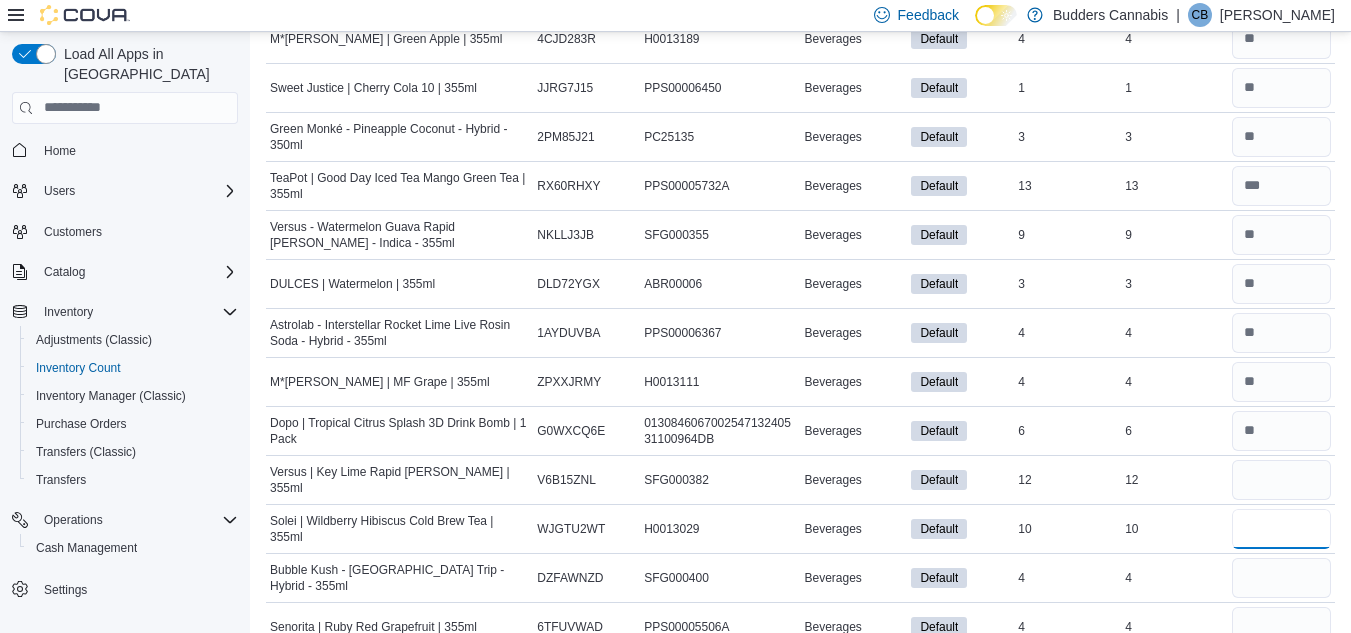 type 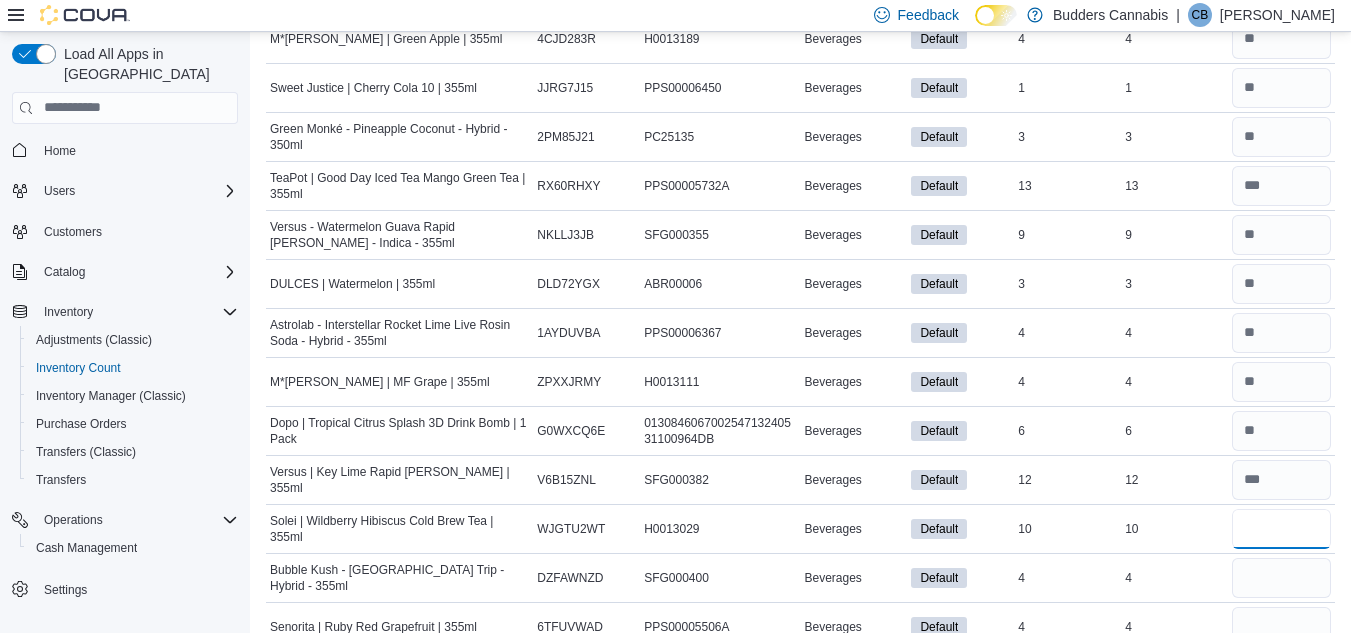type on "**" 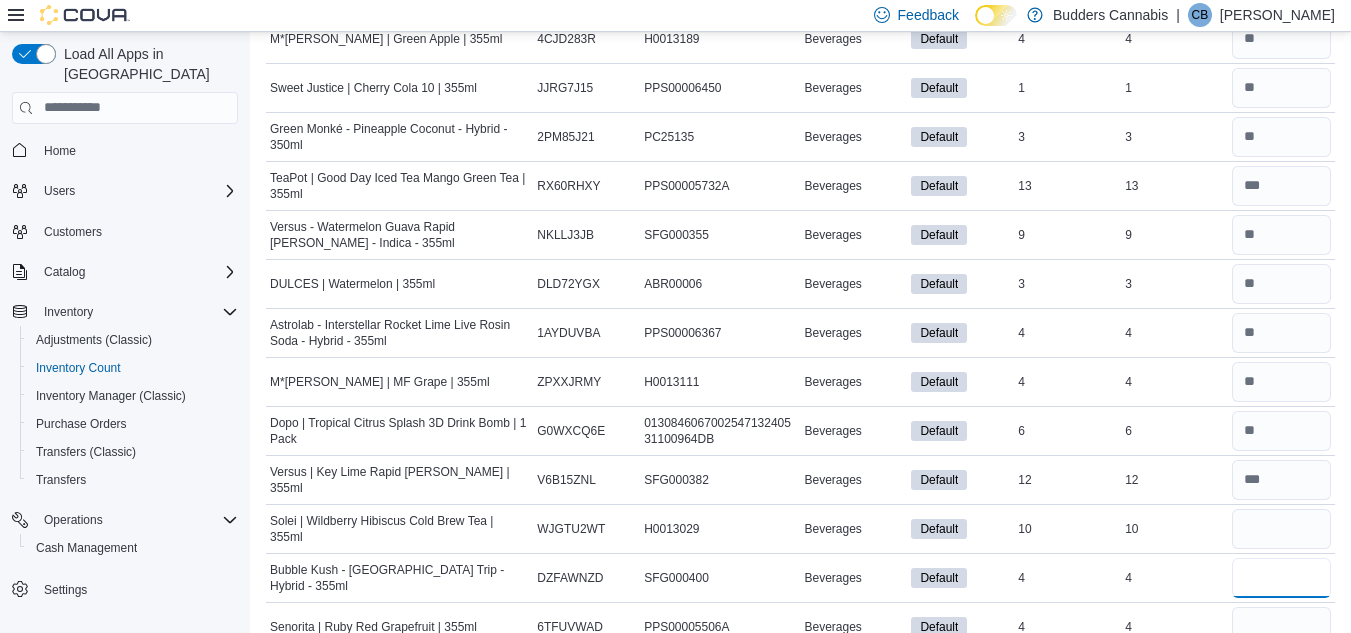 type 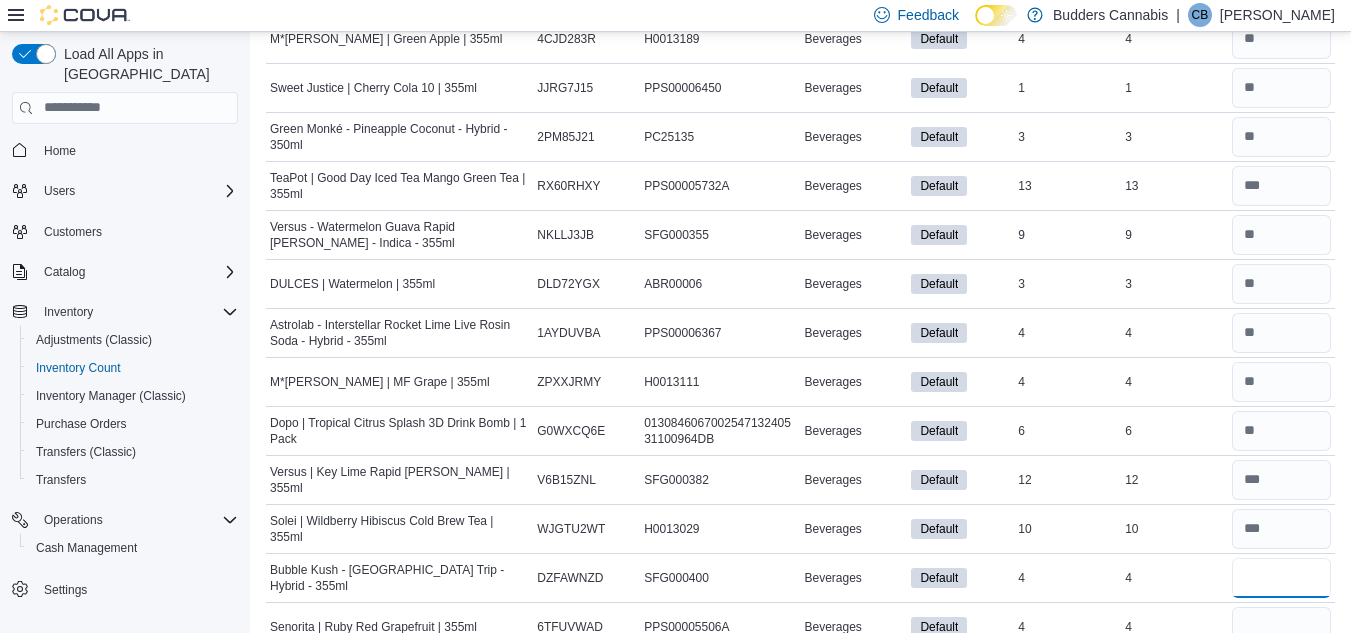 type on "*" 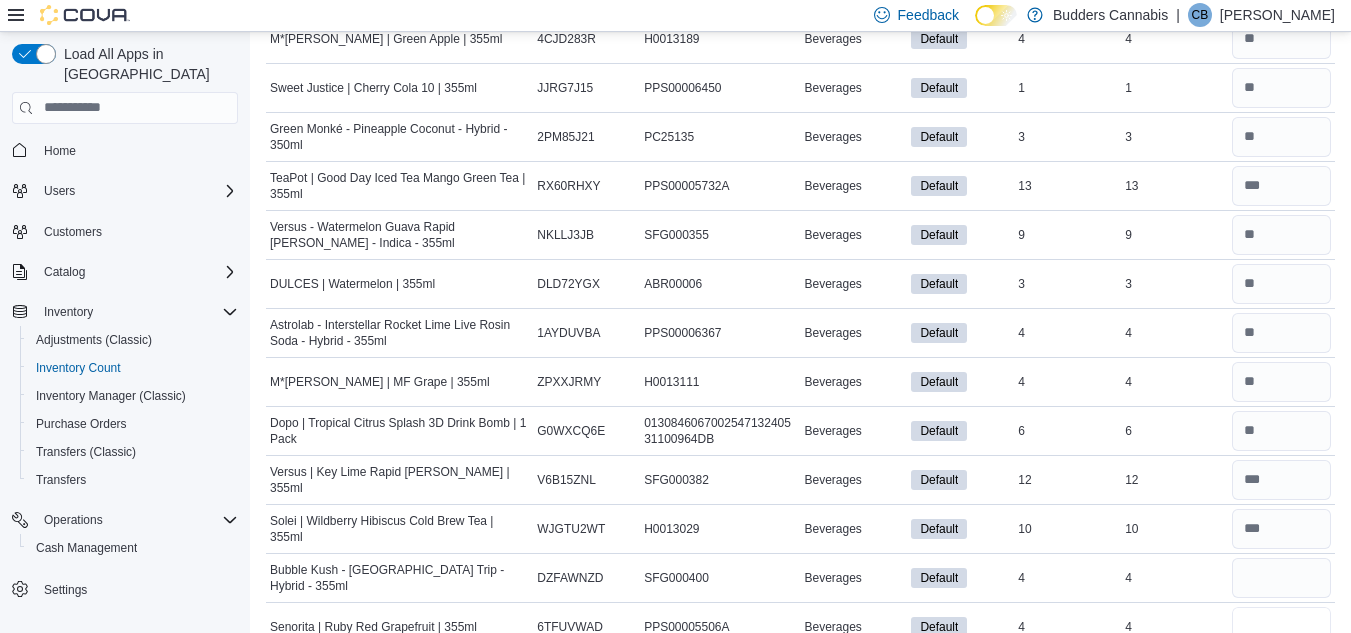 type 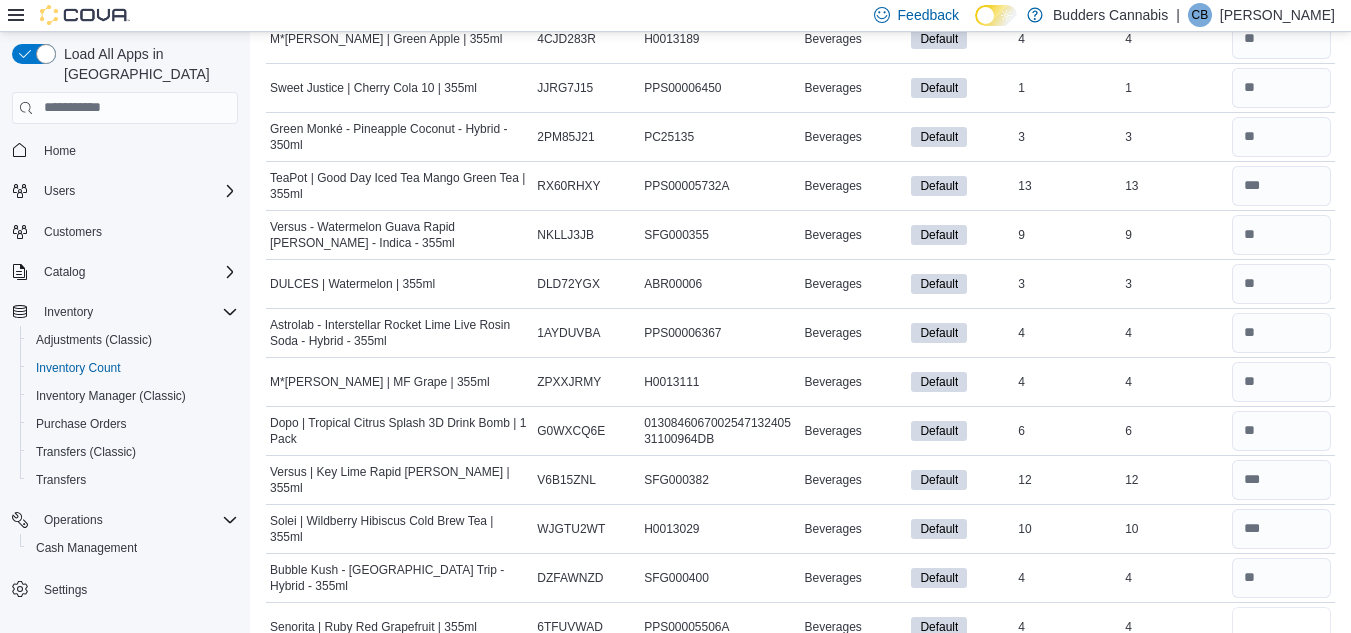 type on "*" 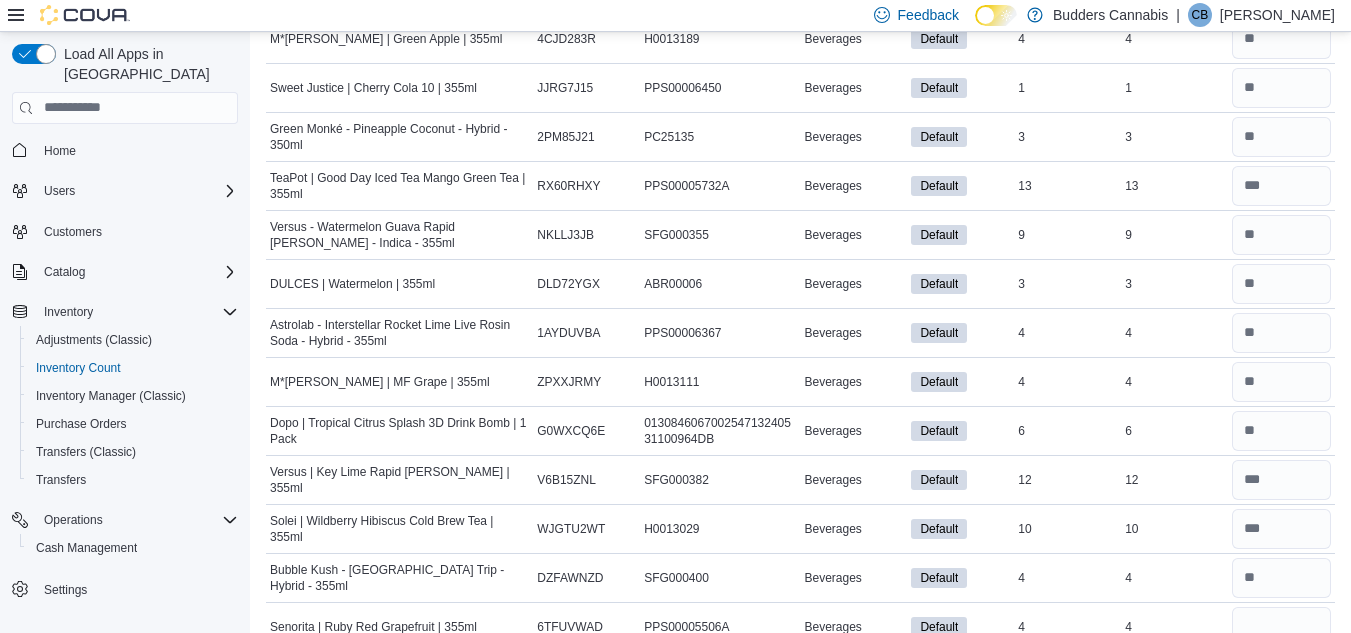 type 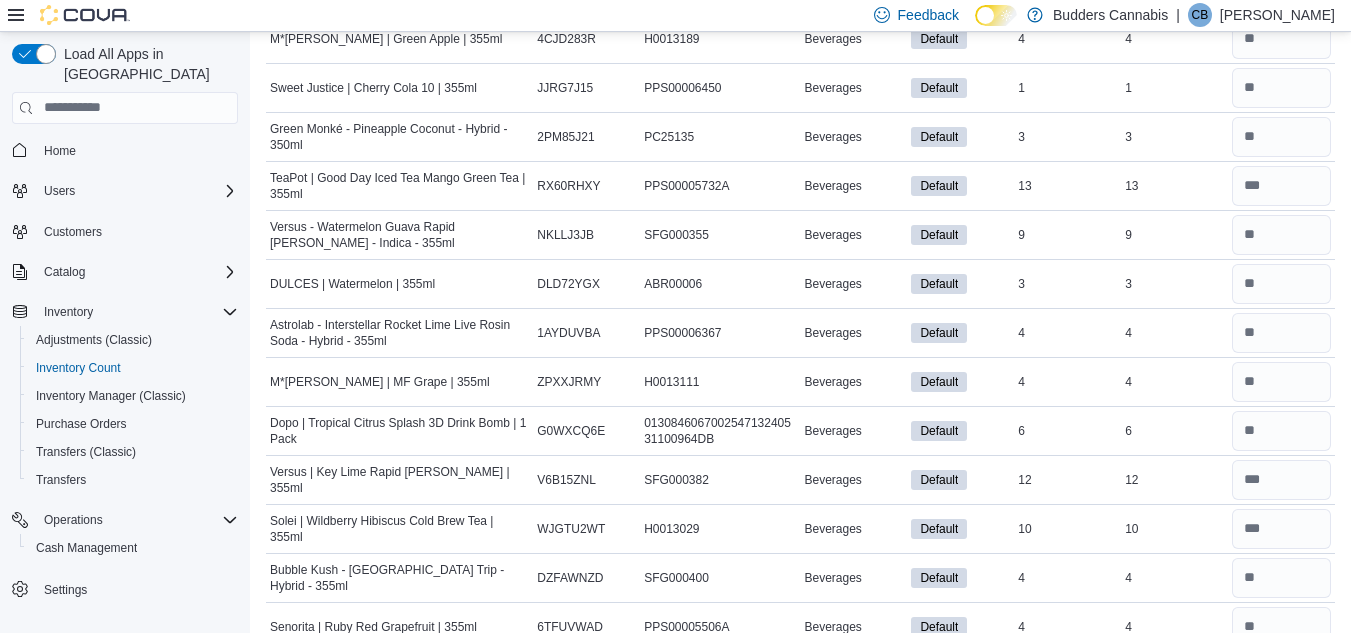 scroll, scrollTop: 3085, scrollLeft: 0, axis: vertical 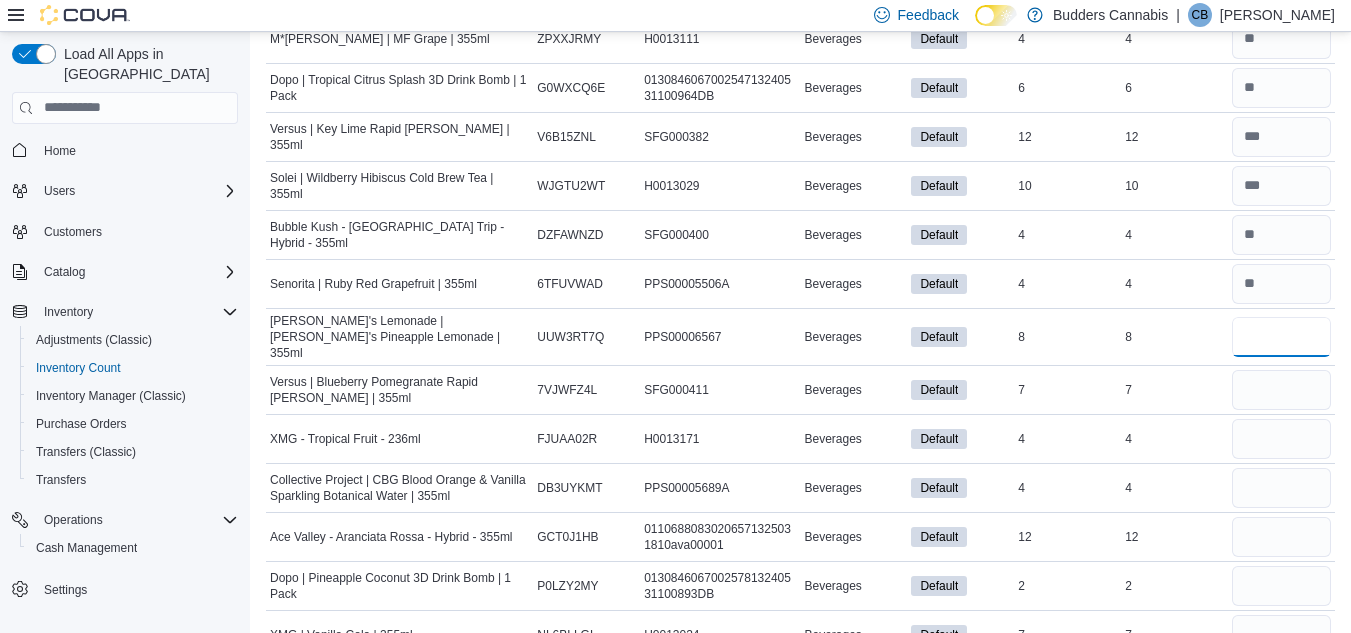 type on "*" 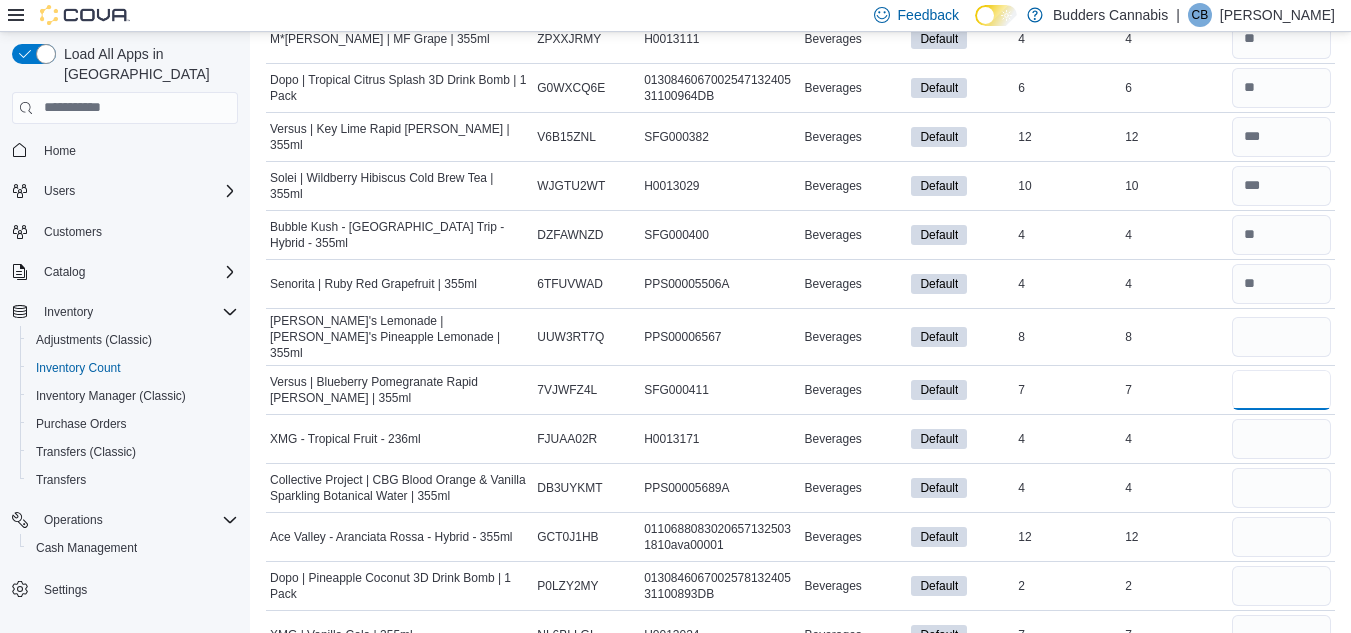 type 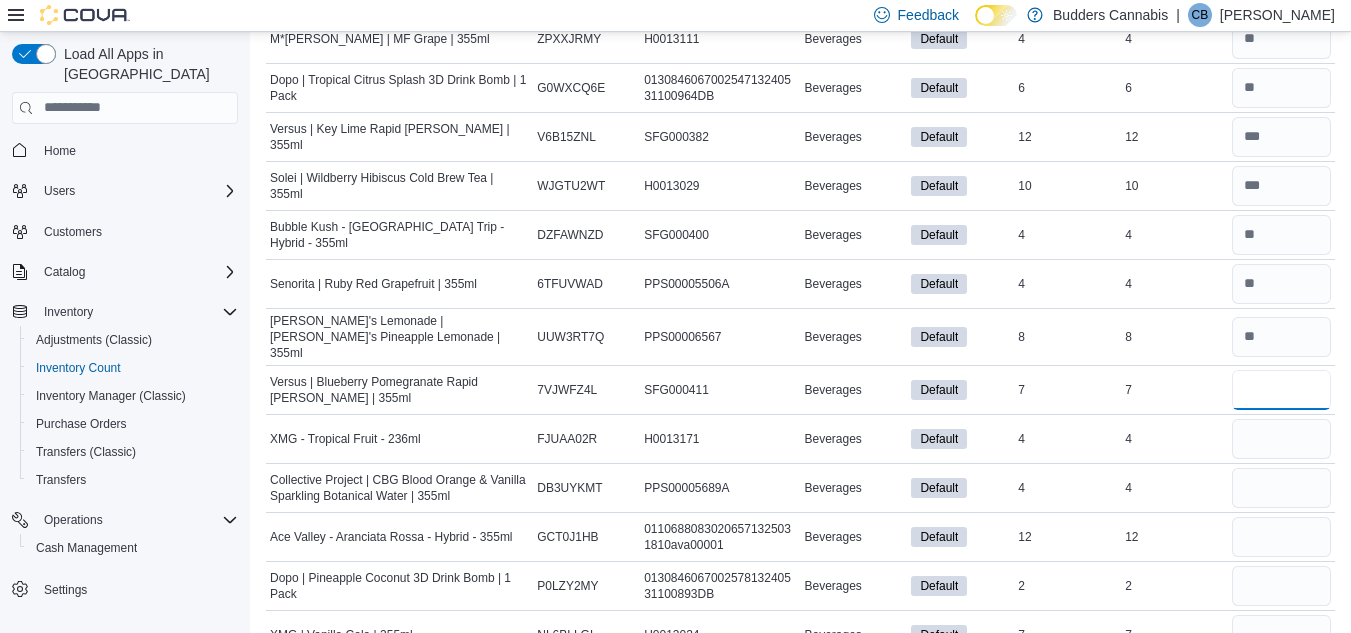 type on "*" 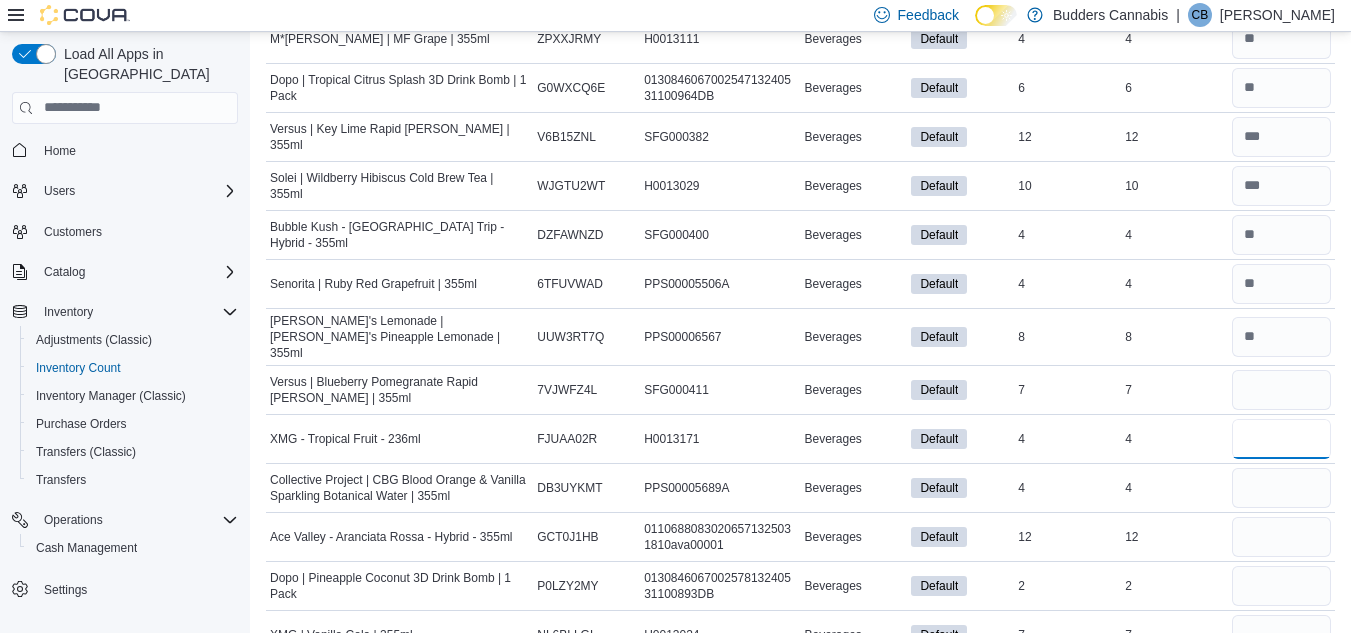 type 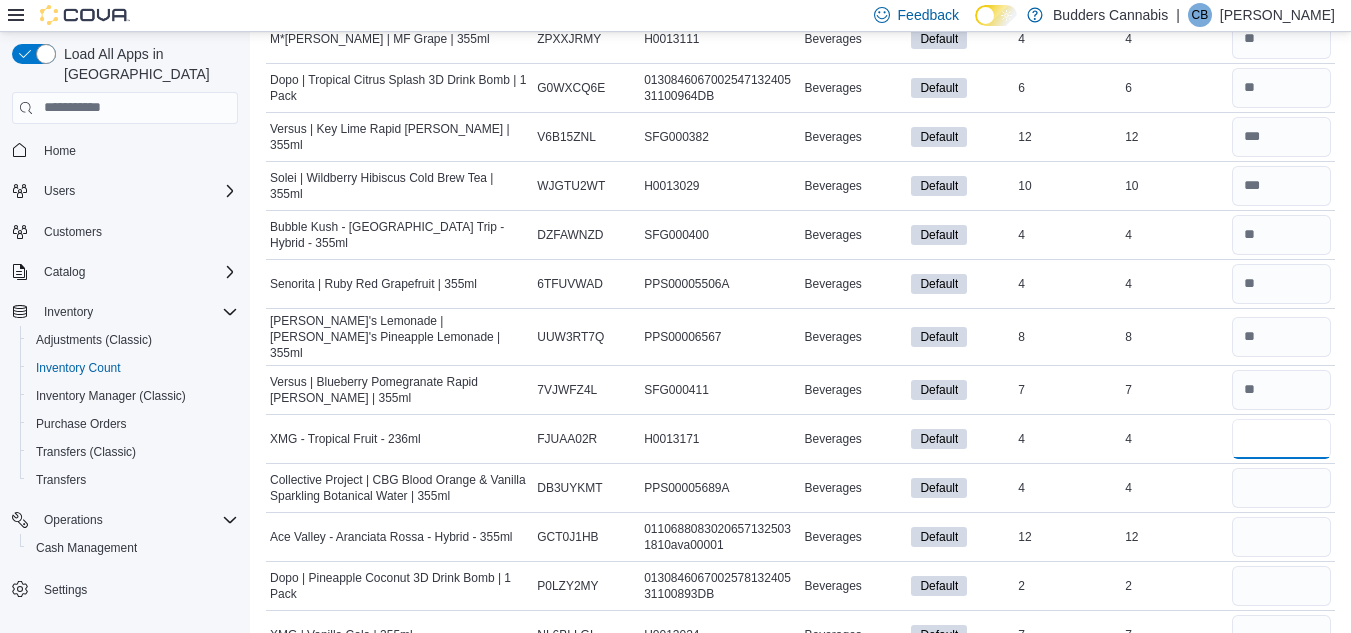 type on "*" 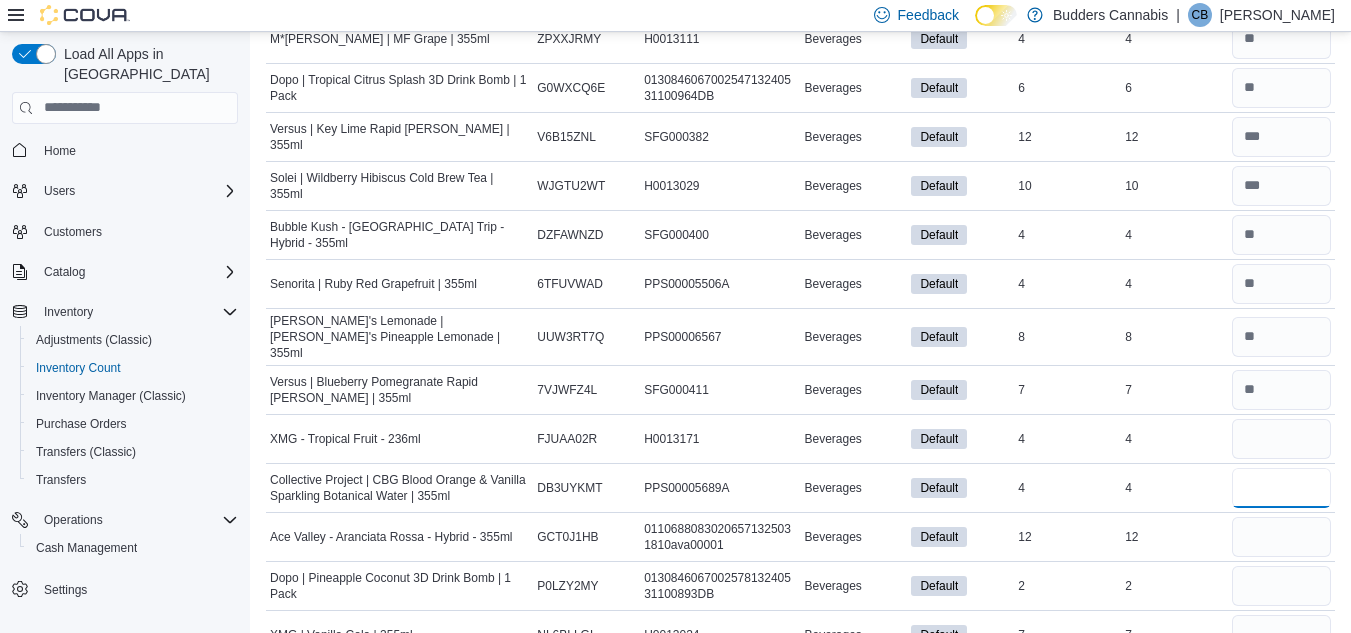 type 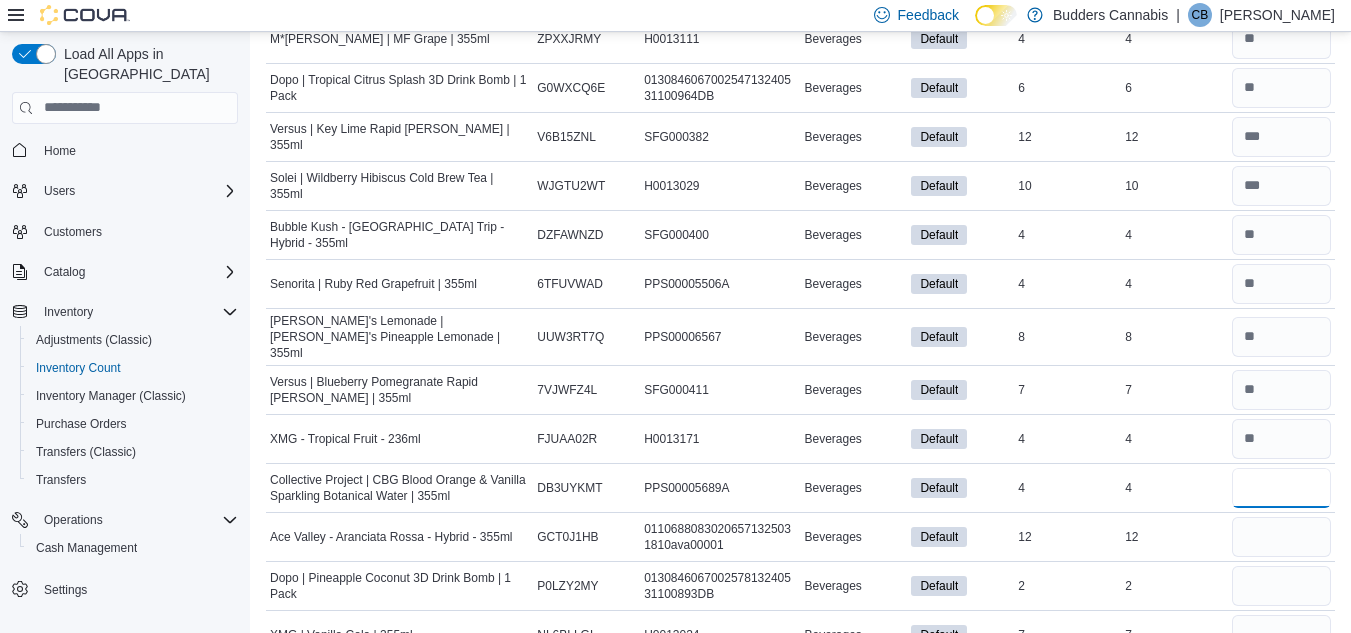 type on "*" 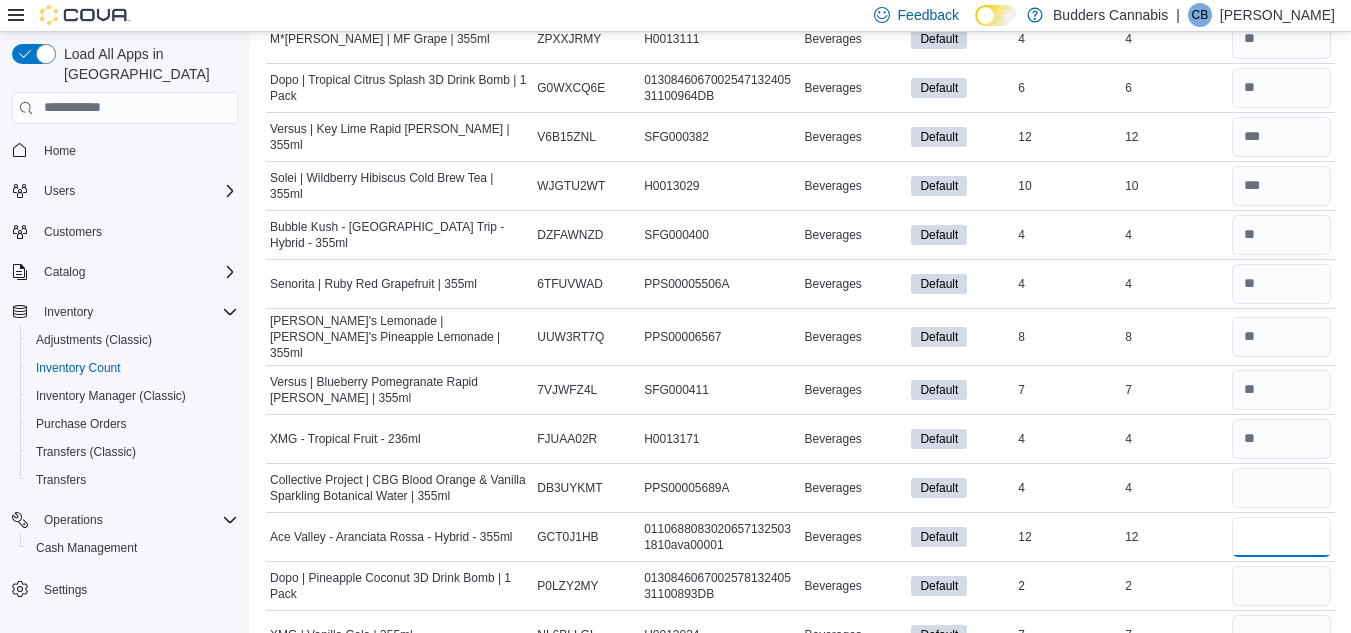 type 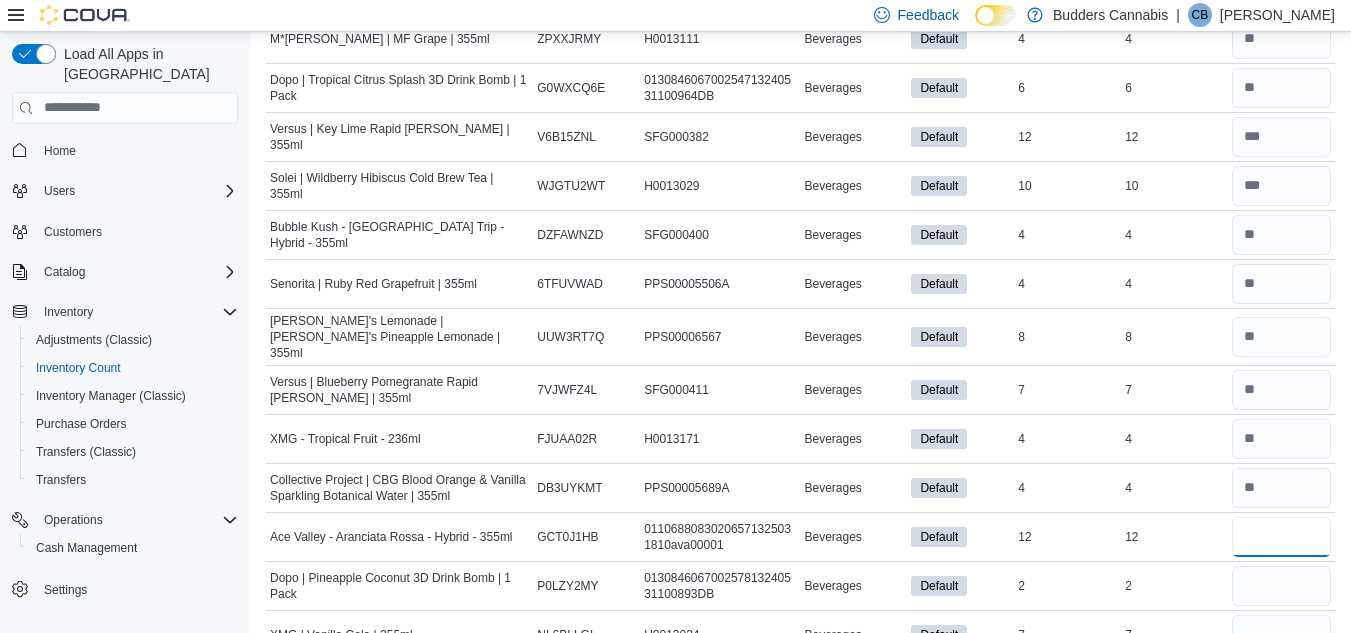 type on "**" 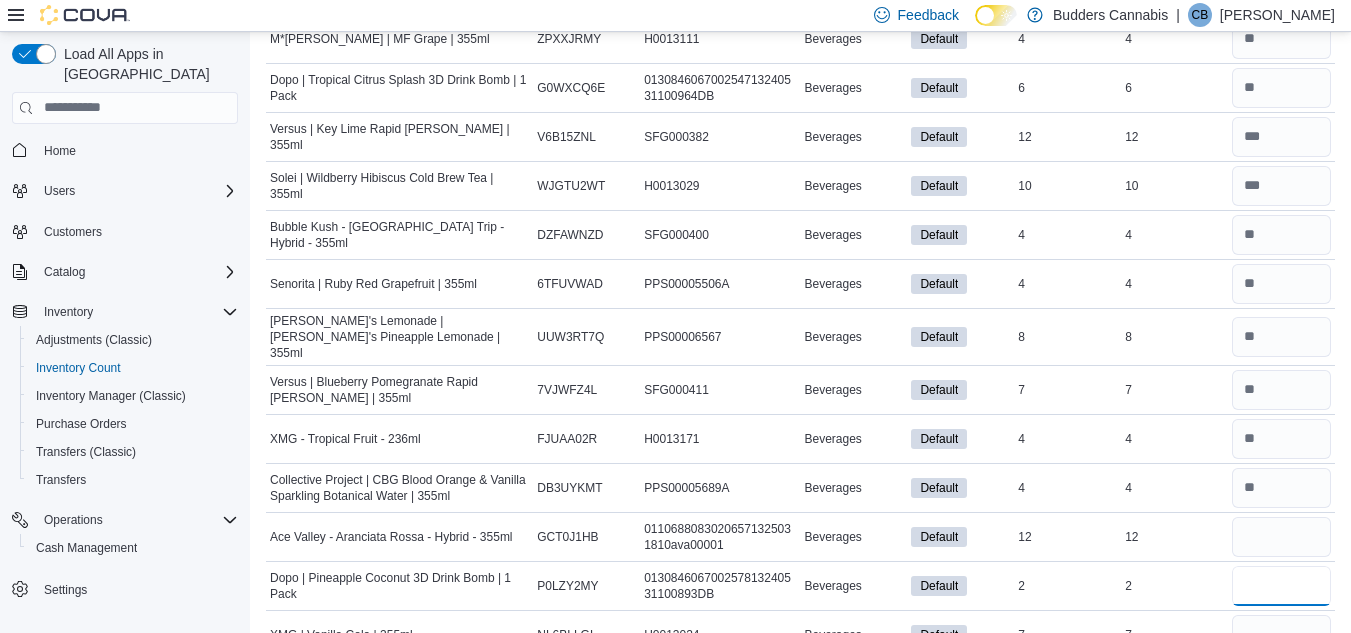 type 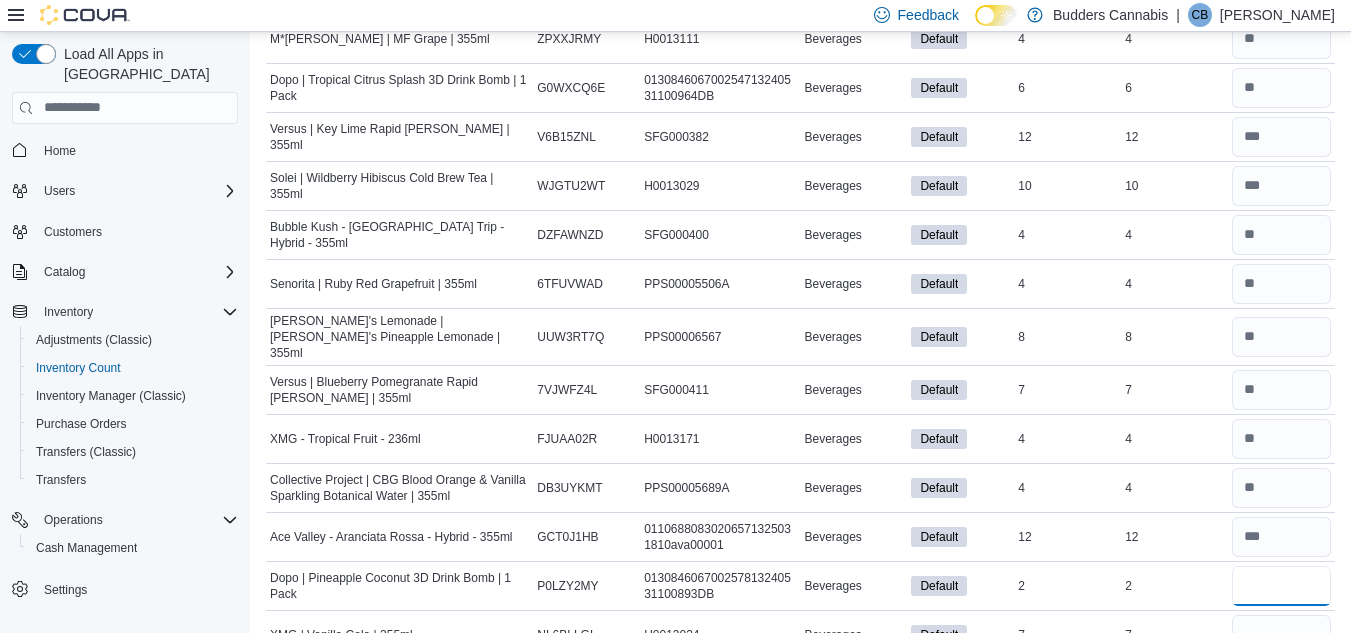 type on "*" 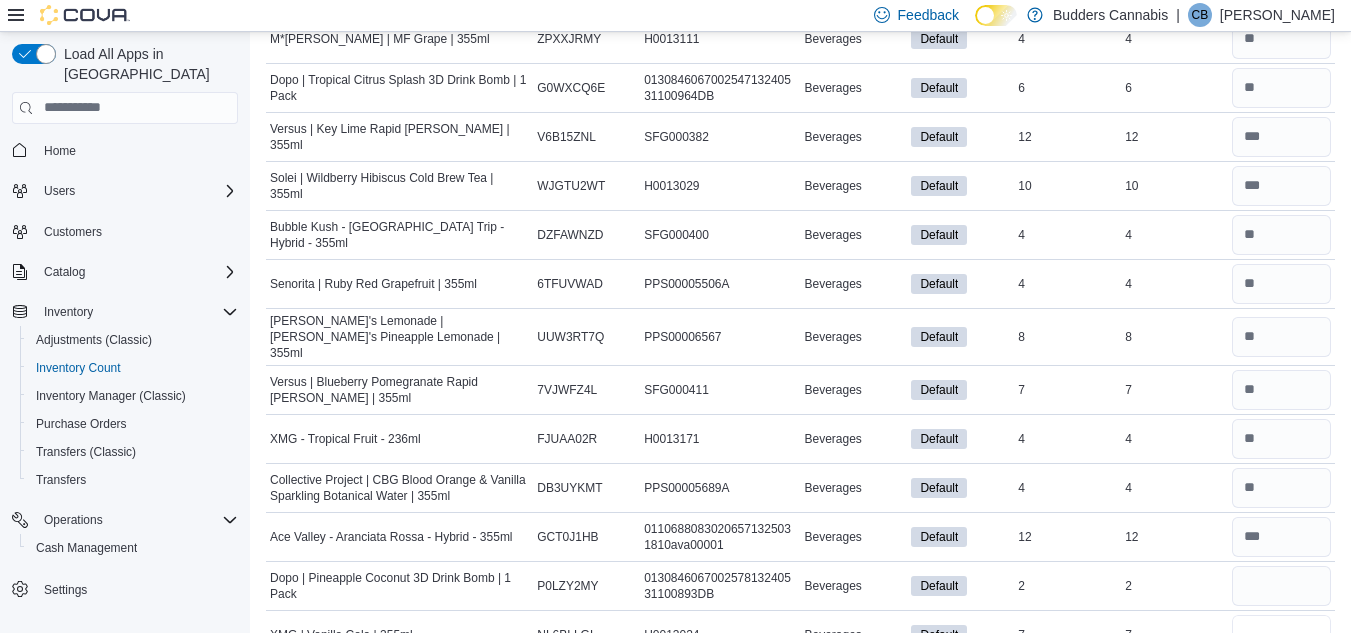 type 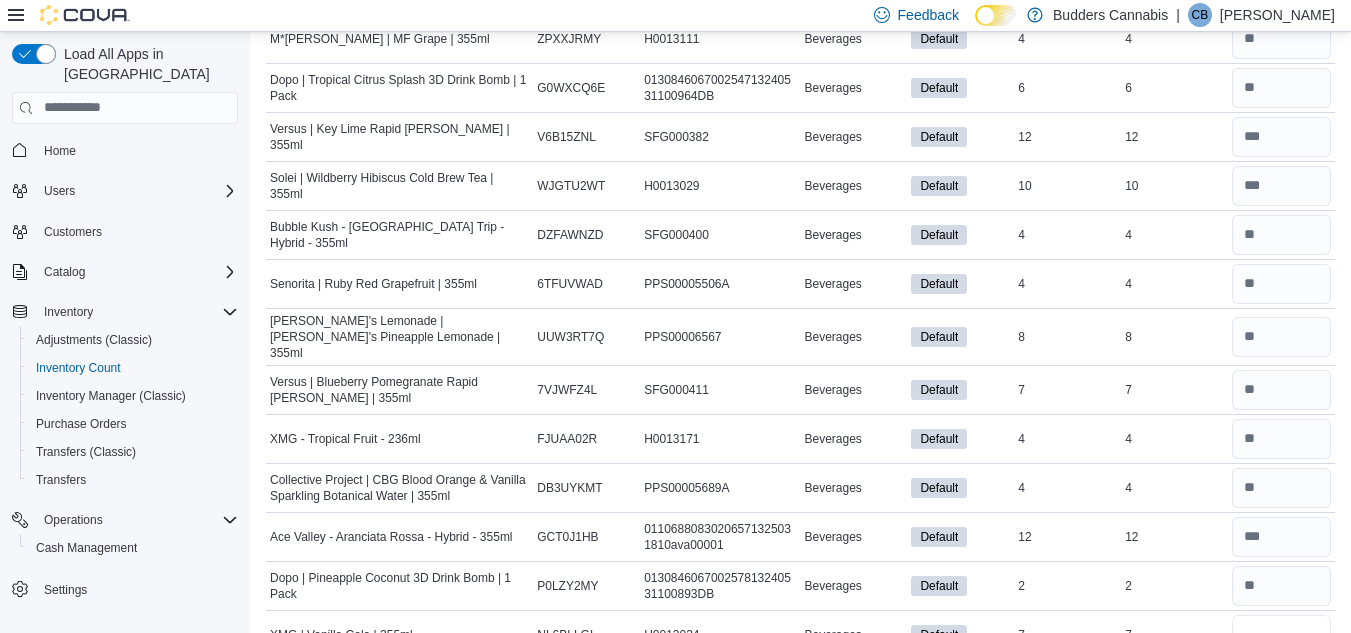 type on "*" 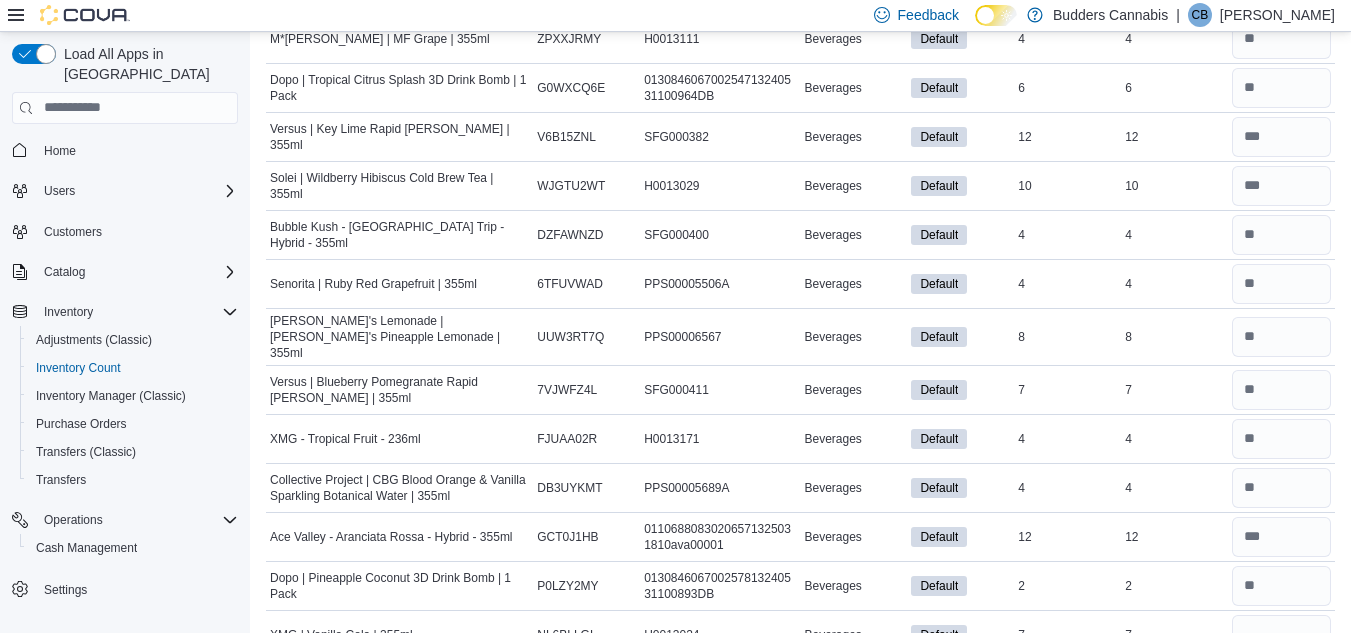 type 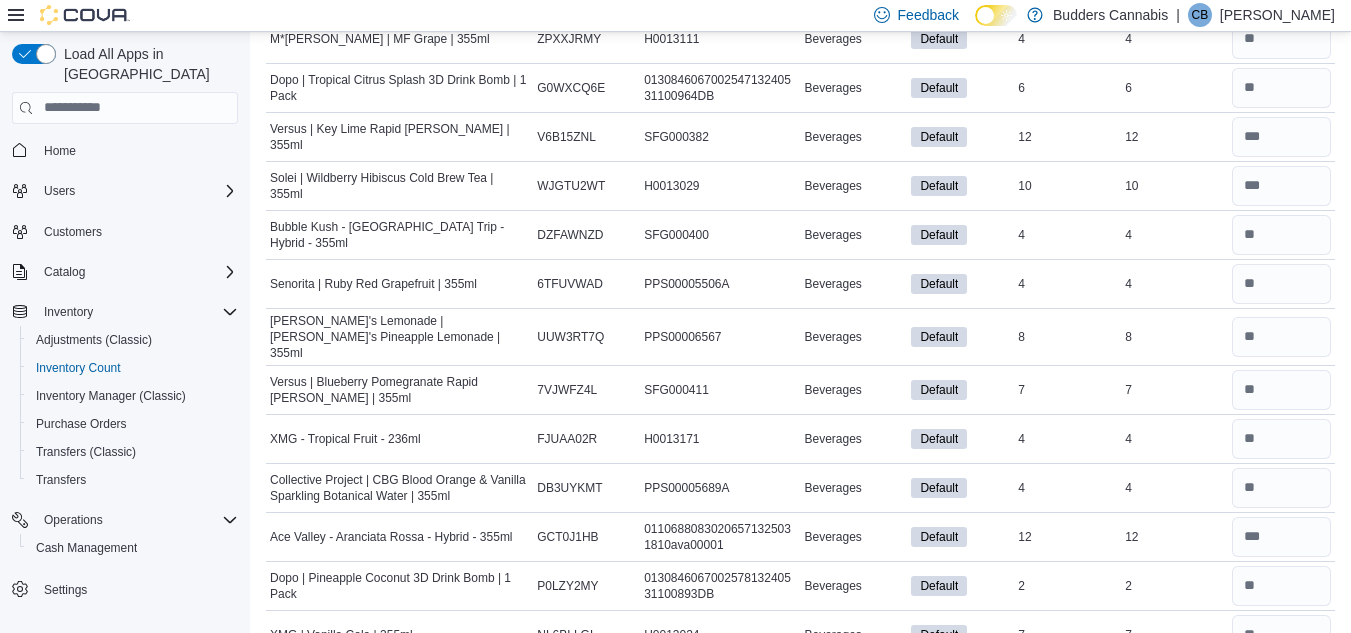 scroll, scrollTop: 3428, scrollLeft: 0, axis: vertical 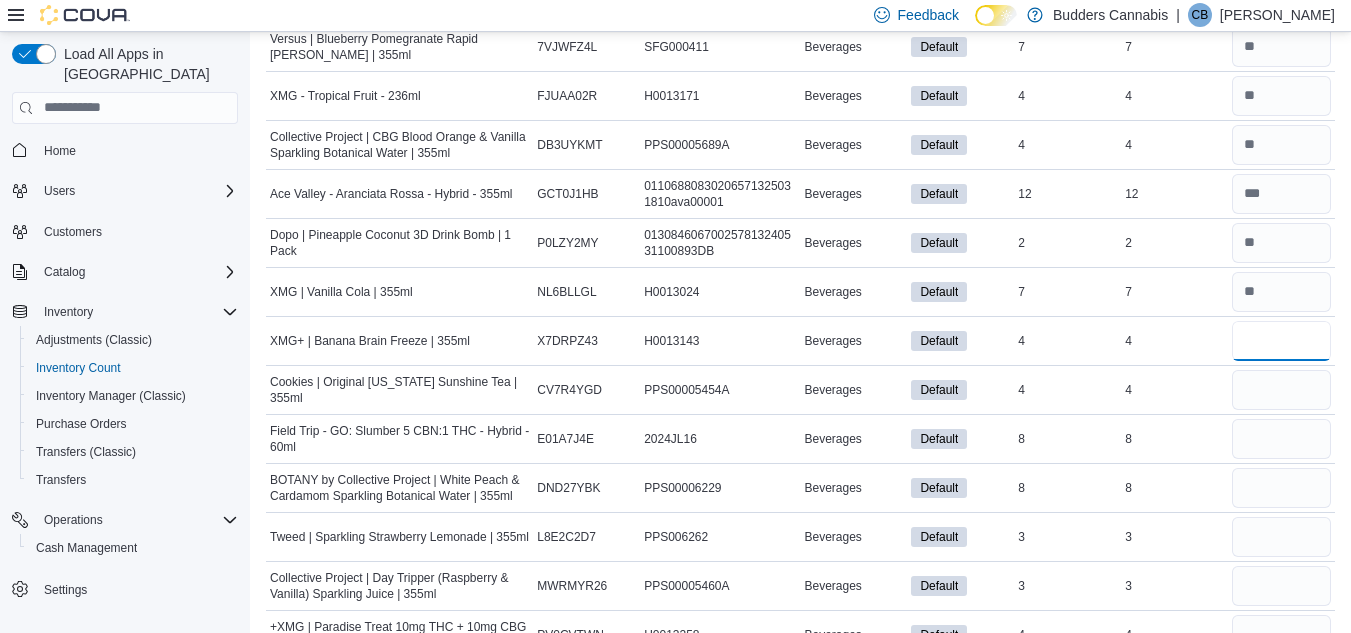 type on "*" 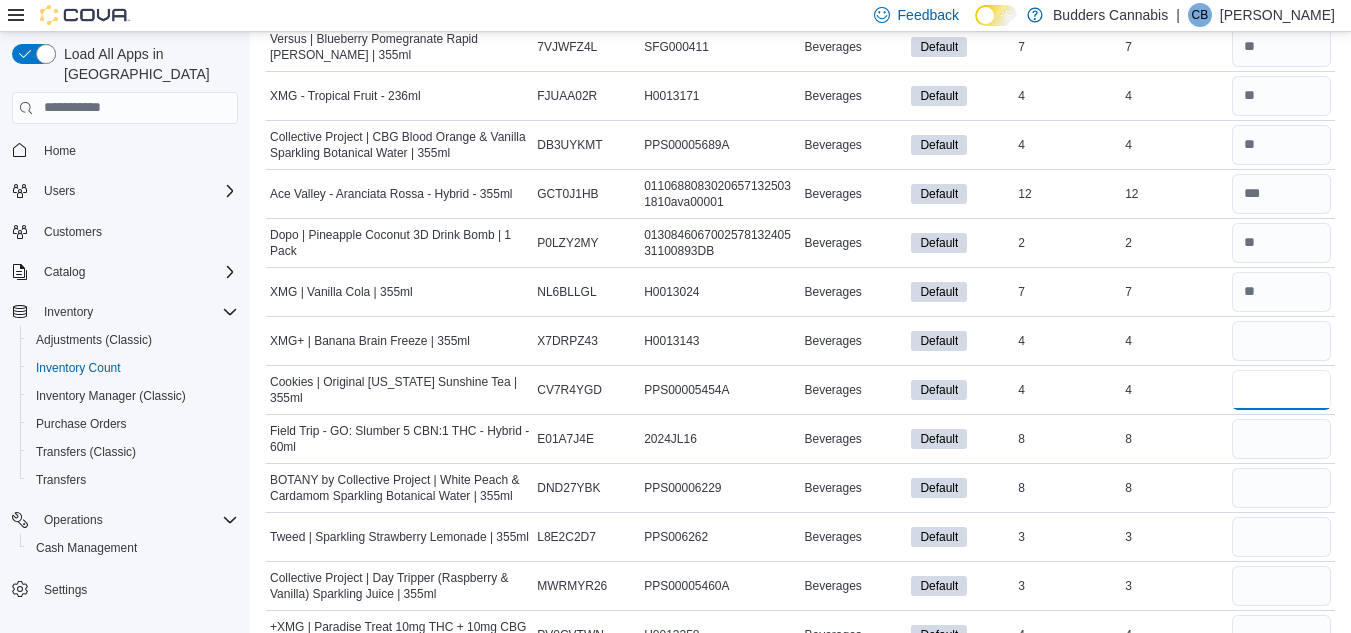 type 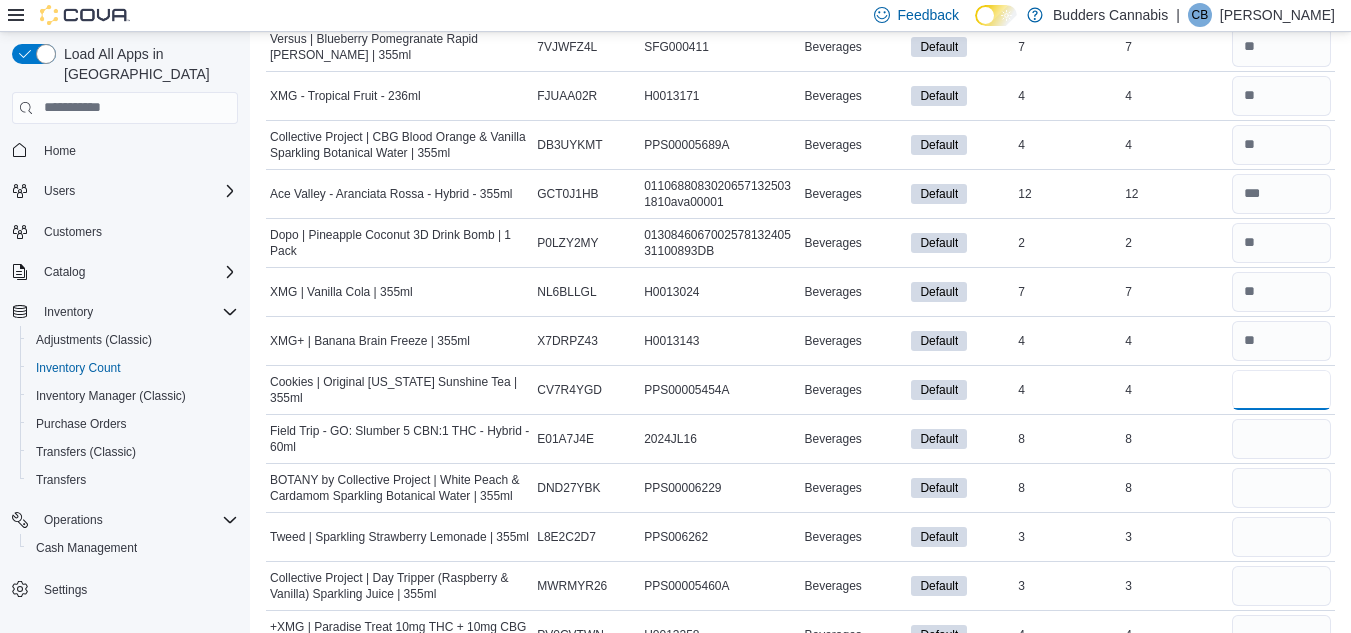 type on "*" 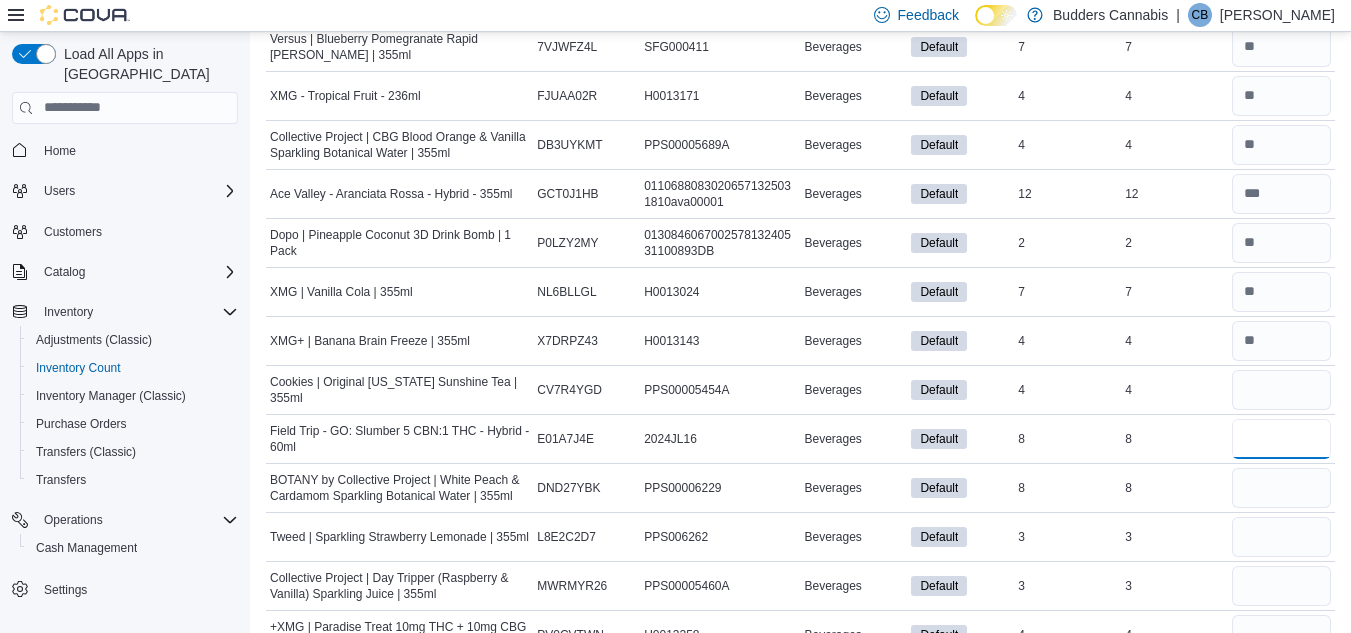 type 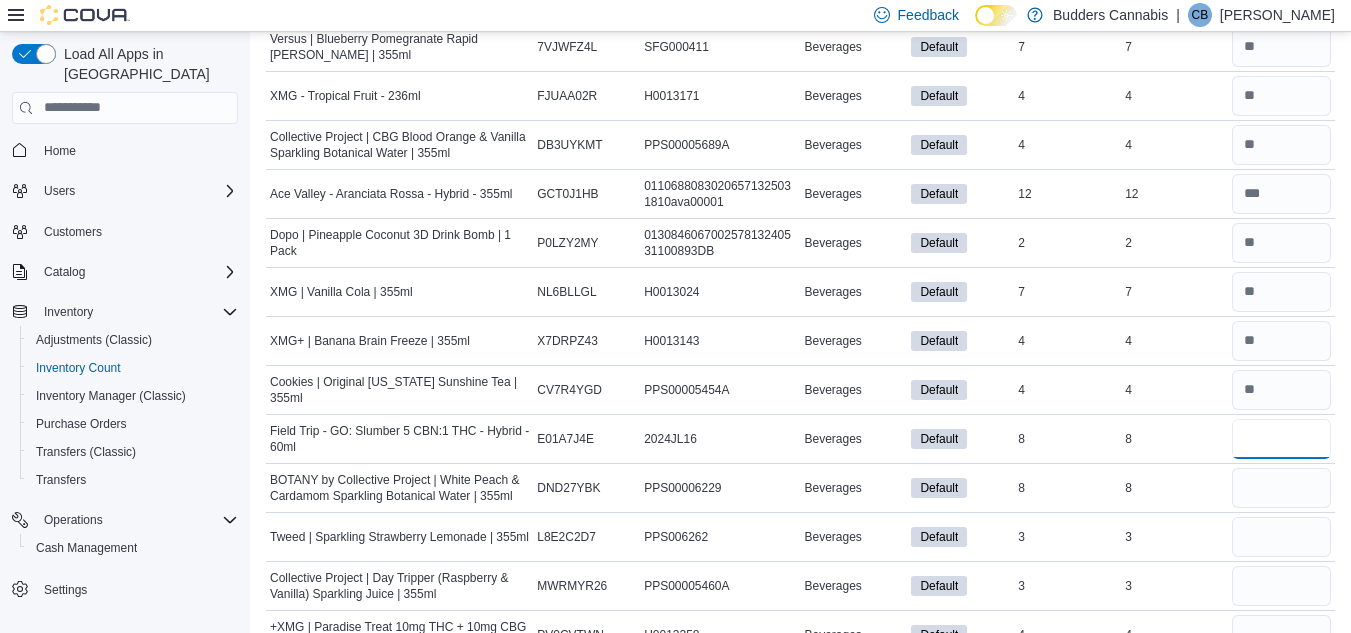 type on "*" 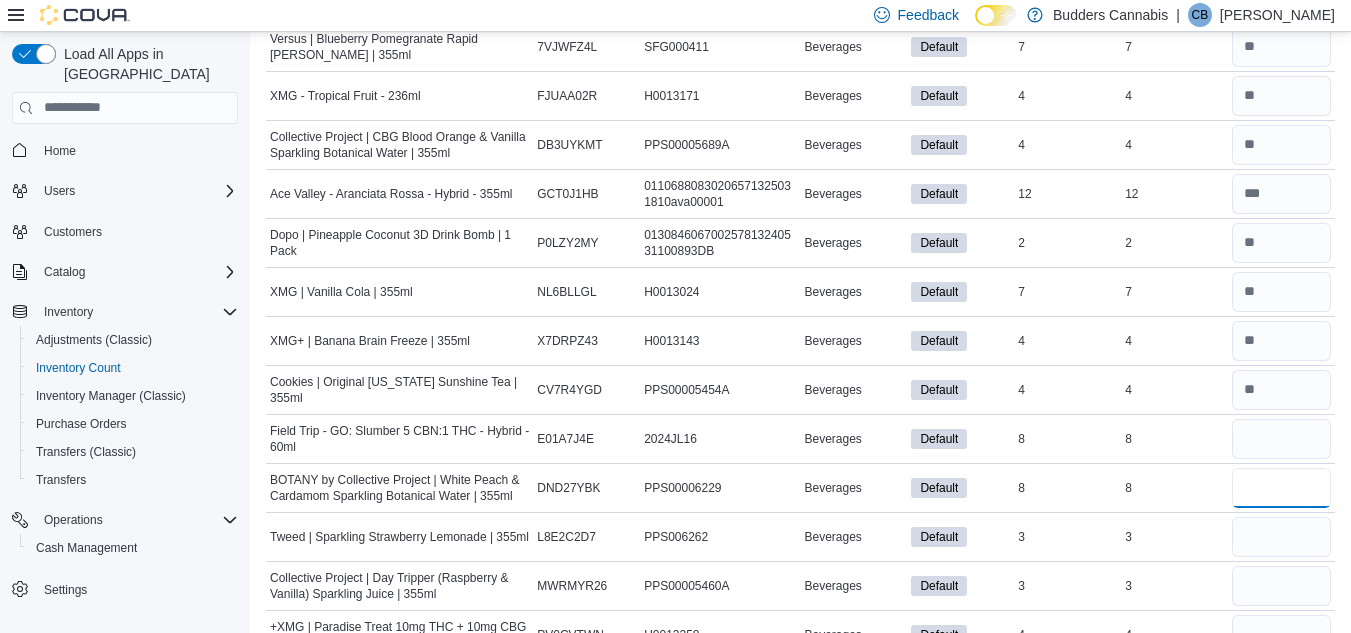 type 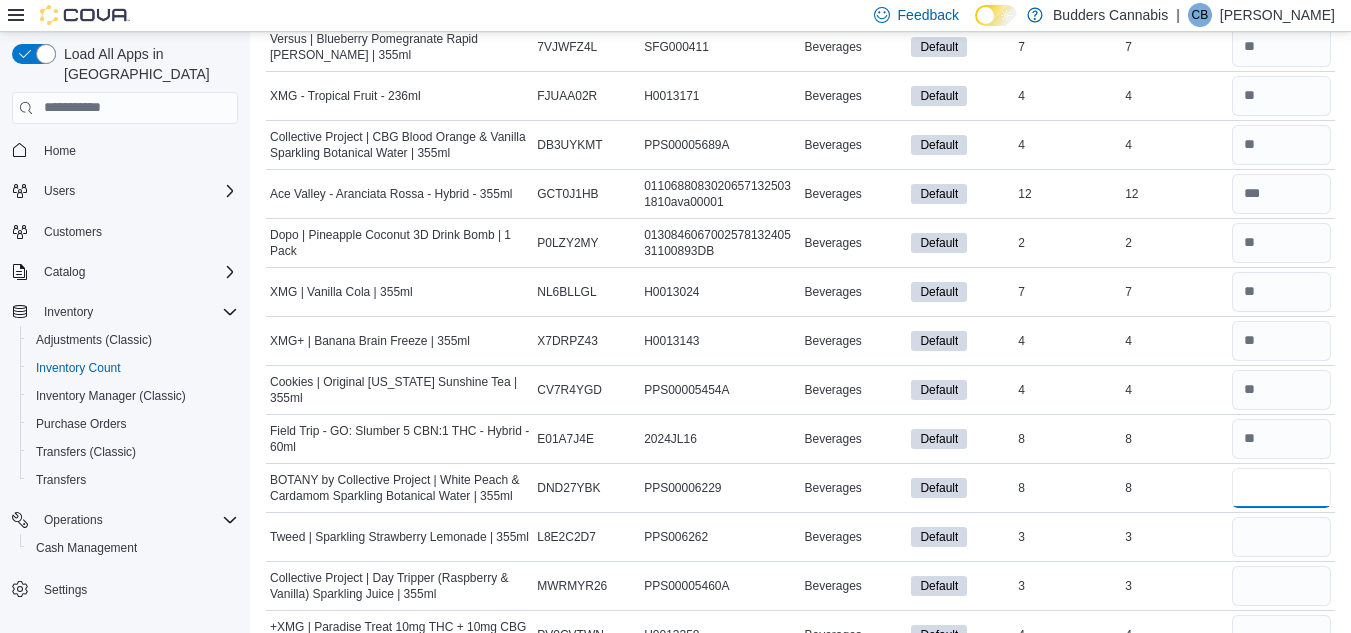 type on "*" 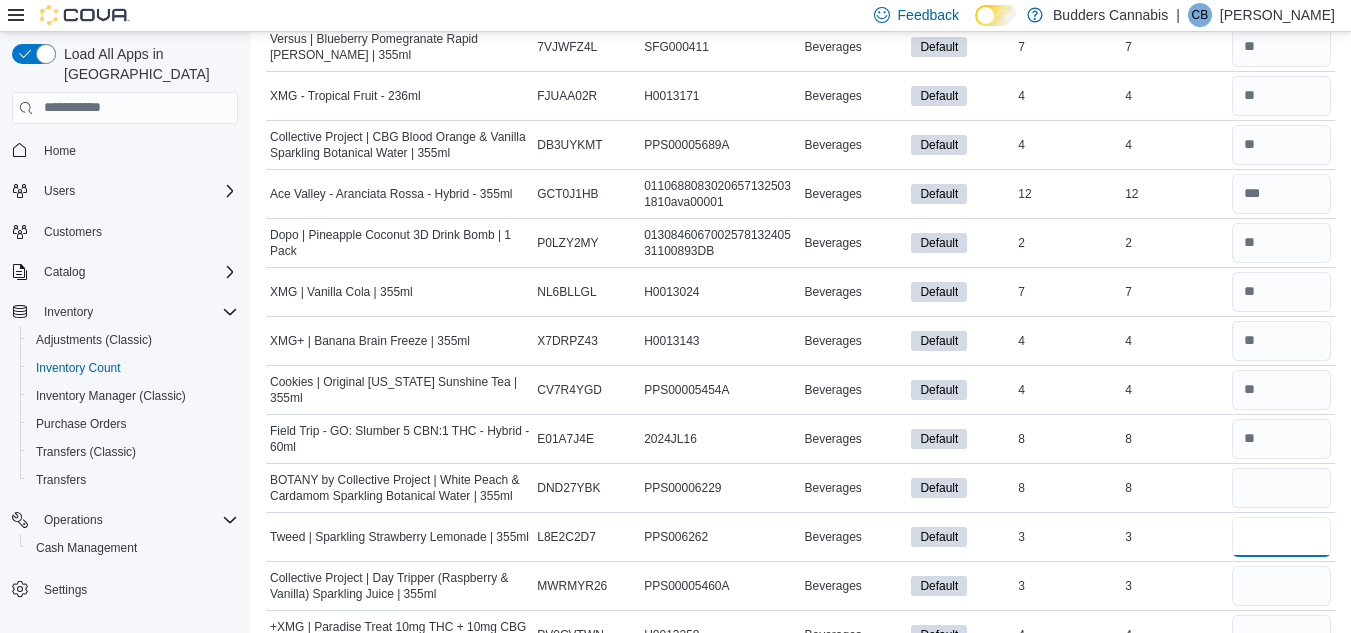 type 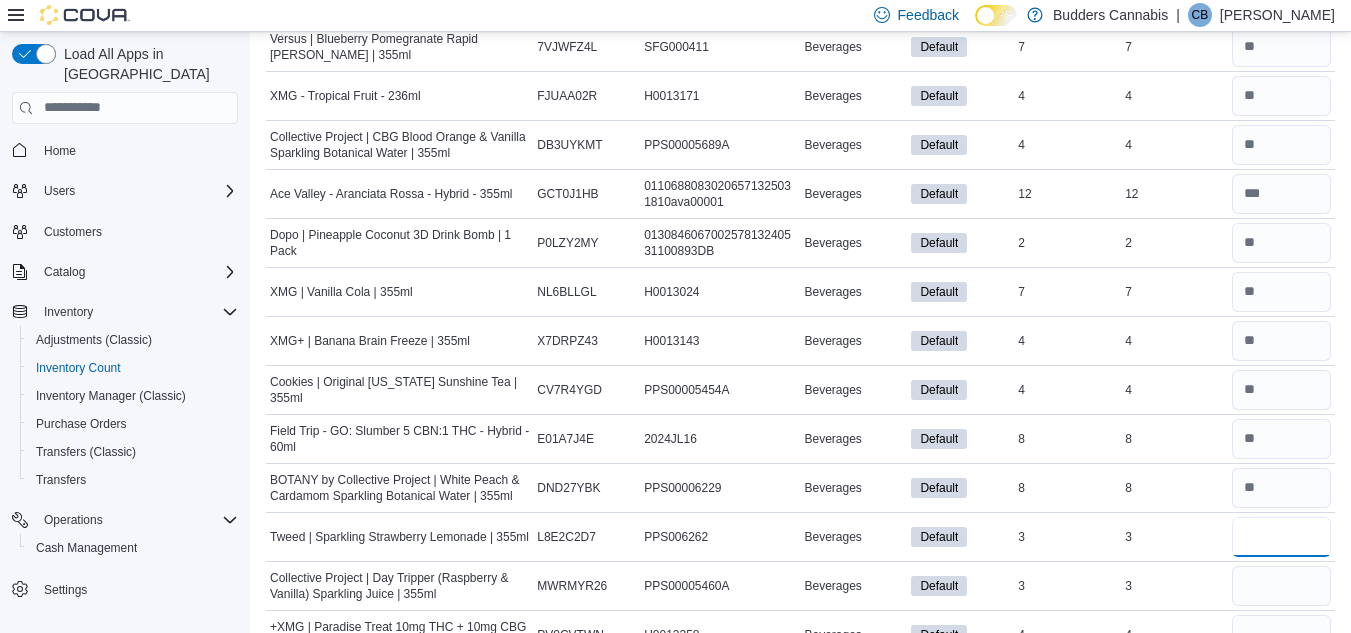 type on "*" 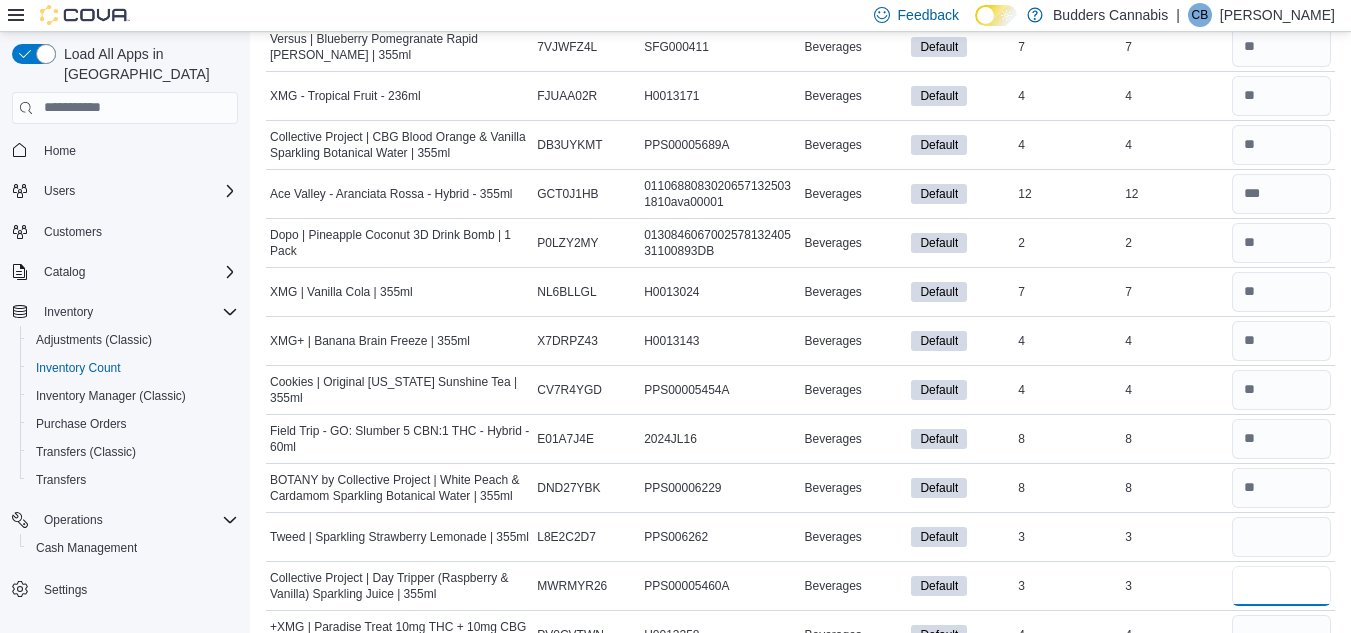 type 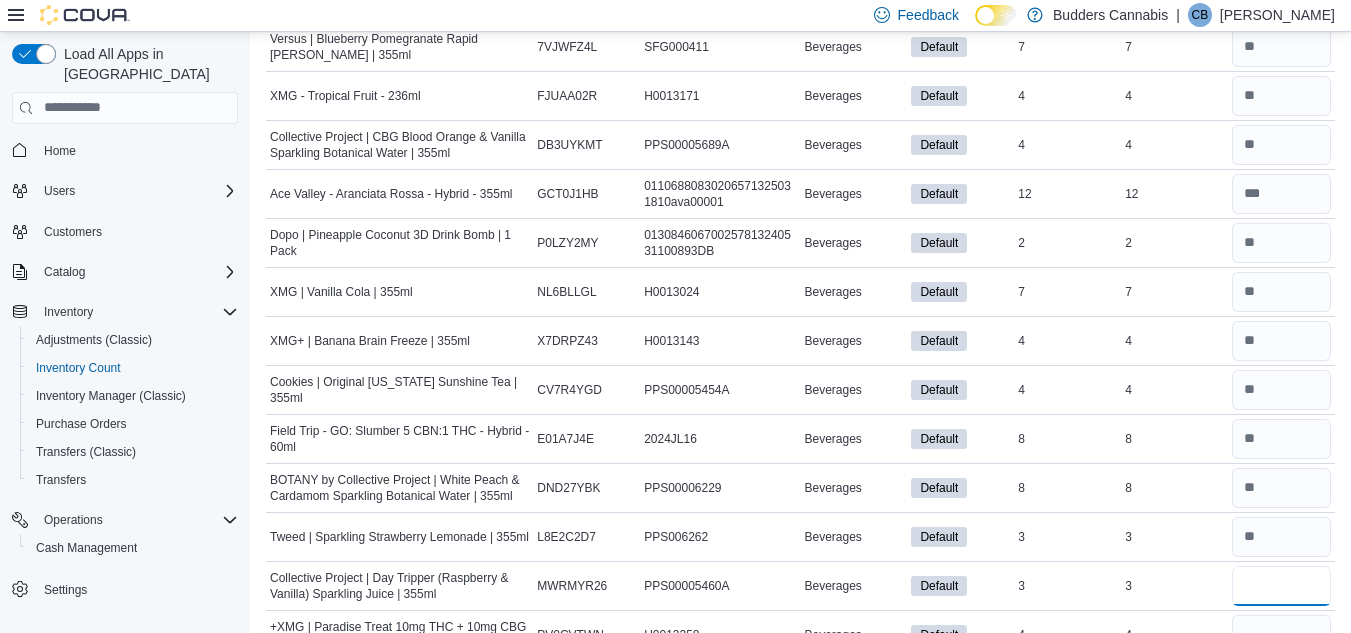 type on "*" 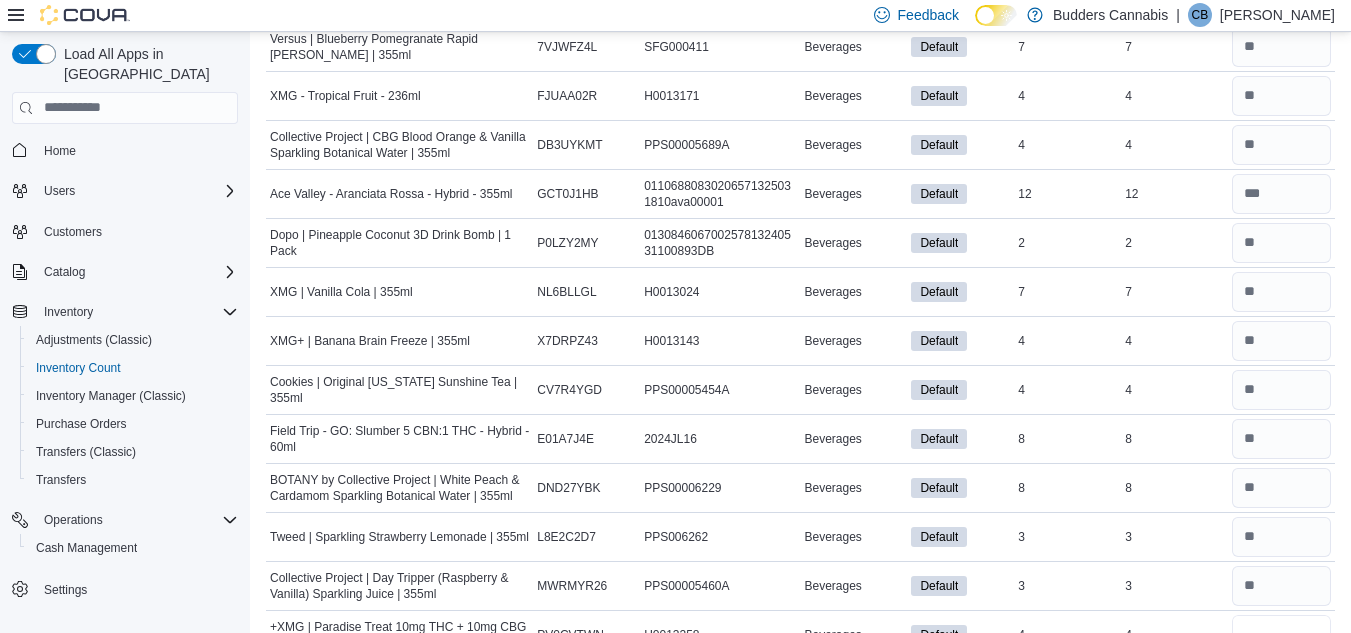 type 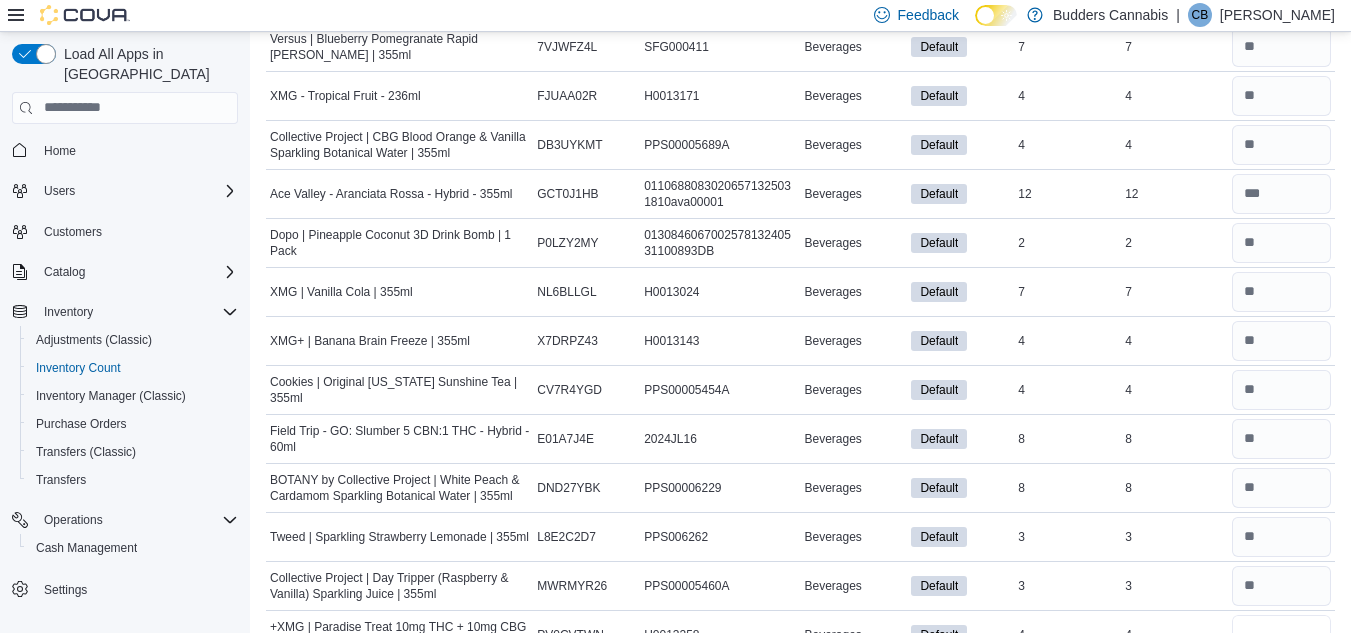 type on "*" 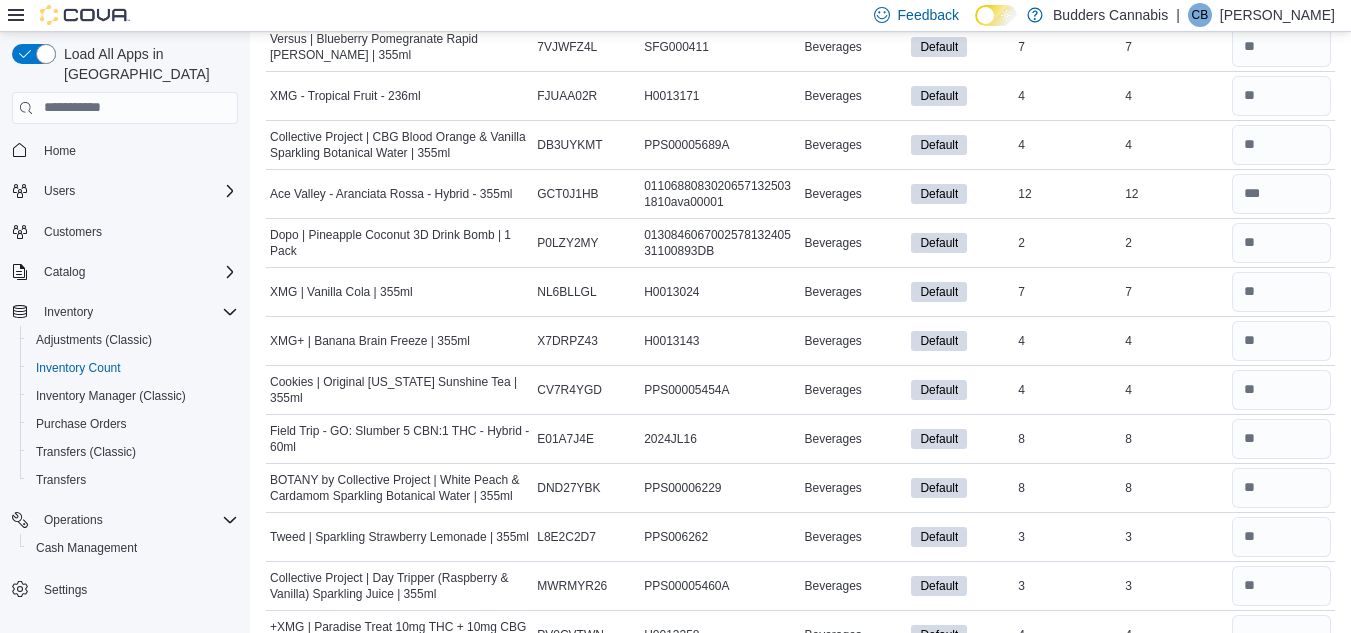 scroll, scrollTop: 3771, scrollLeft: 0, axis: vertical 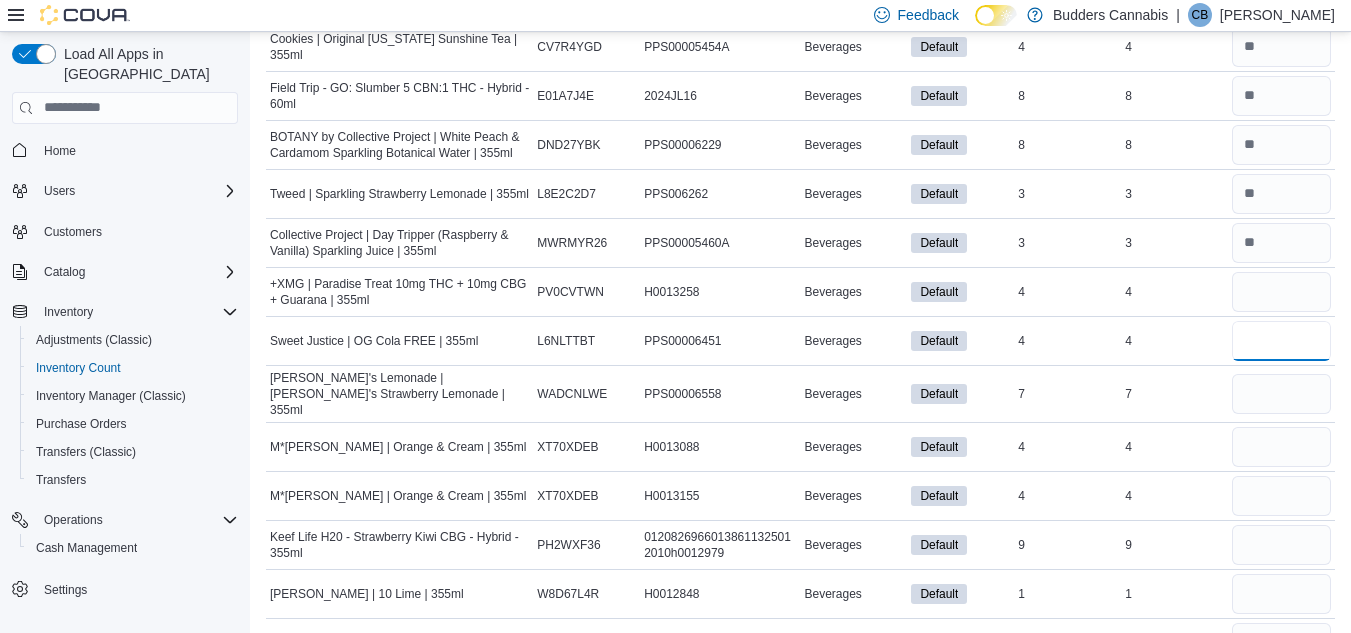 type 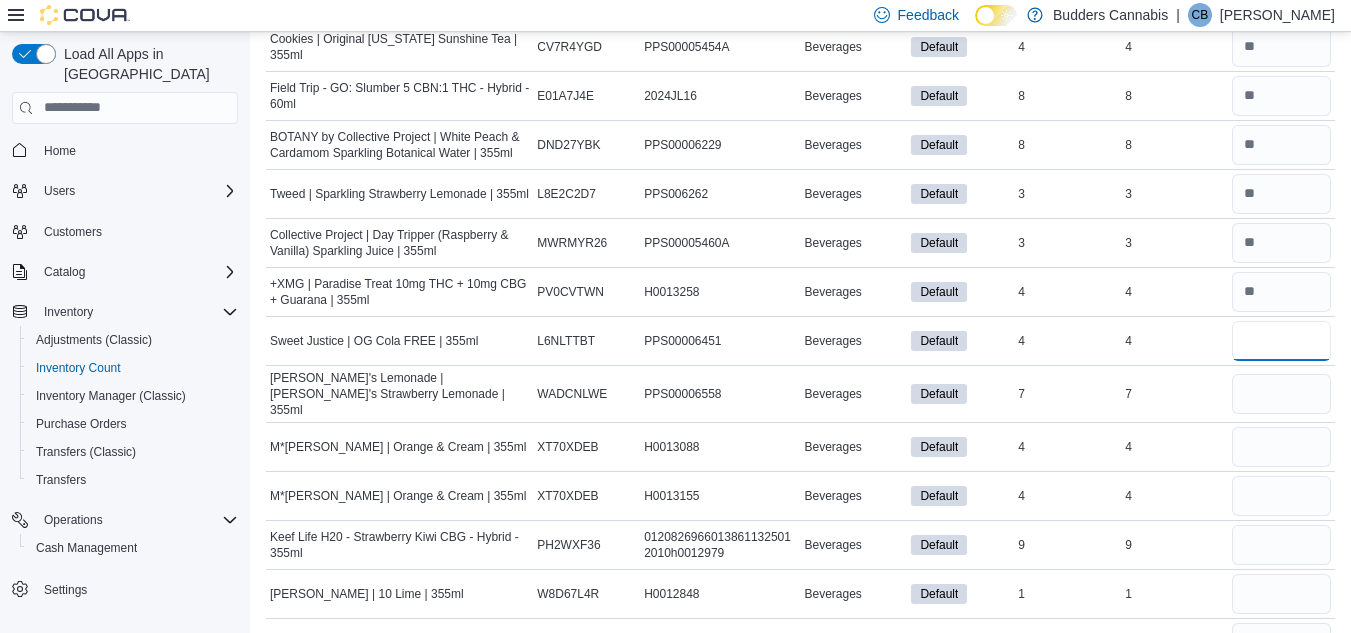 type on "*" 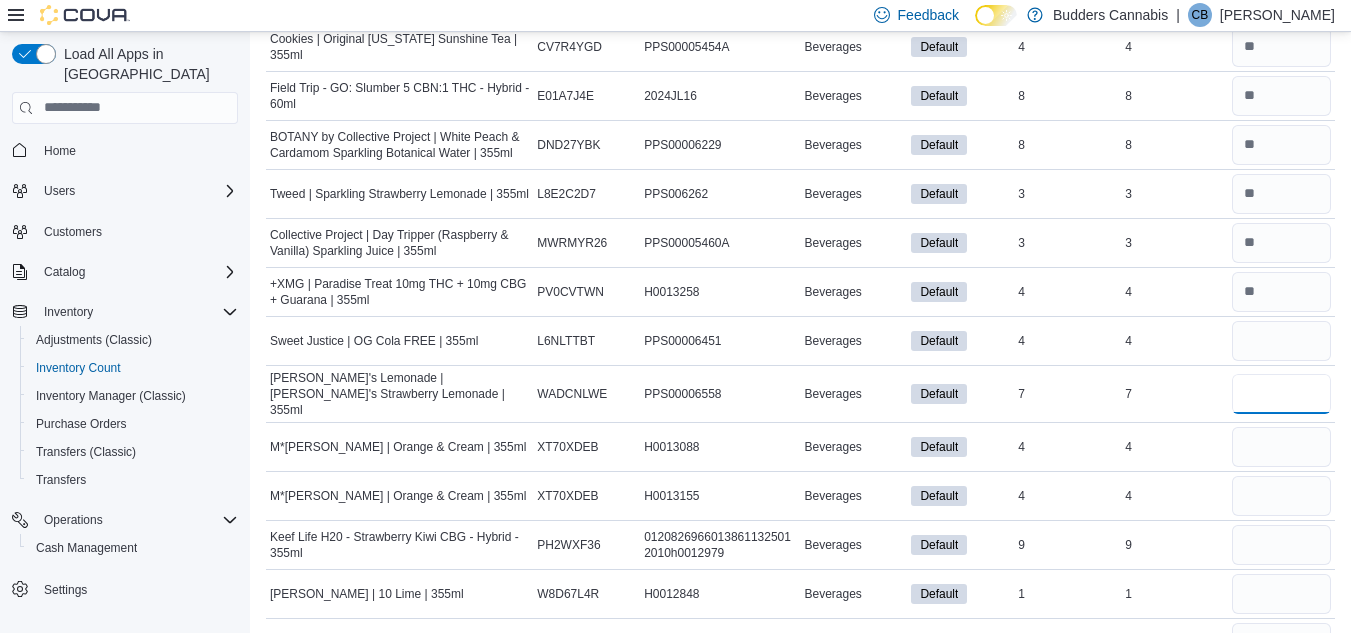 type 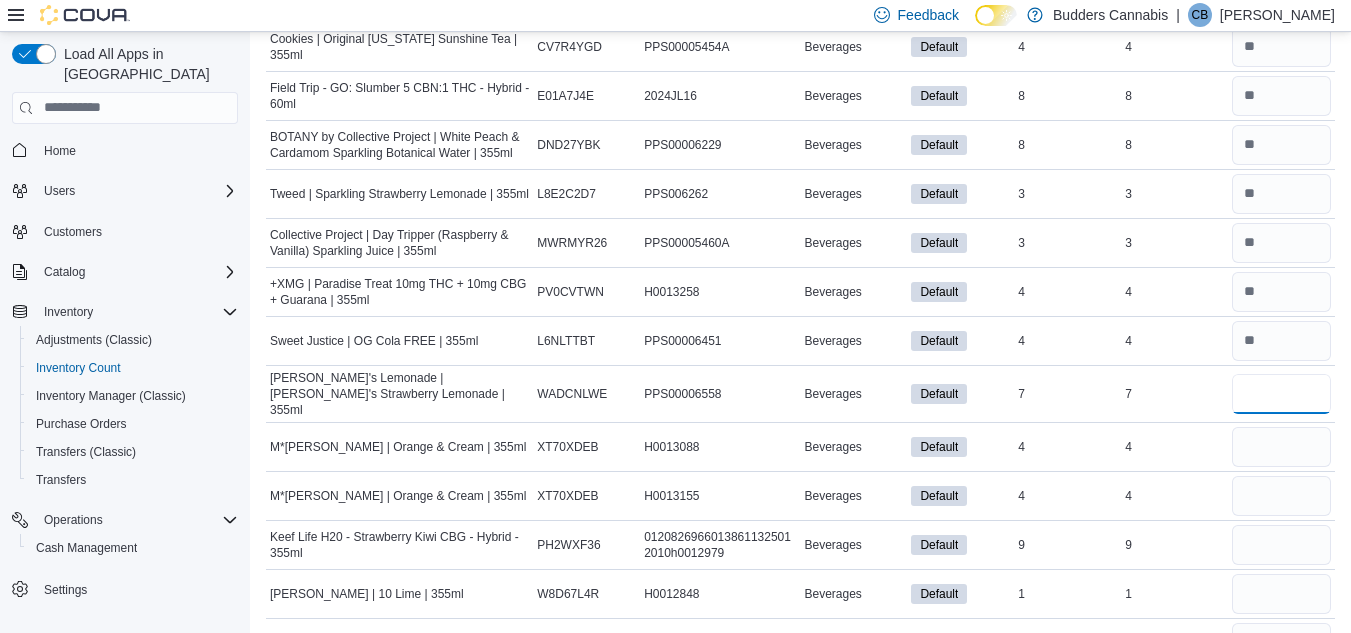 type on "*" 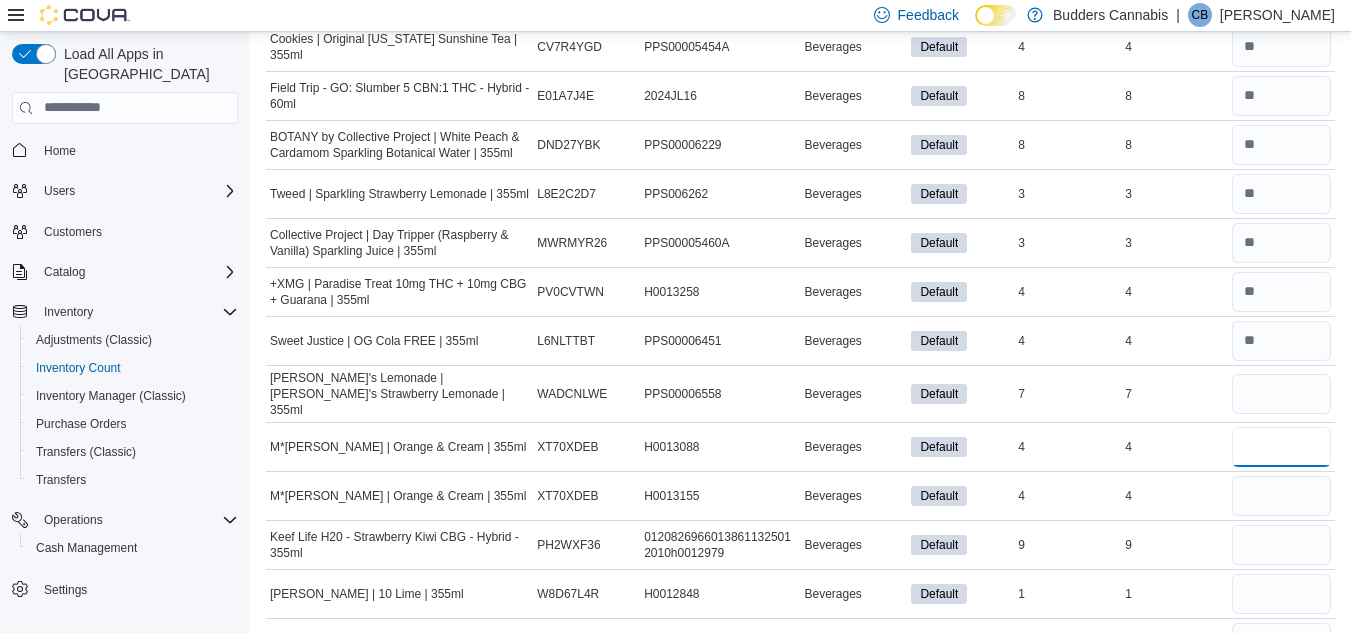 type 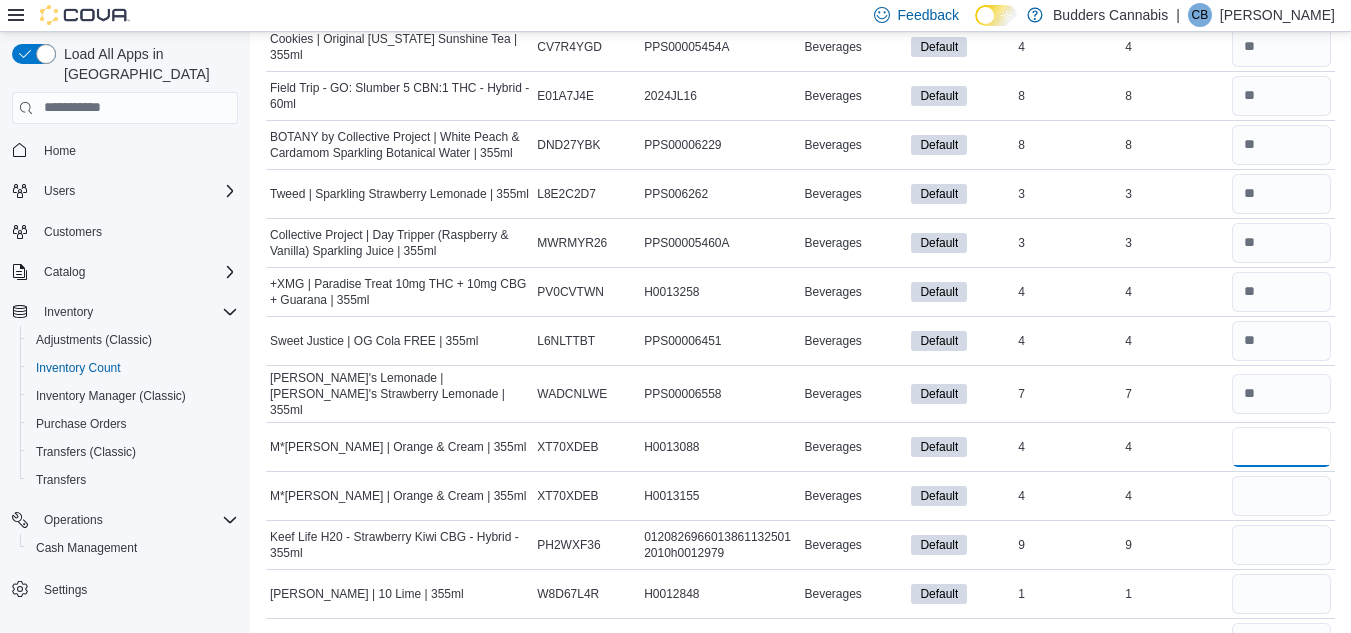 type on "*" 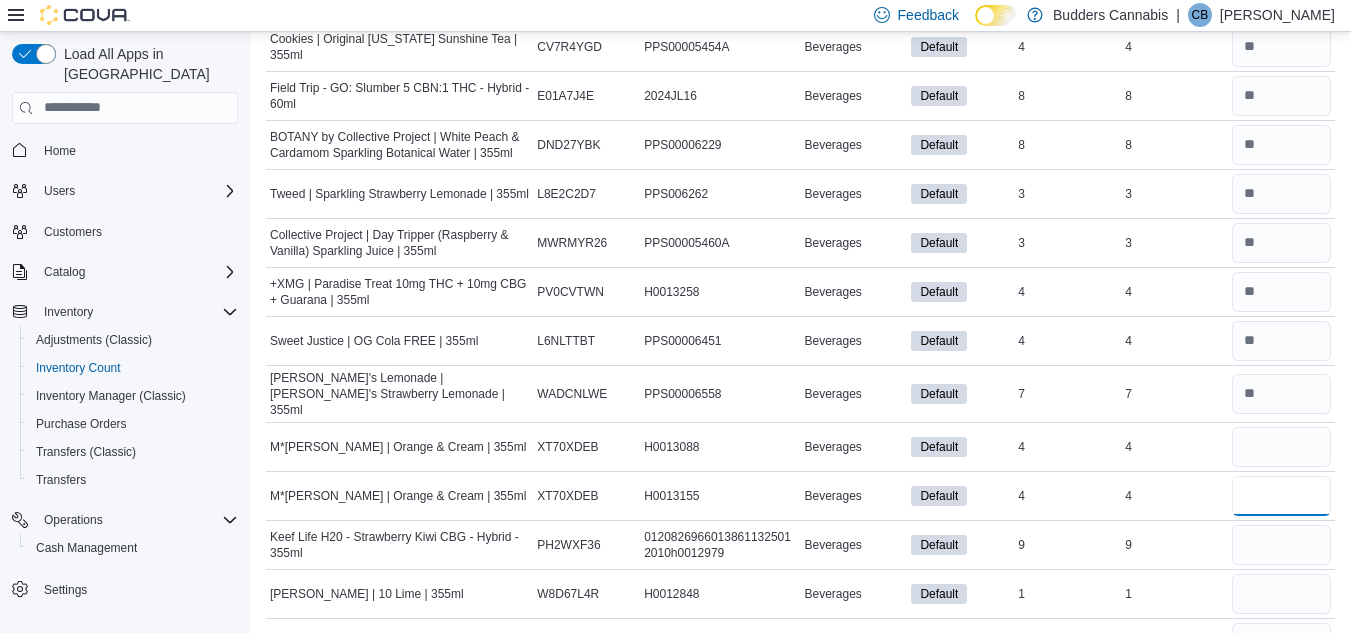 type 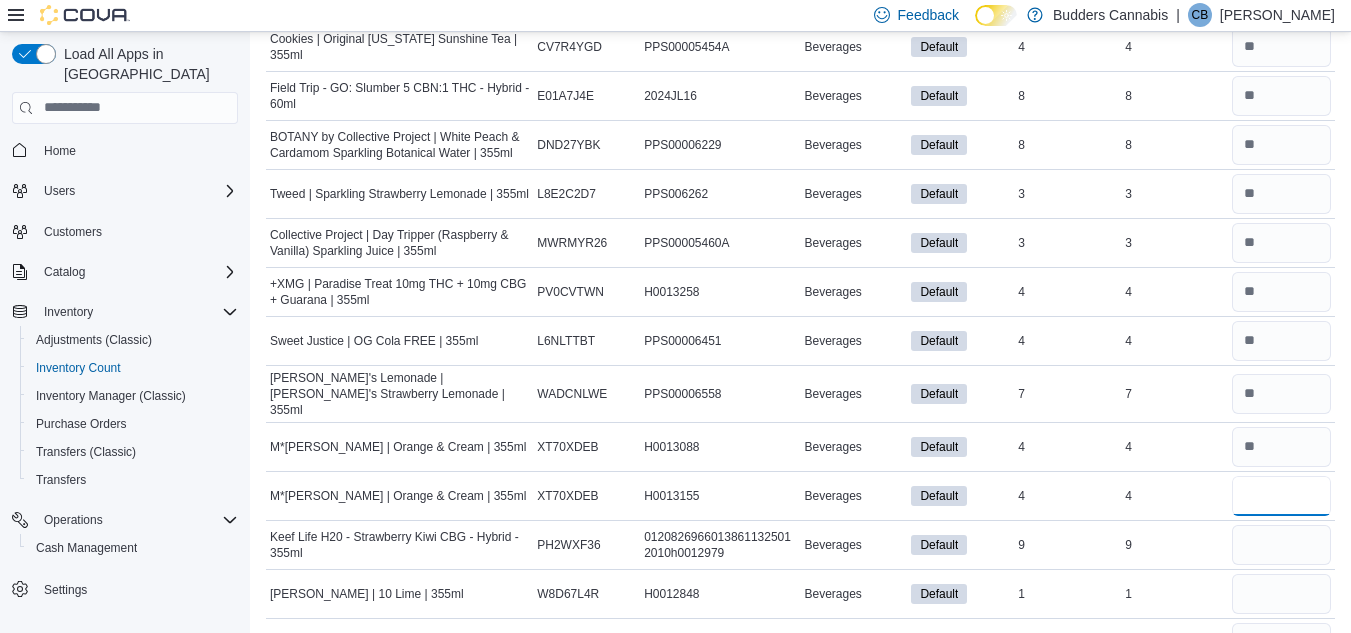 type on "*" 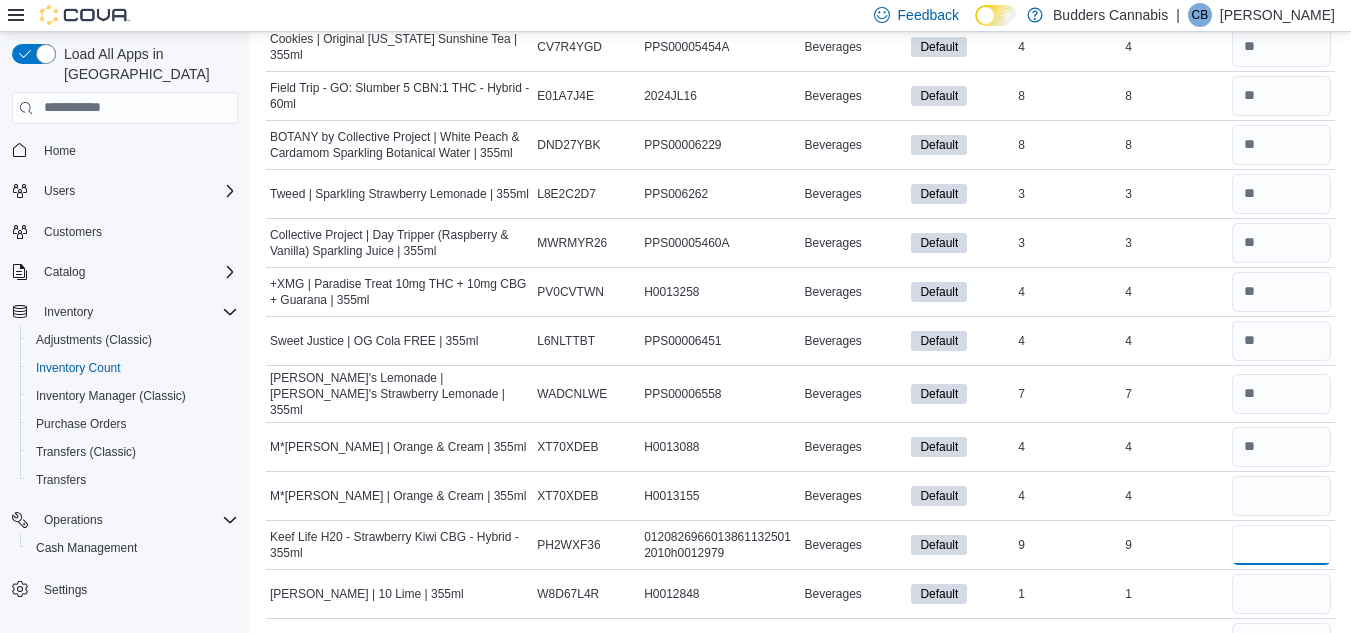 type 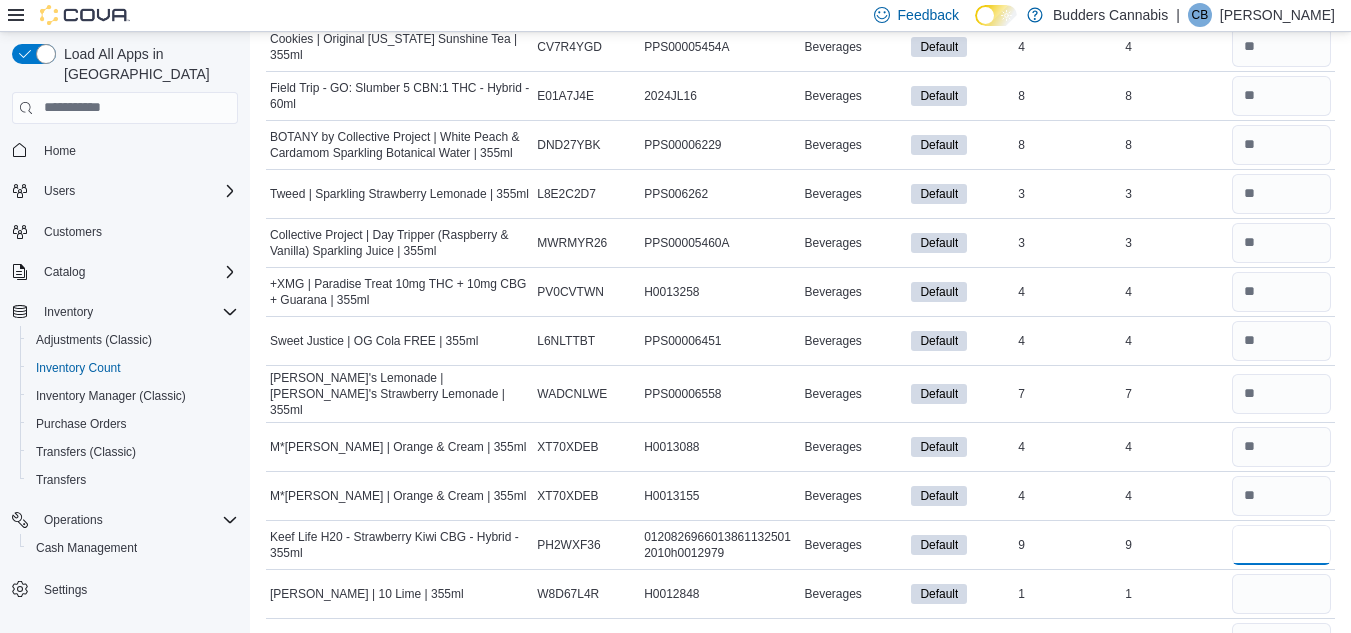 type on "*" 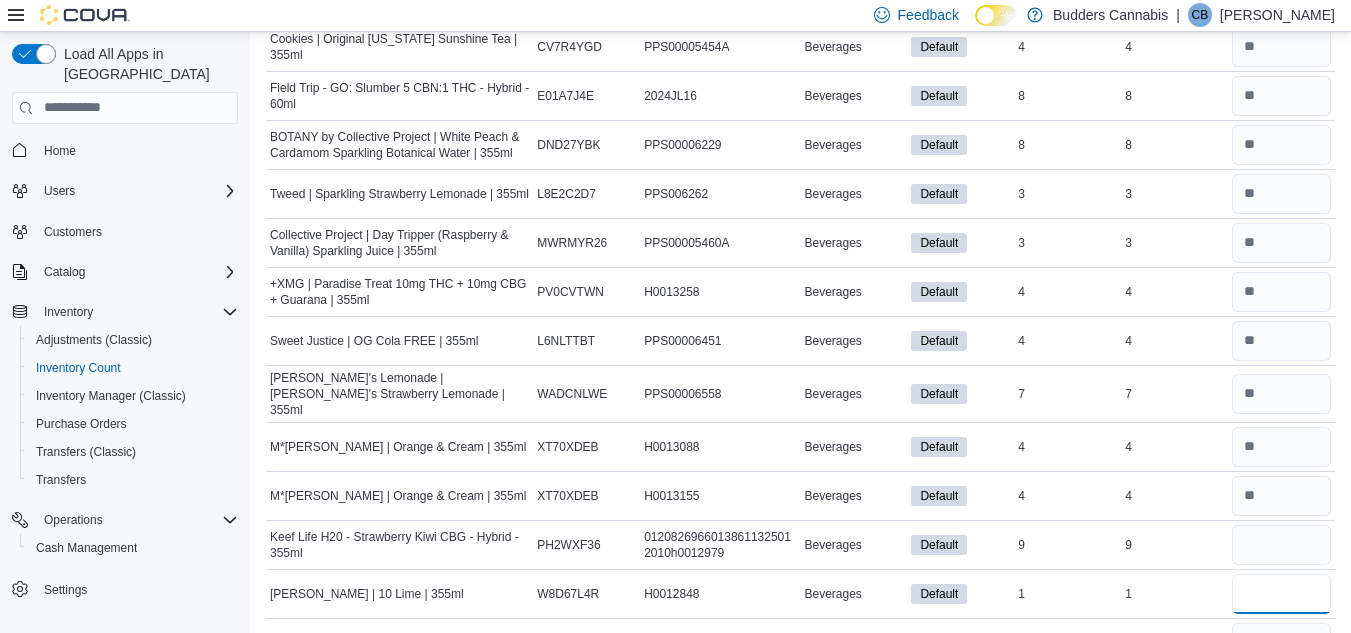 type 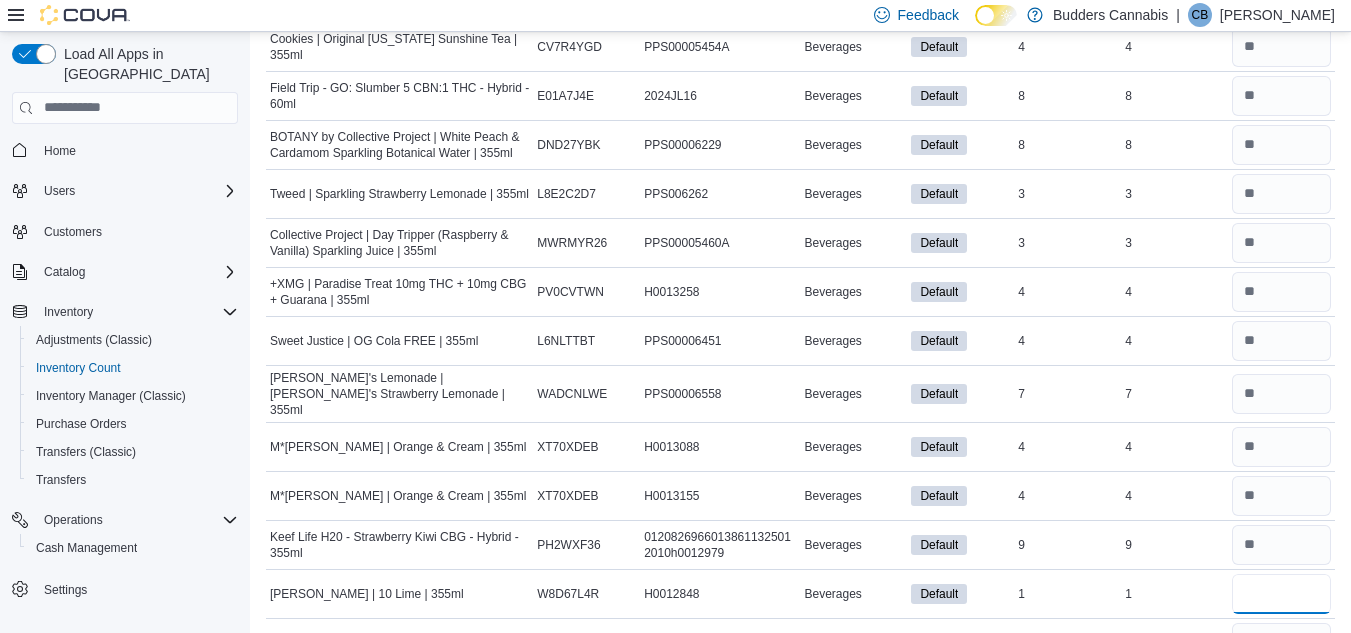 type on "*" 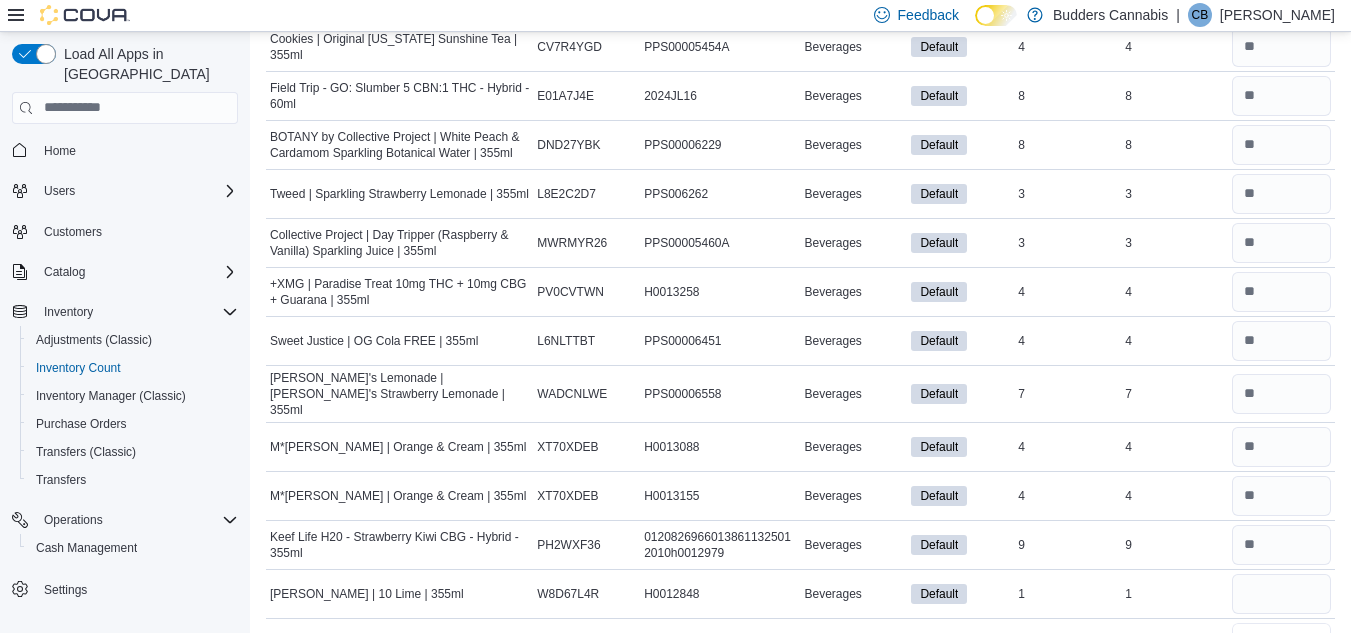 type 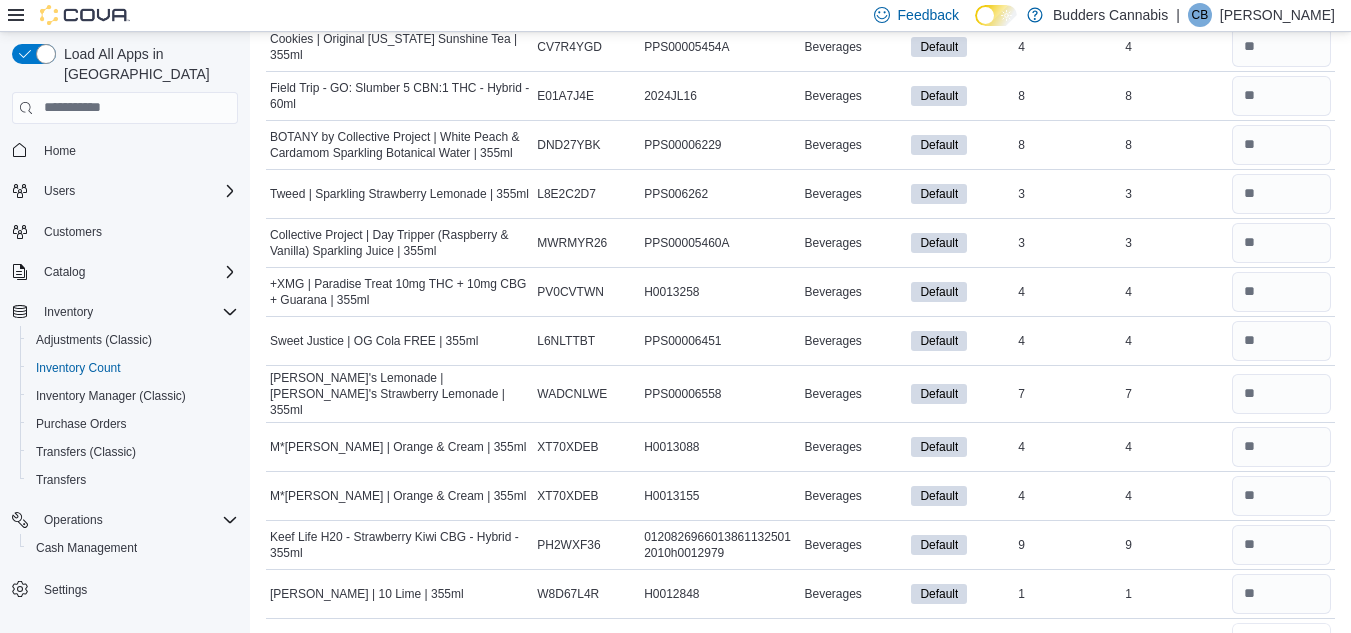 type on "*" 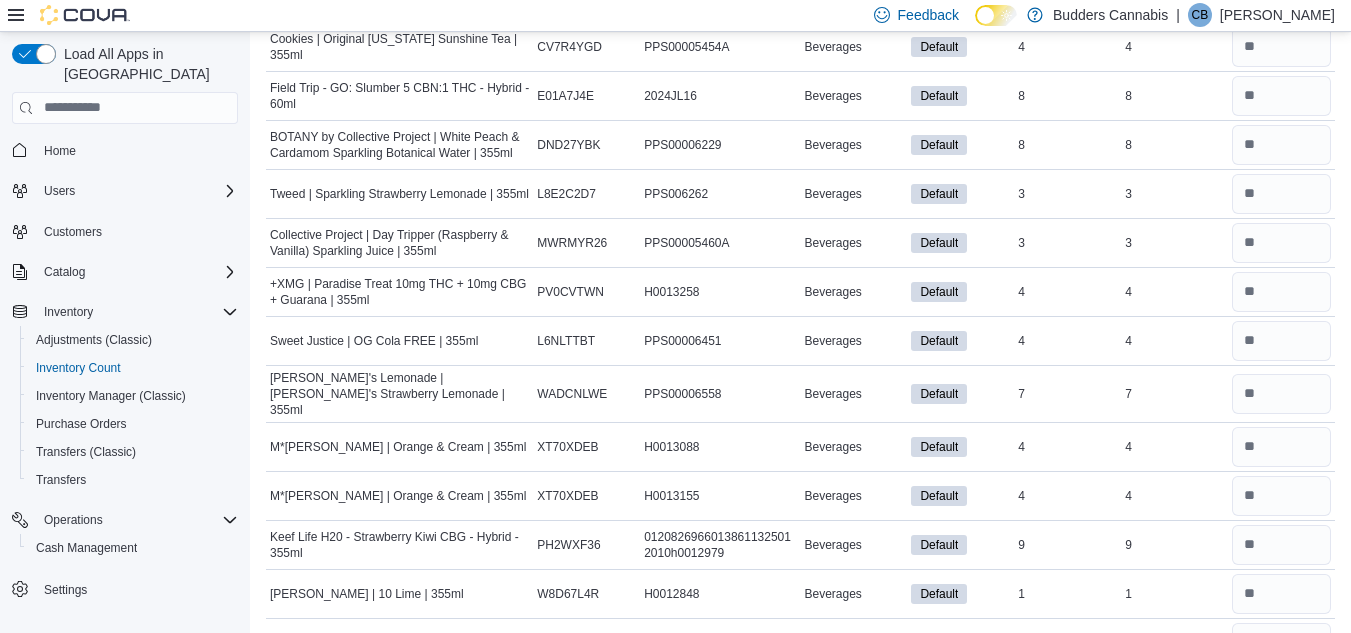 type 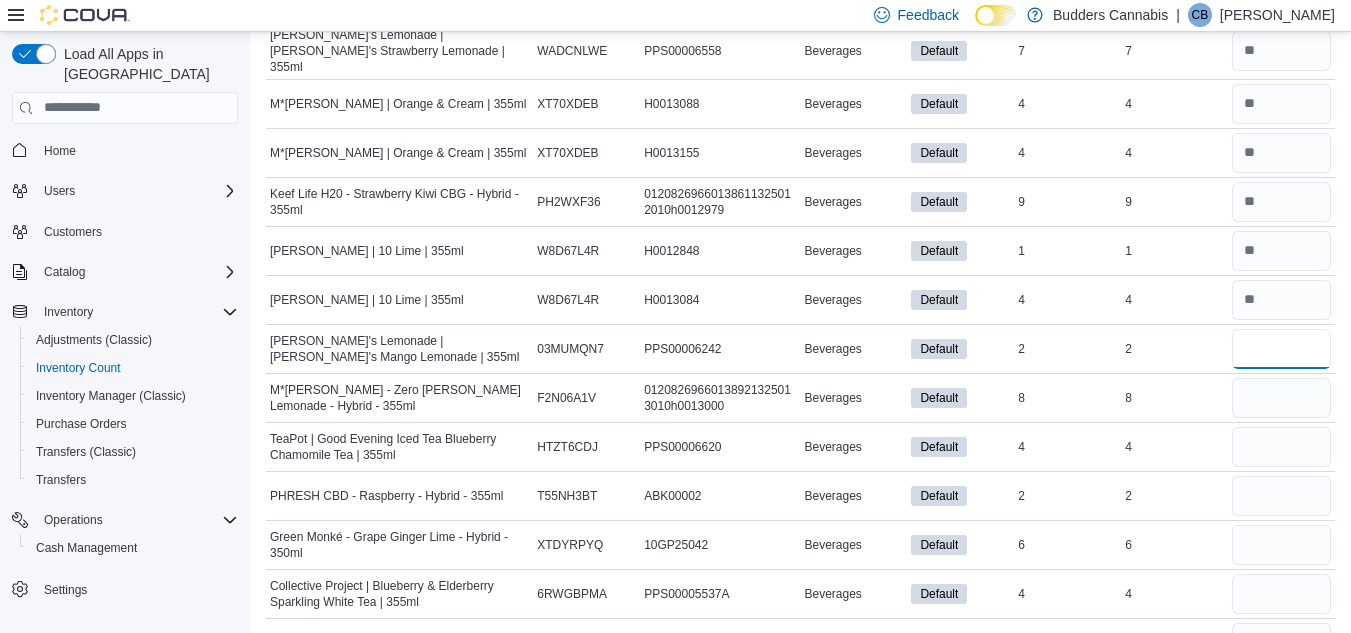 type on "*" 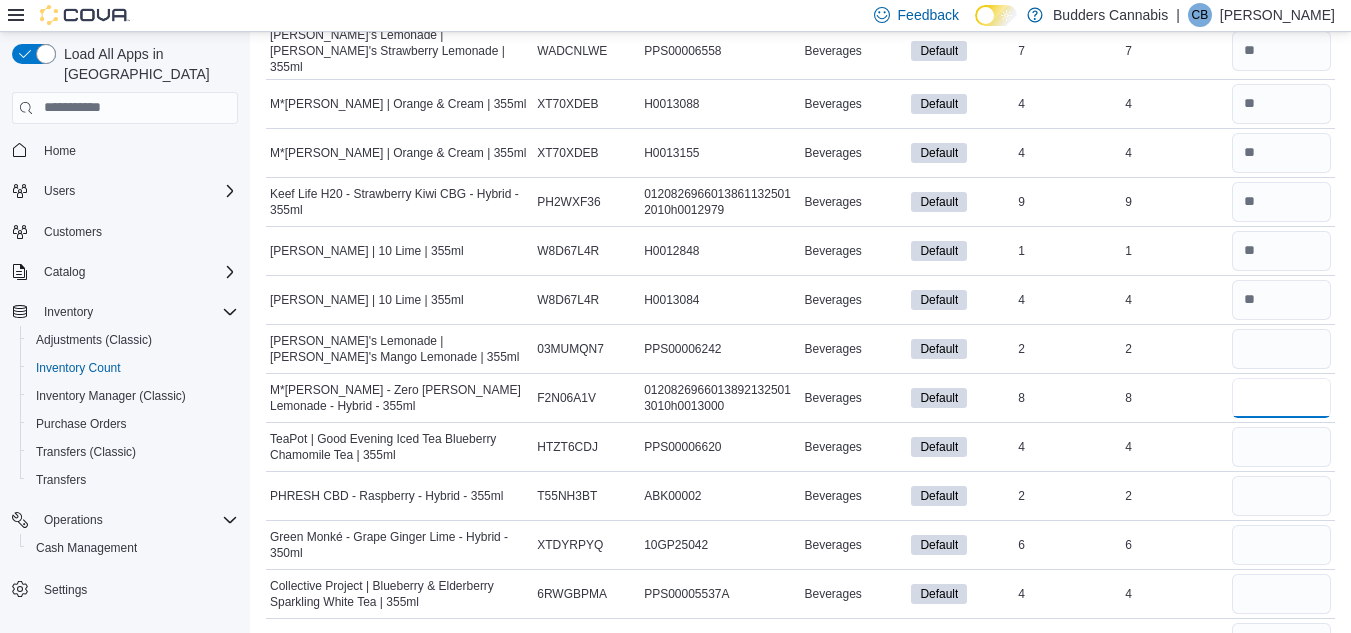 type 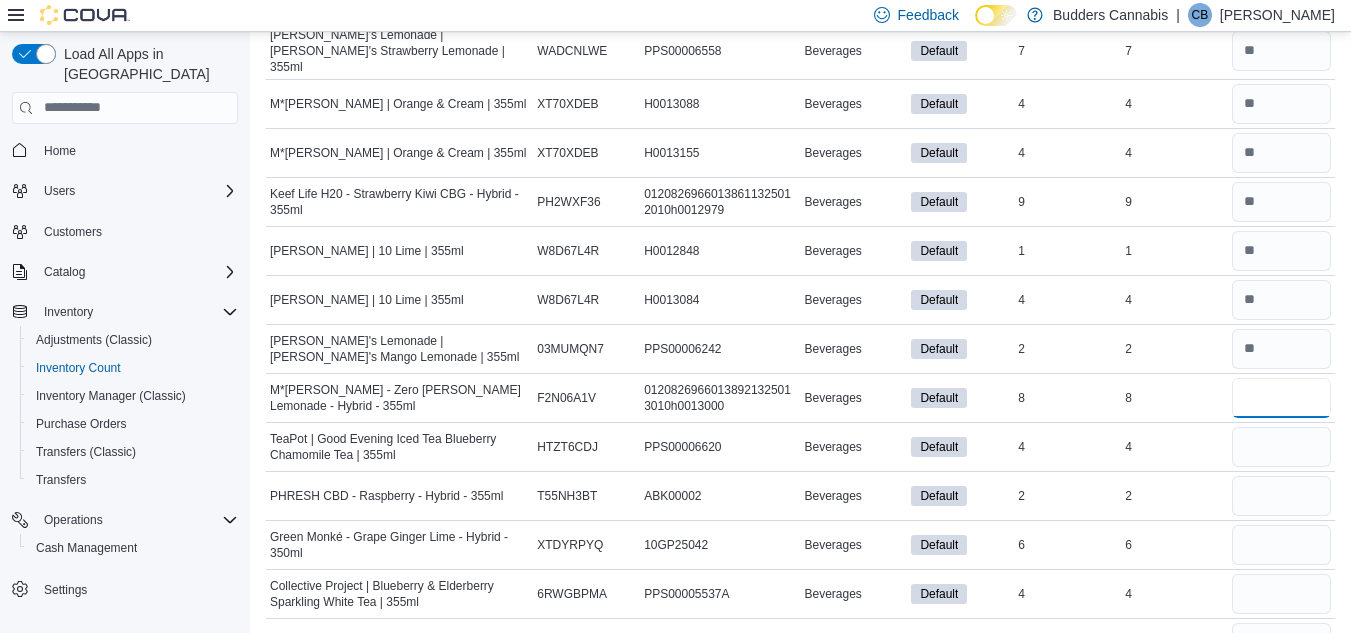 type on "*" 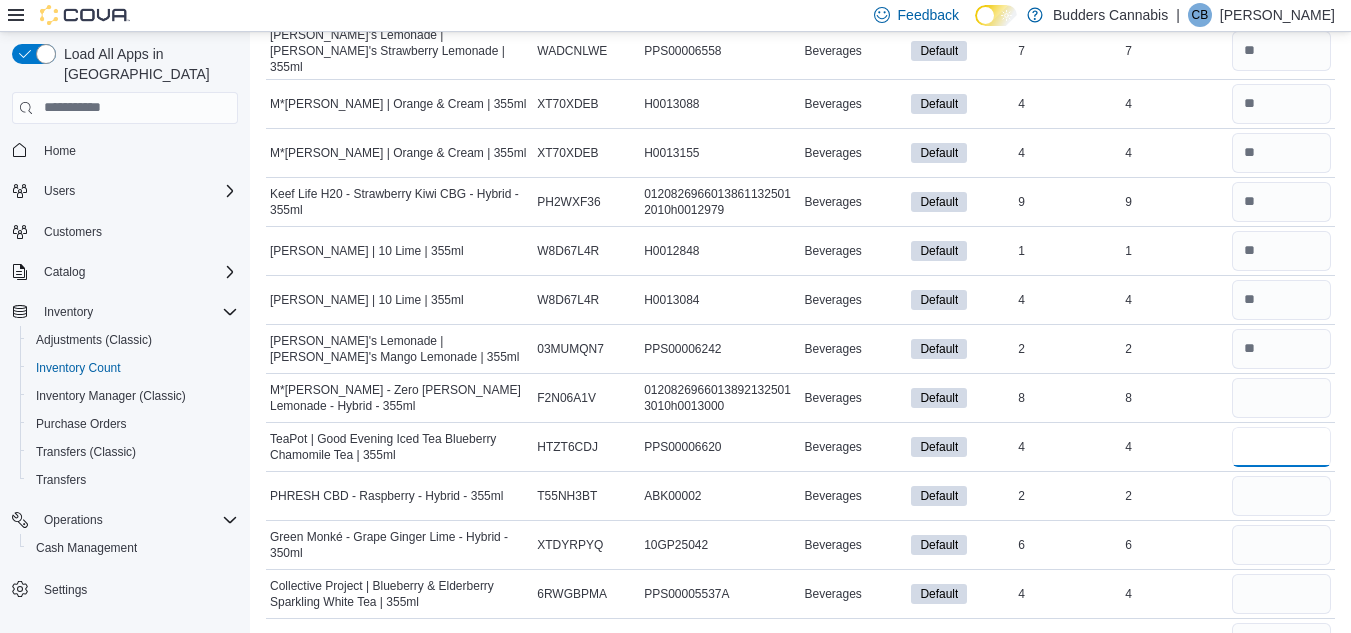 type 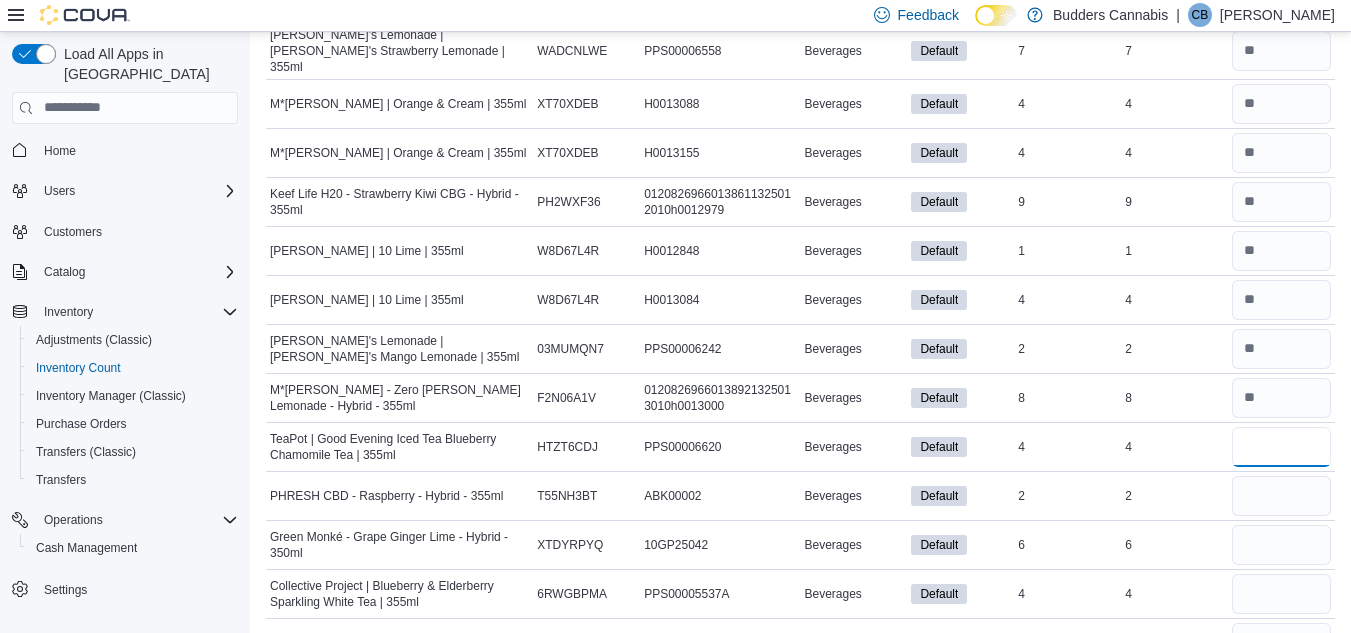 type on "*" 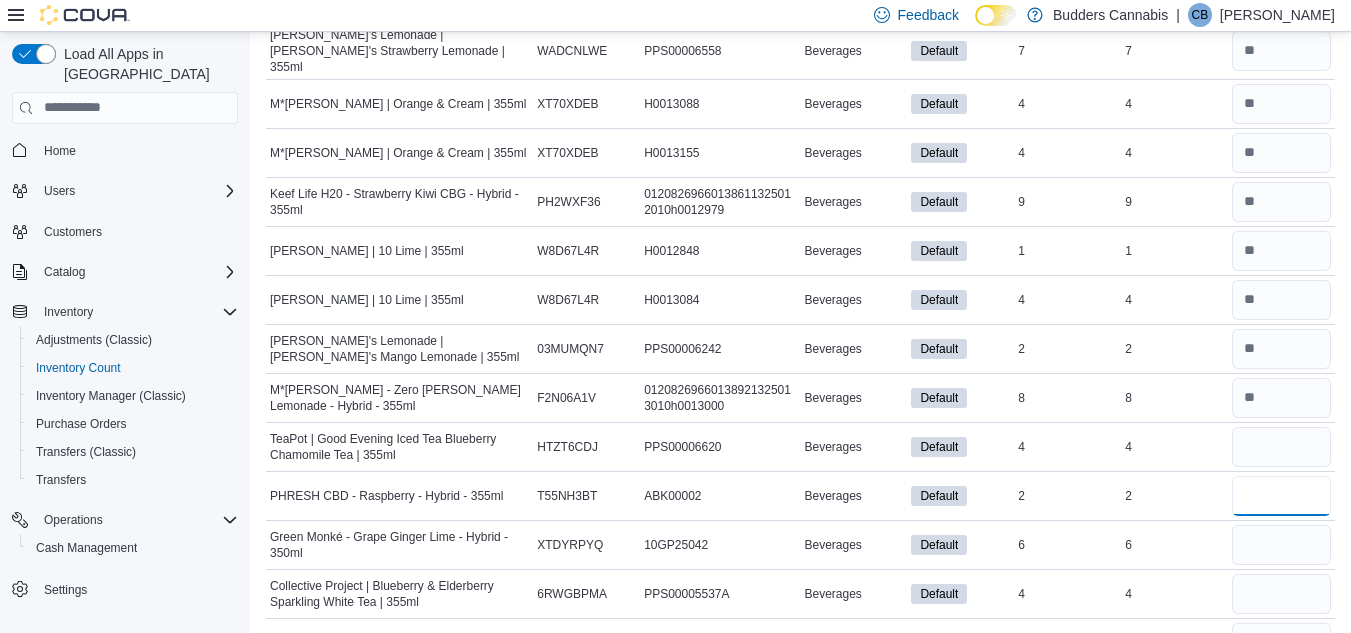 type 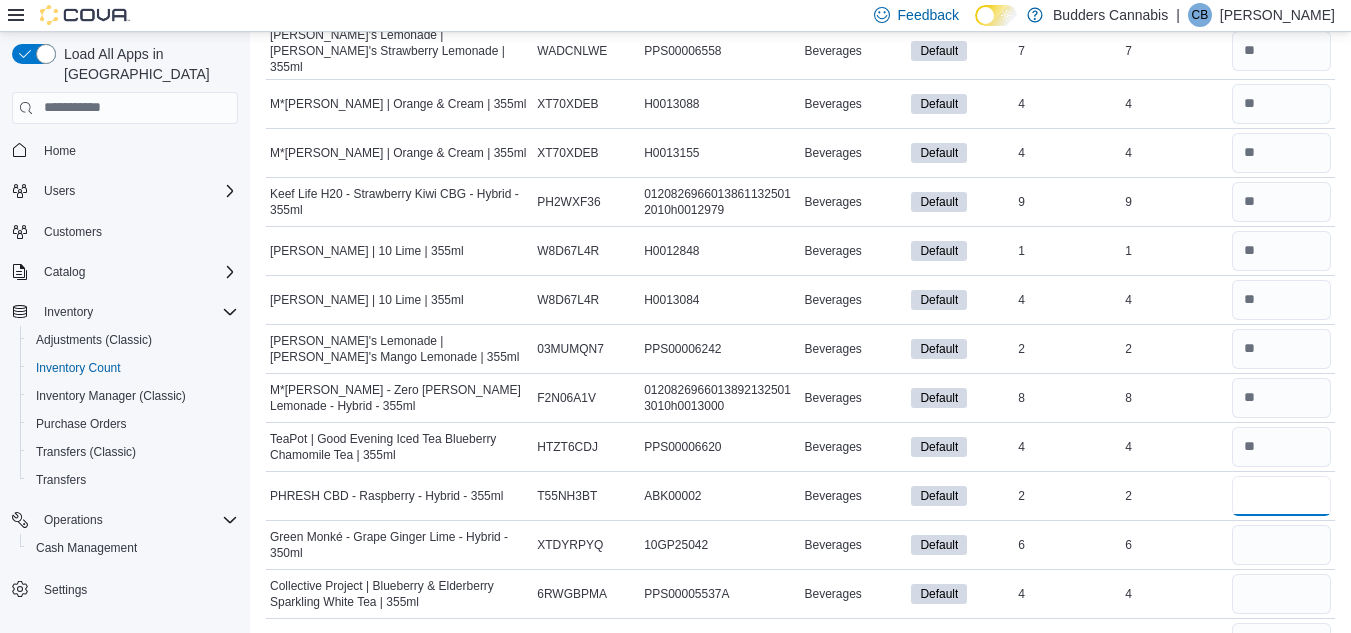 type on "*" 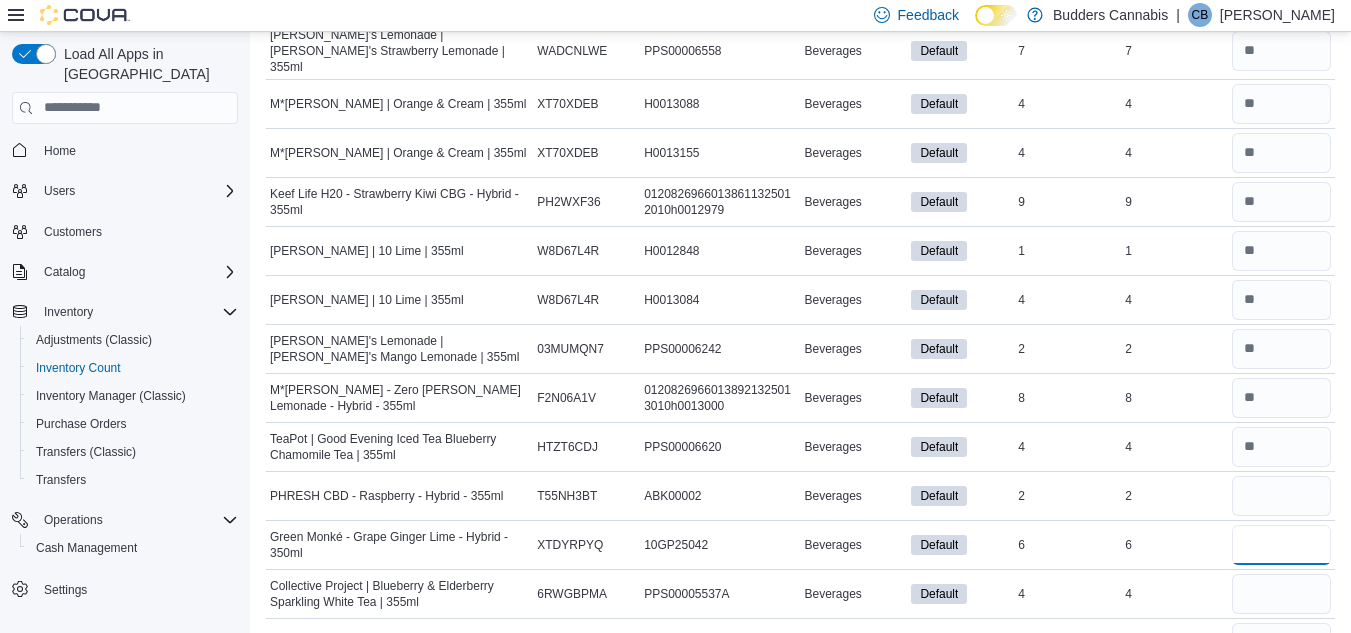 type 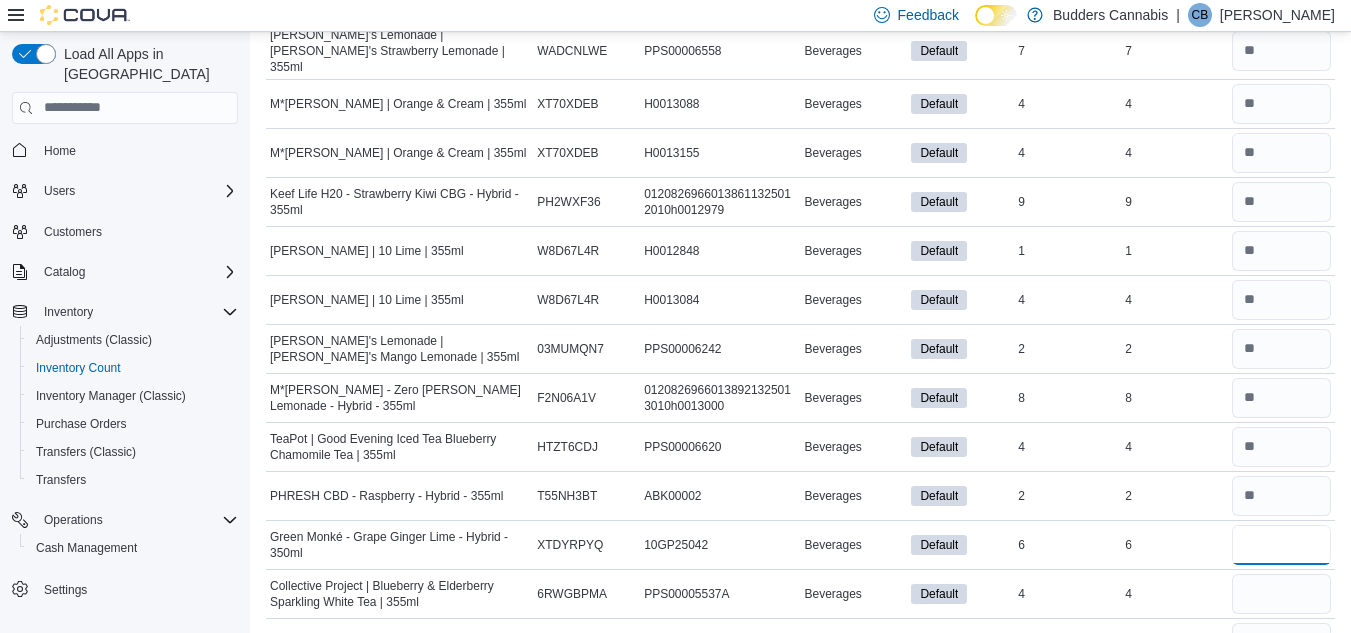 type on "*" 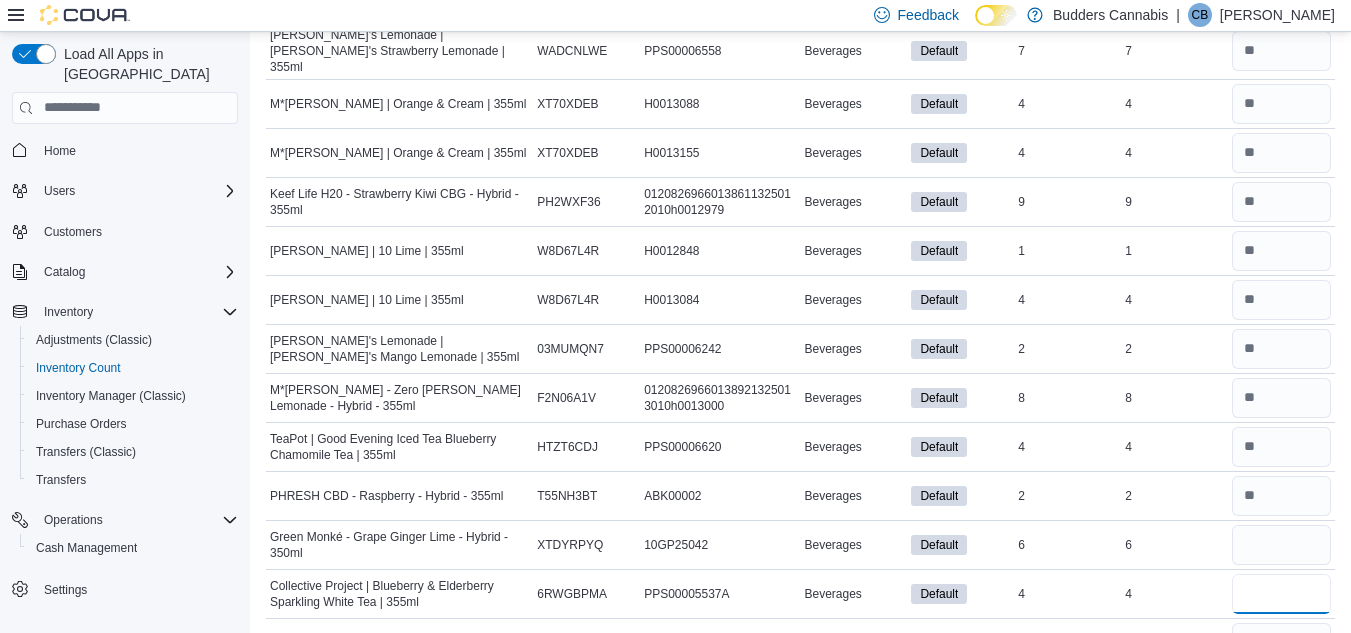 type 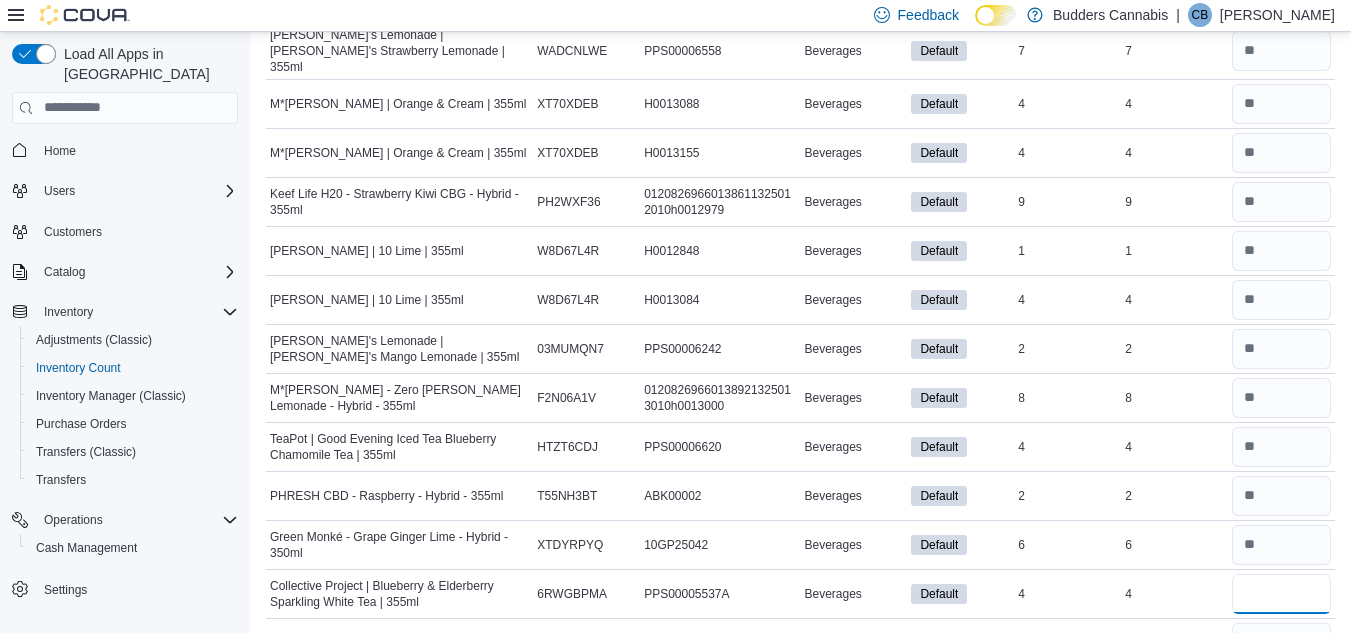 type on "*" 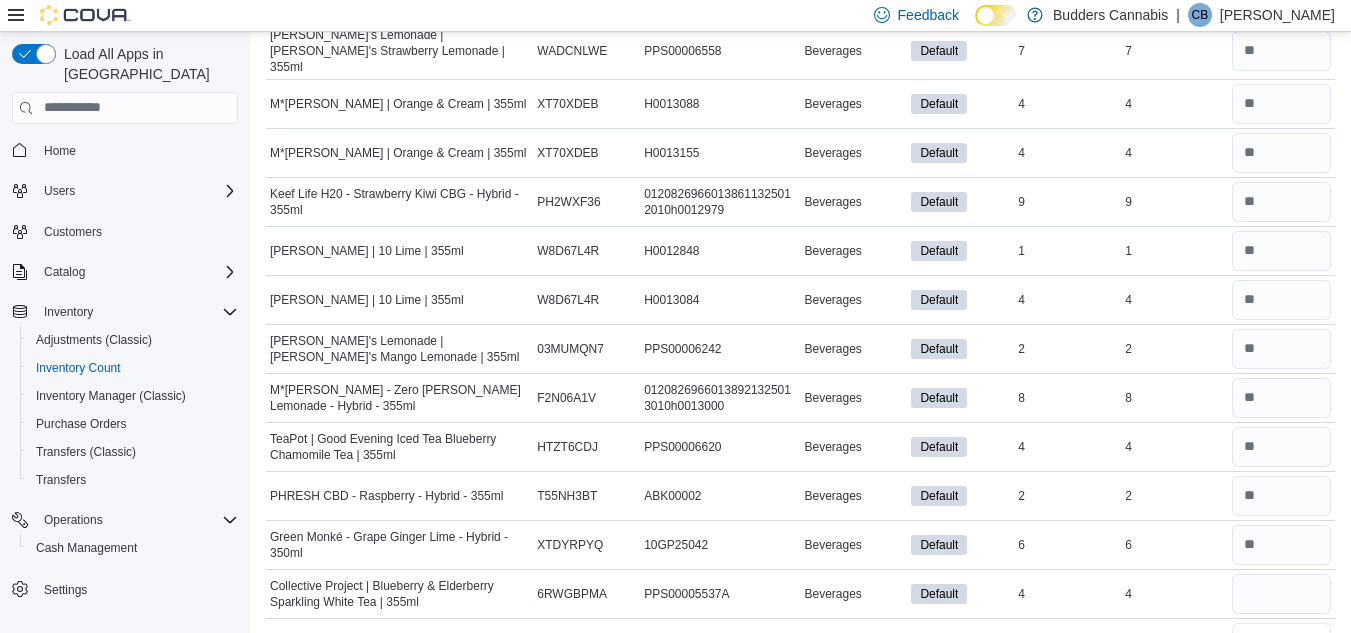 type 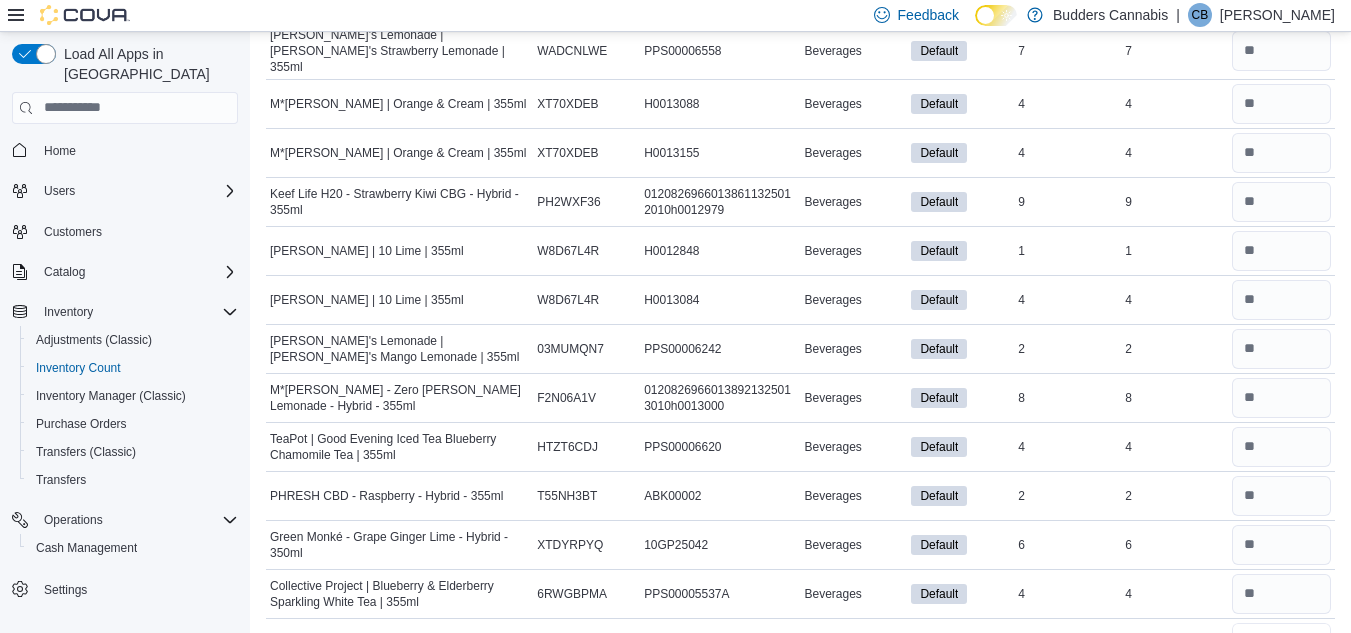 type on "*" 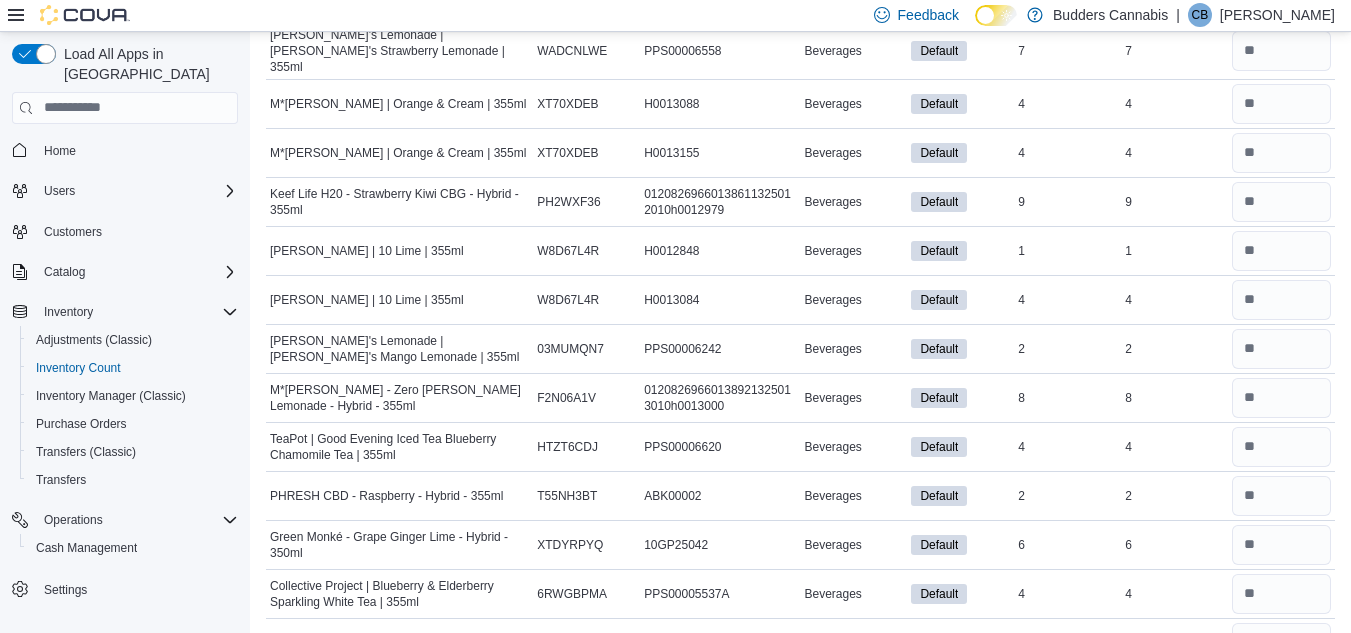 type 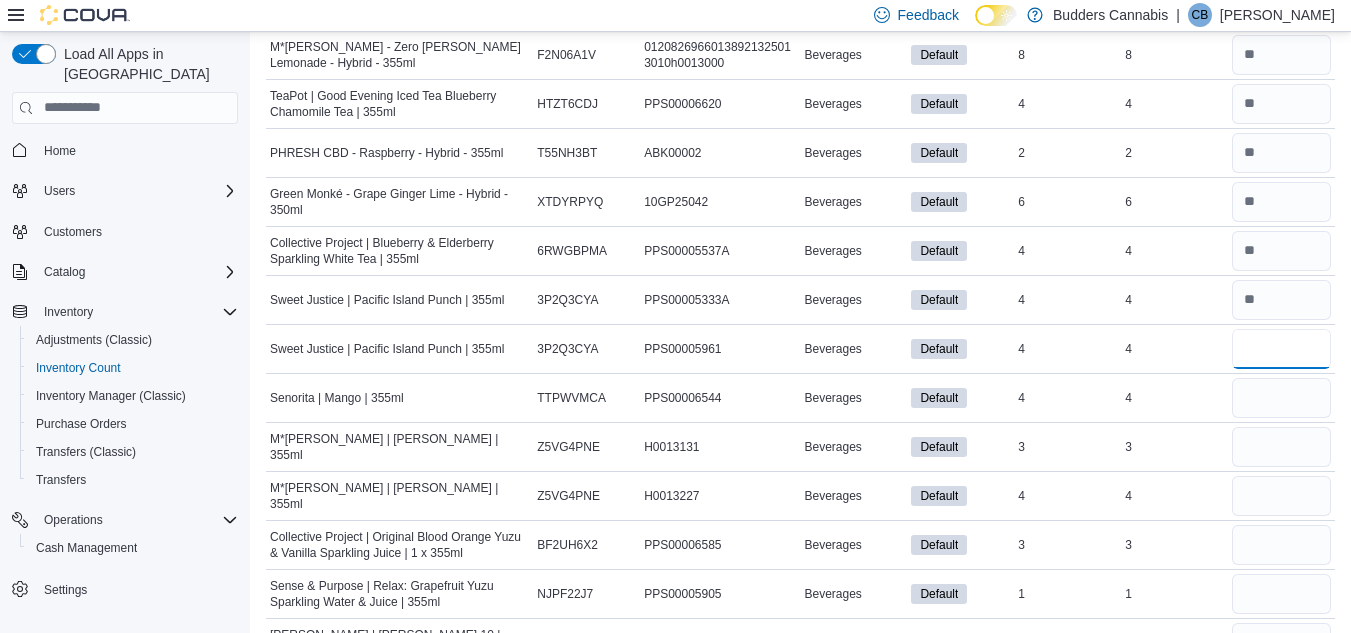 type on "*" 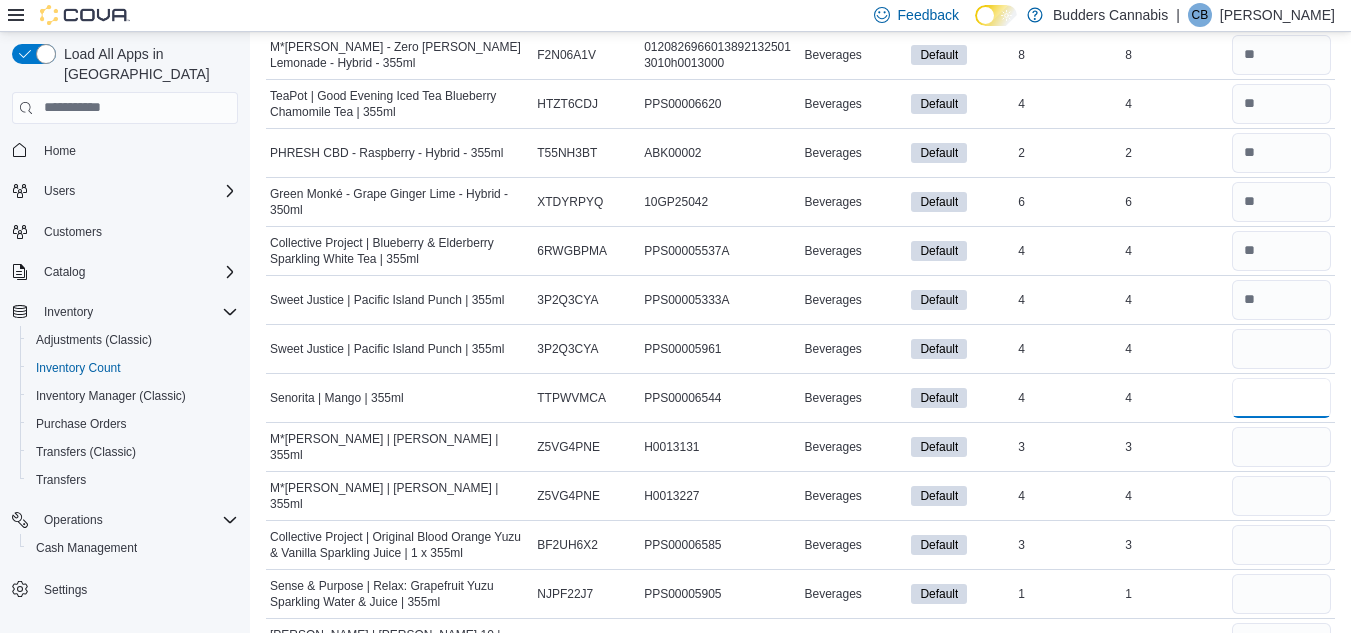 type 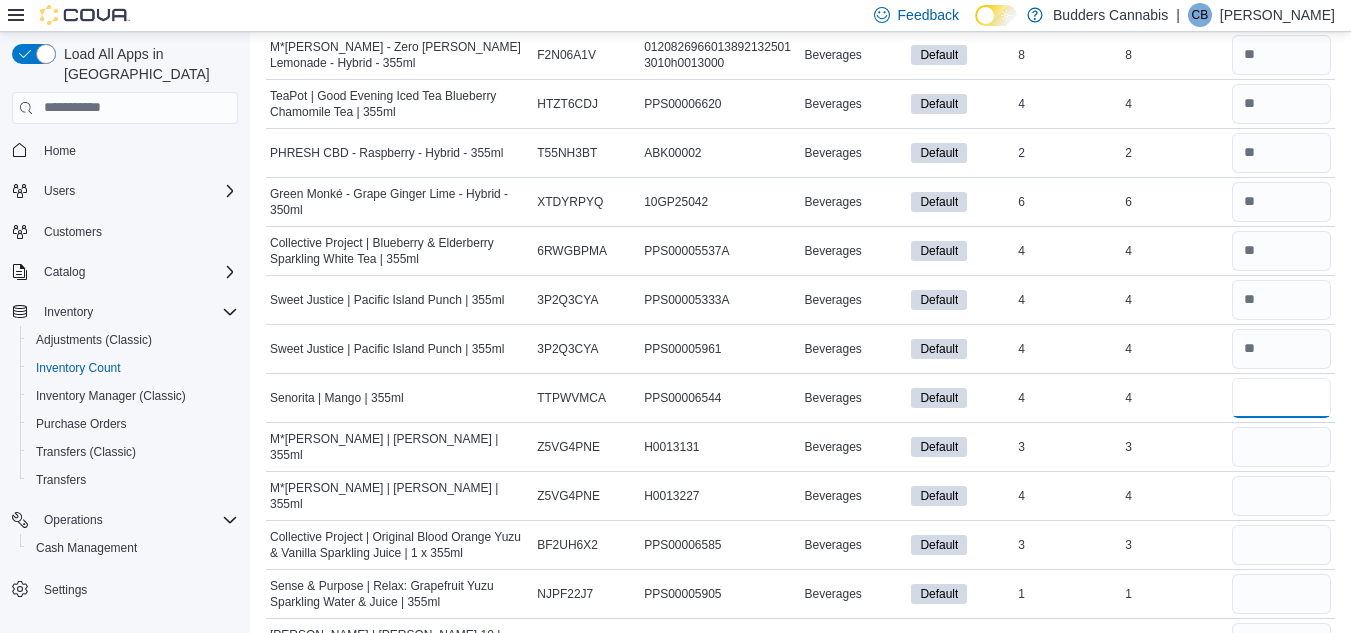 type on "*" 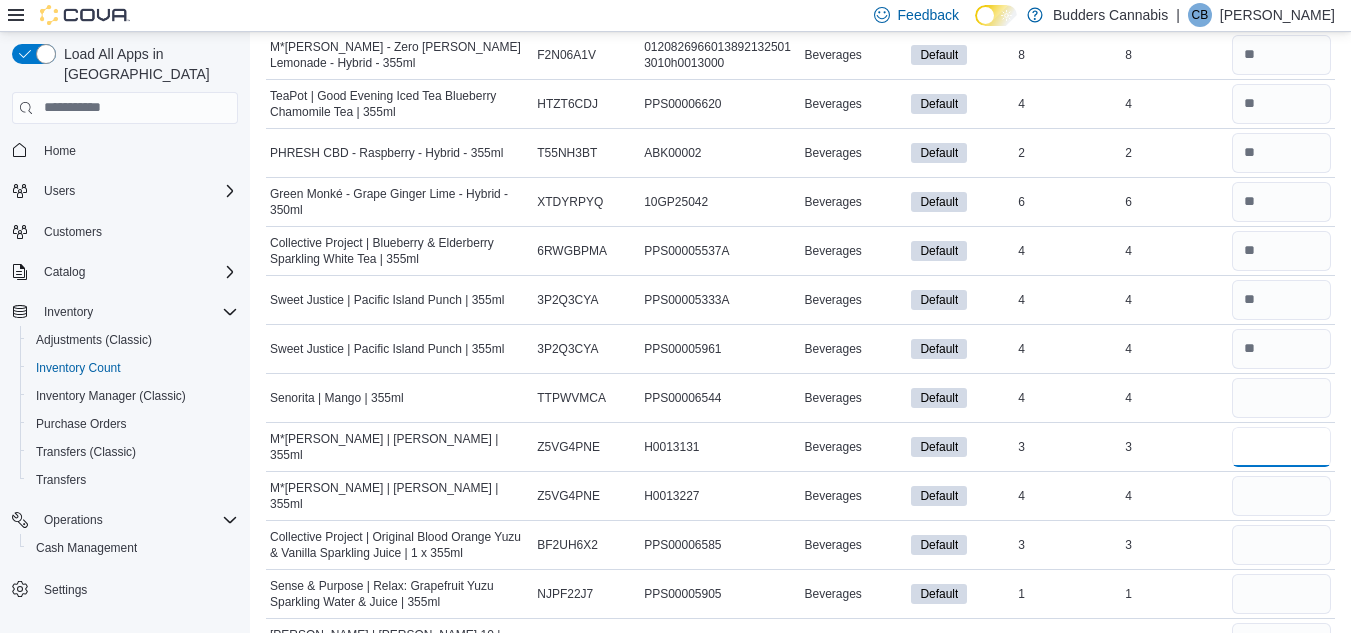 type 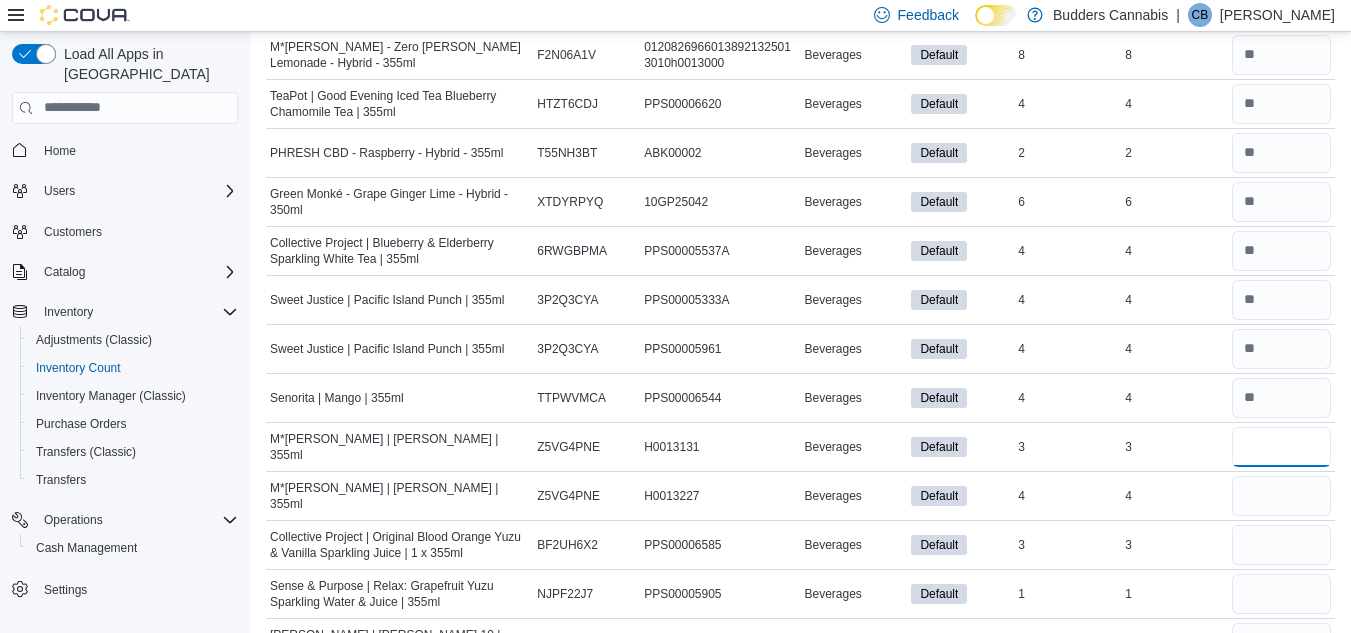 type on "*" 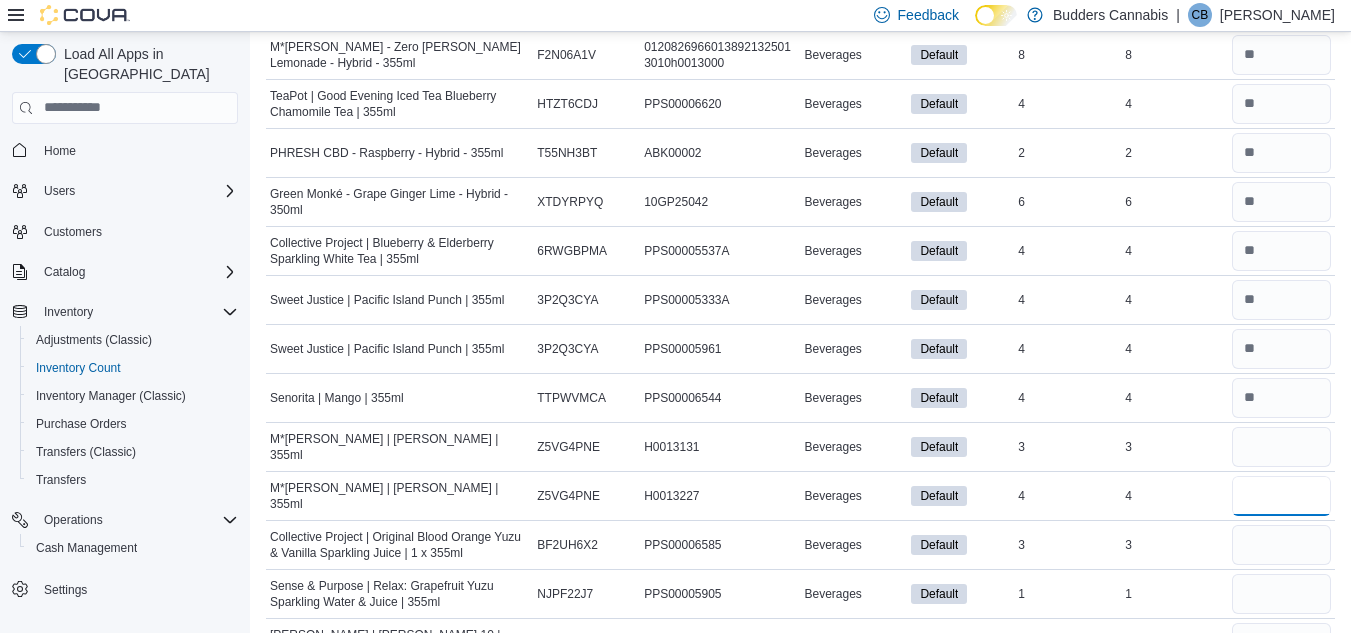 type 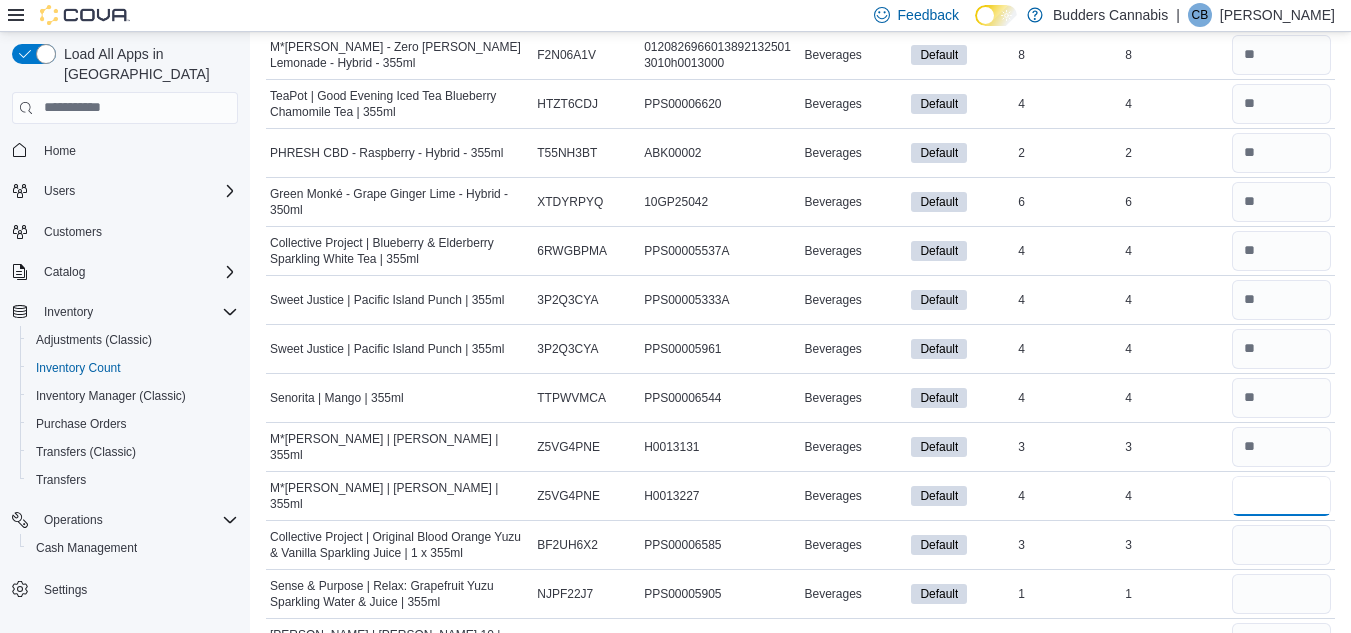 type on "*" 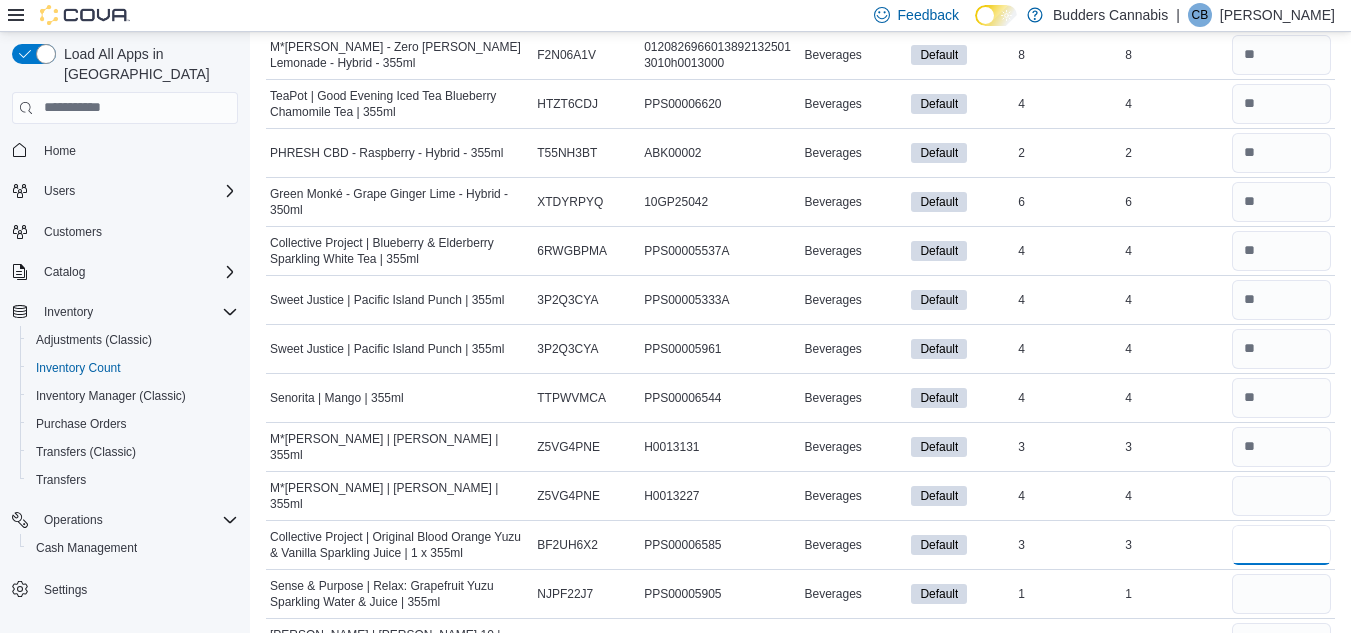 type 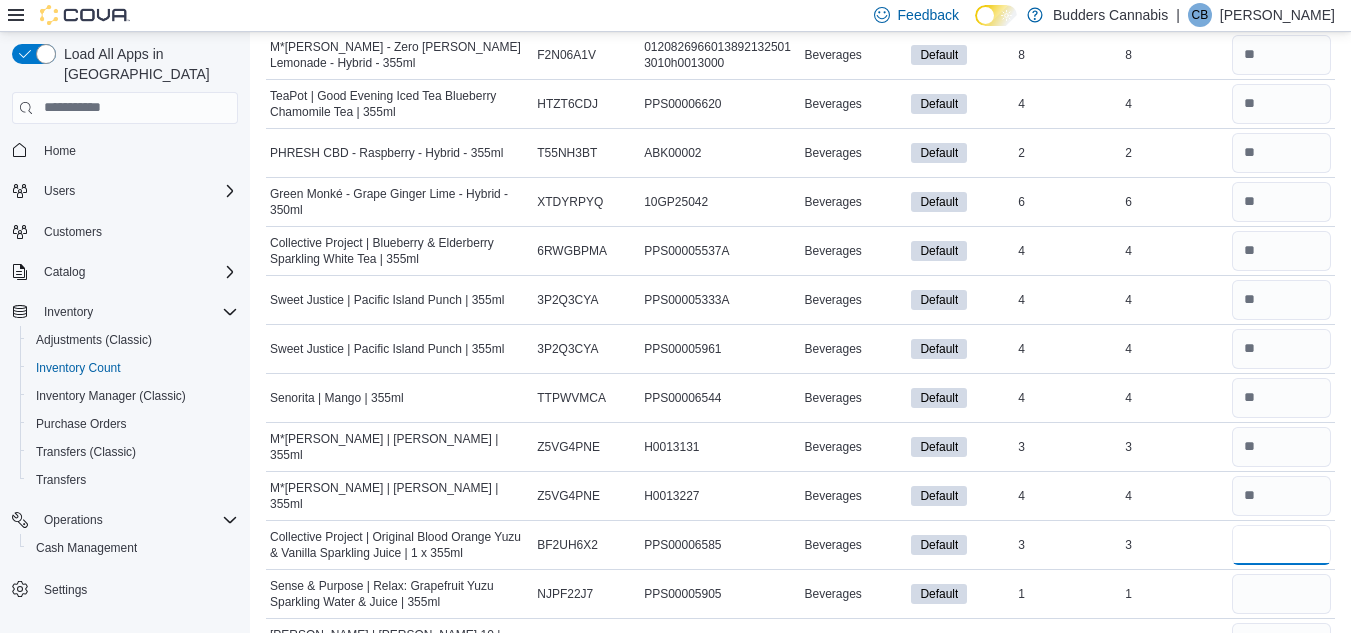 type on "*" 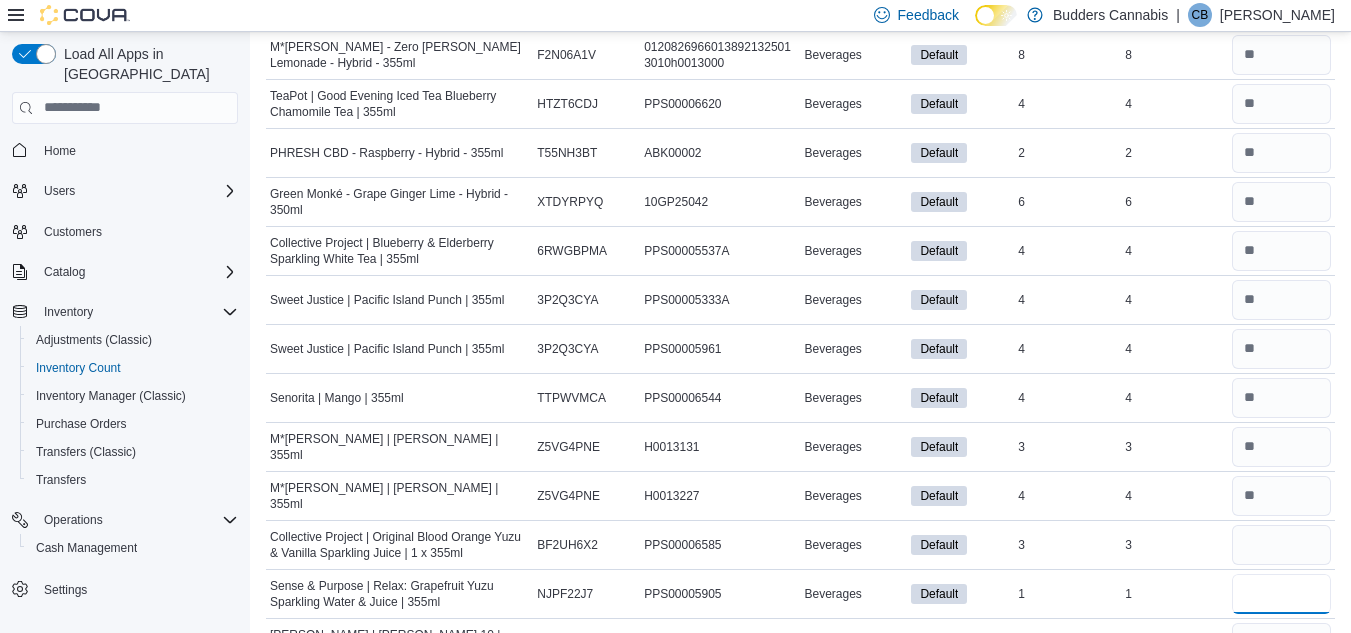 type 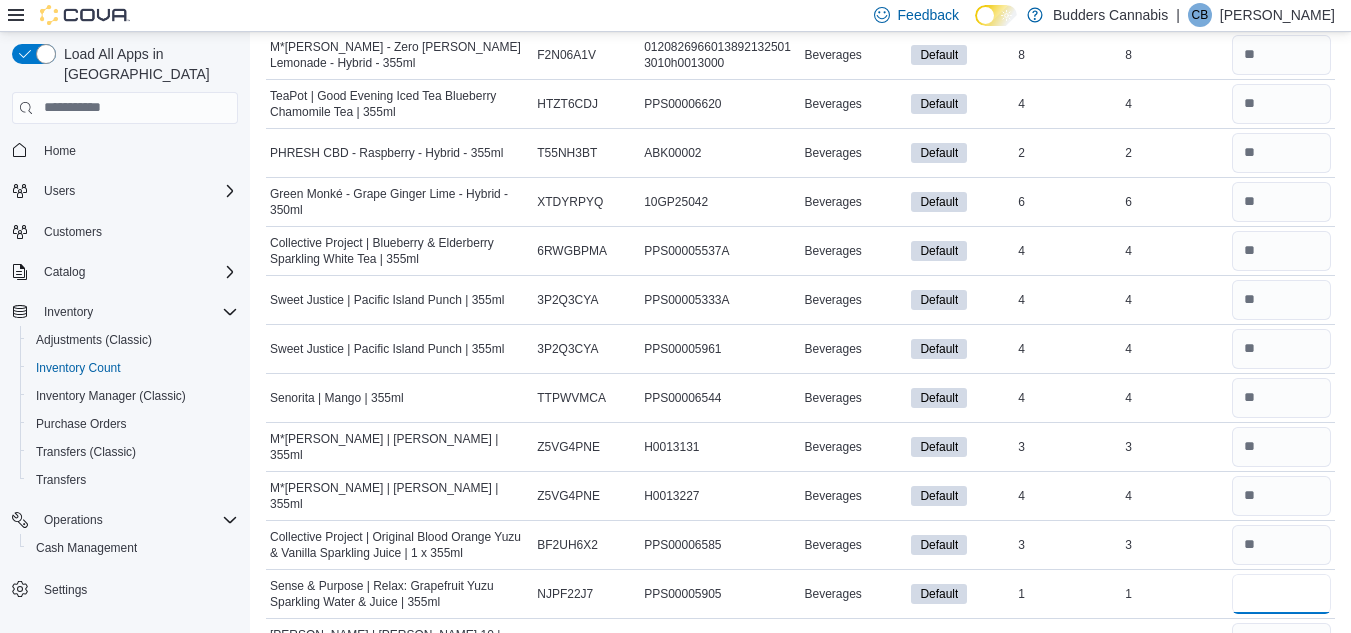 type on "*" 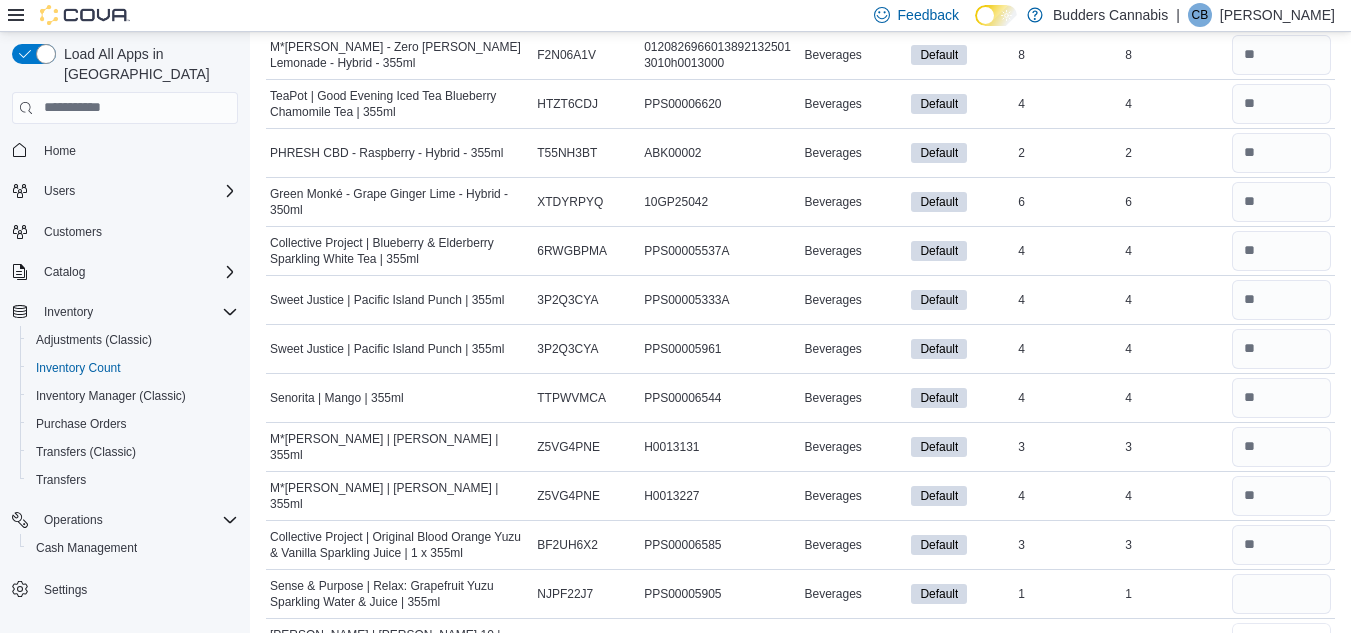 type 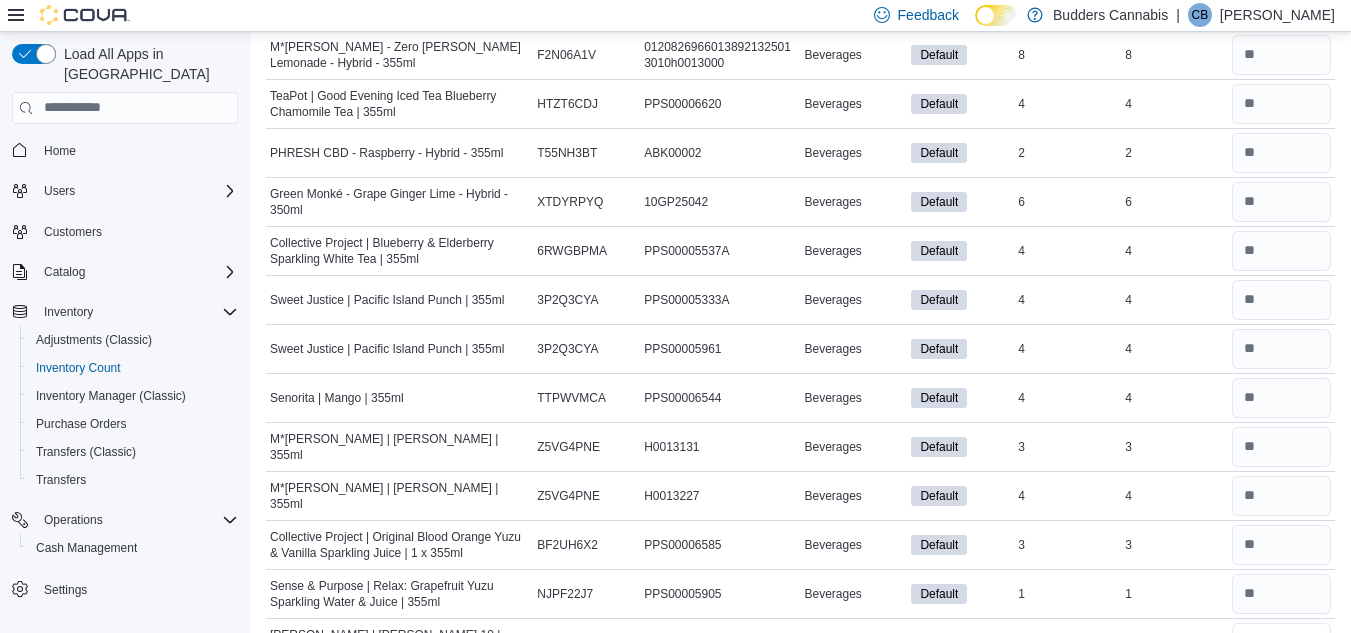 type on "*" 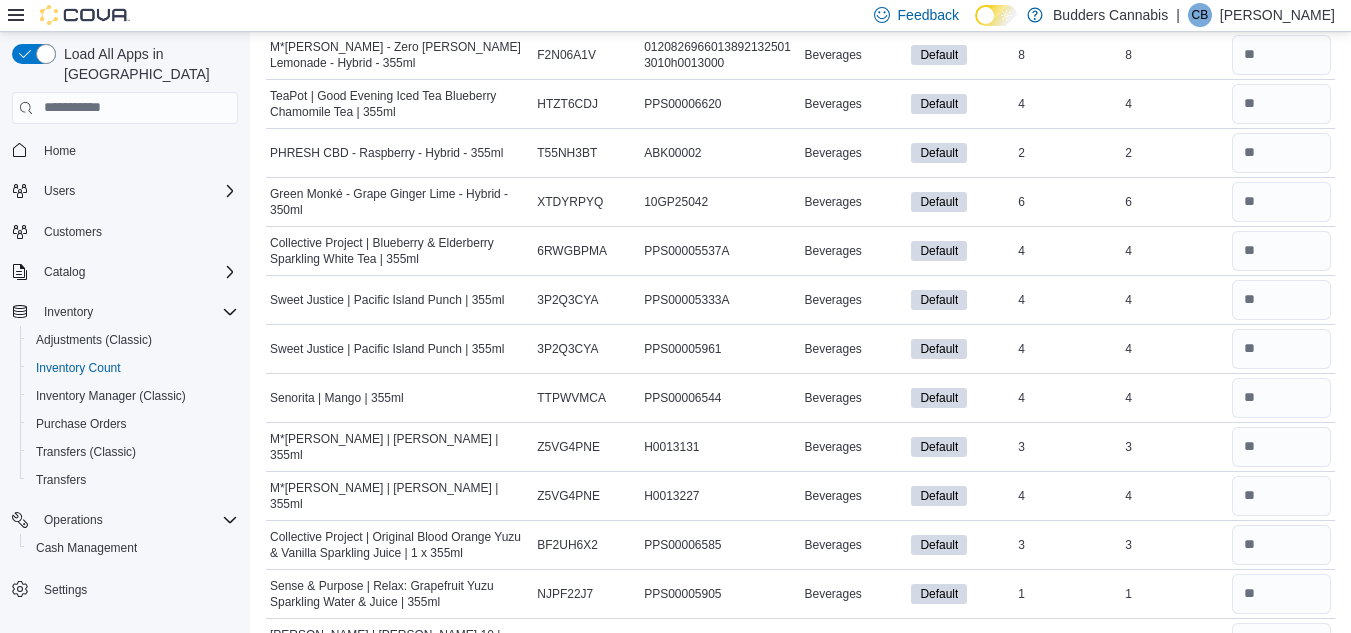 type 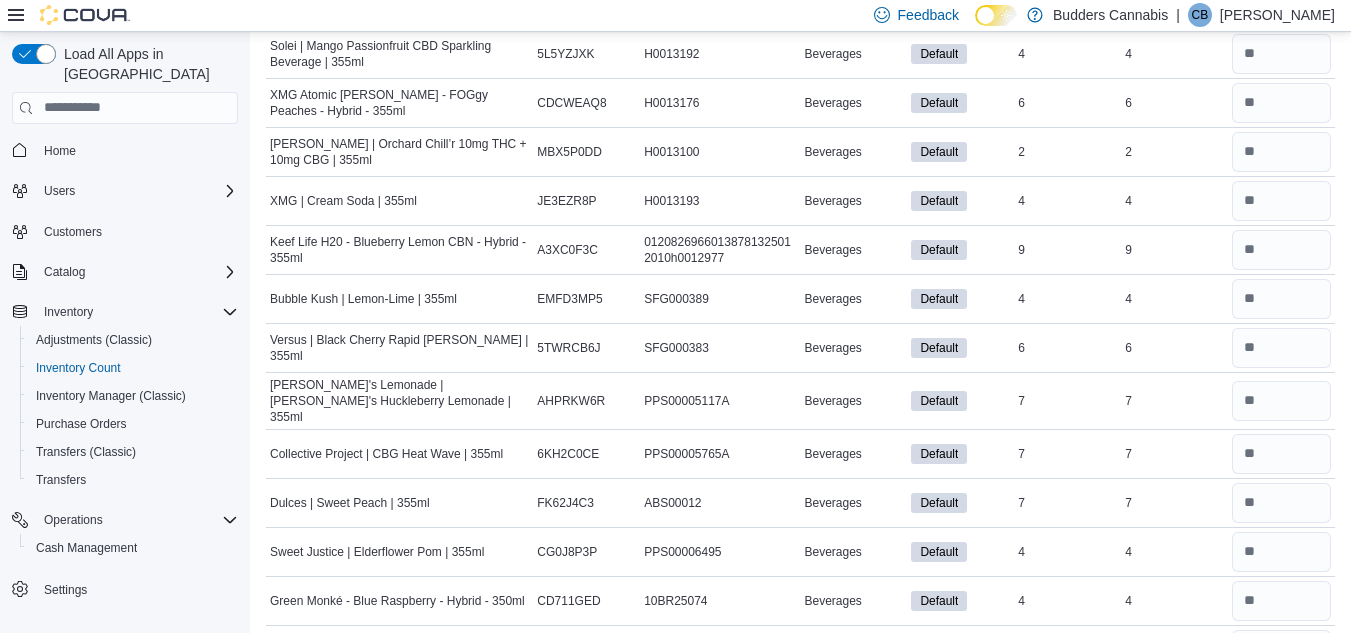 scroll, scrollTop: 0, scrollLeft: 0, axis: both 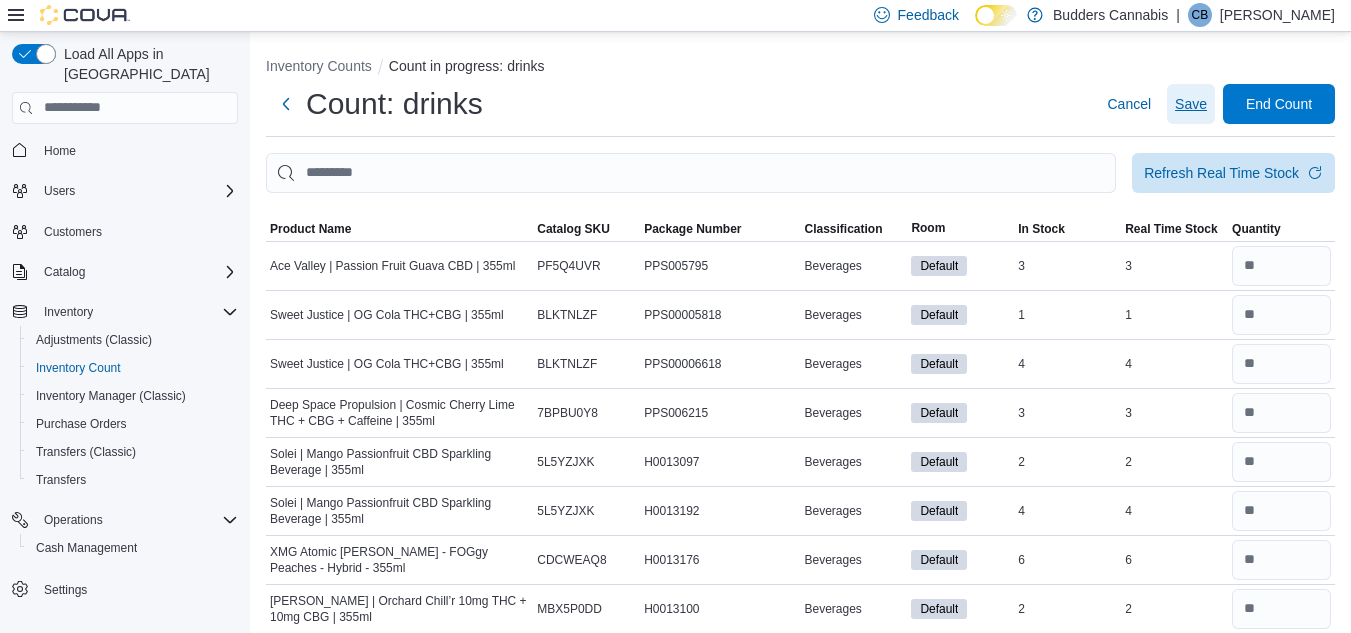 click on "Save" at bounding box center (1191, 104) 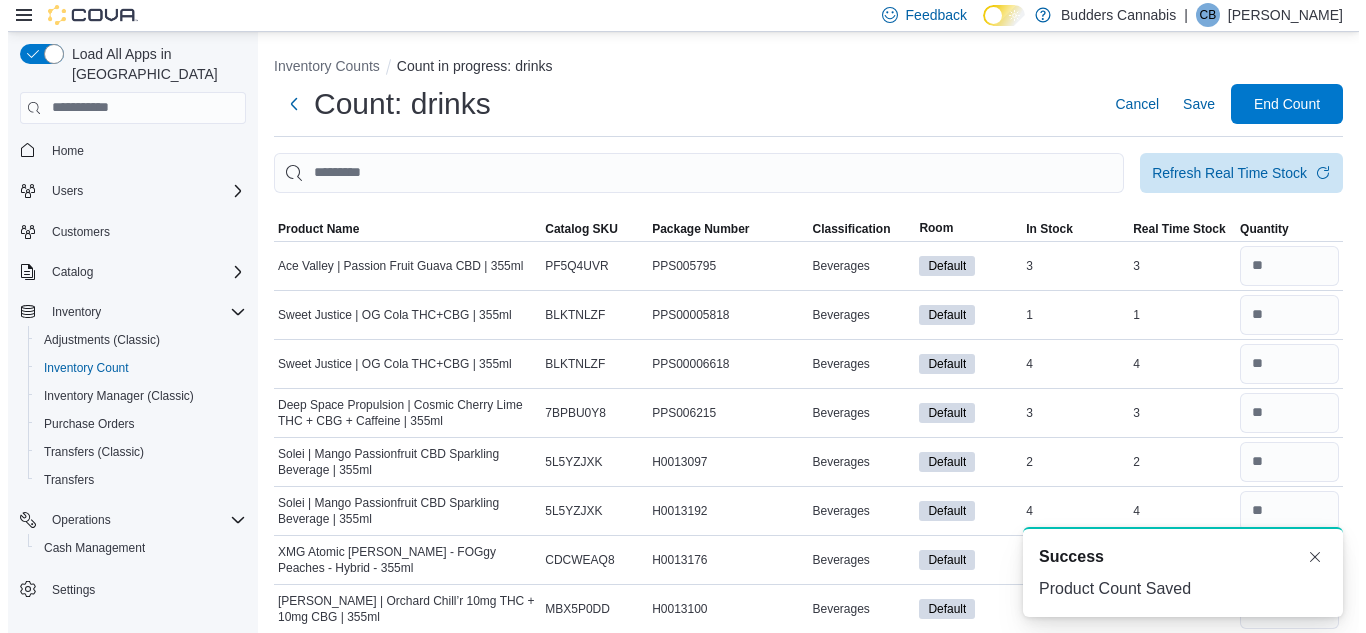 scroll, scrollTop: 0, scrollLeft: 0, axis: both 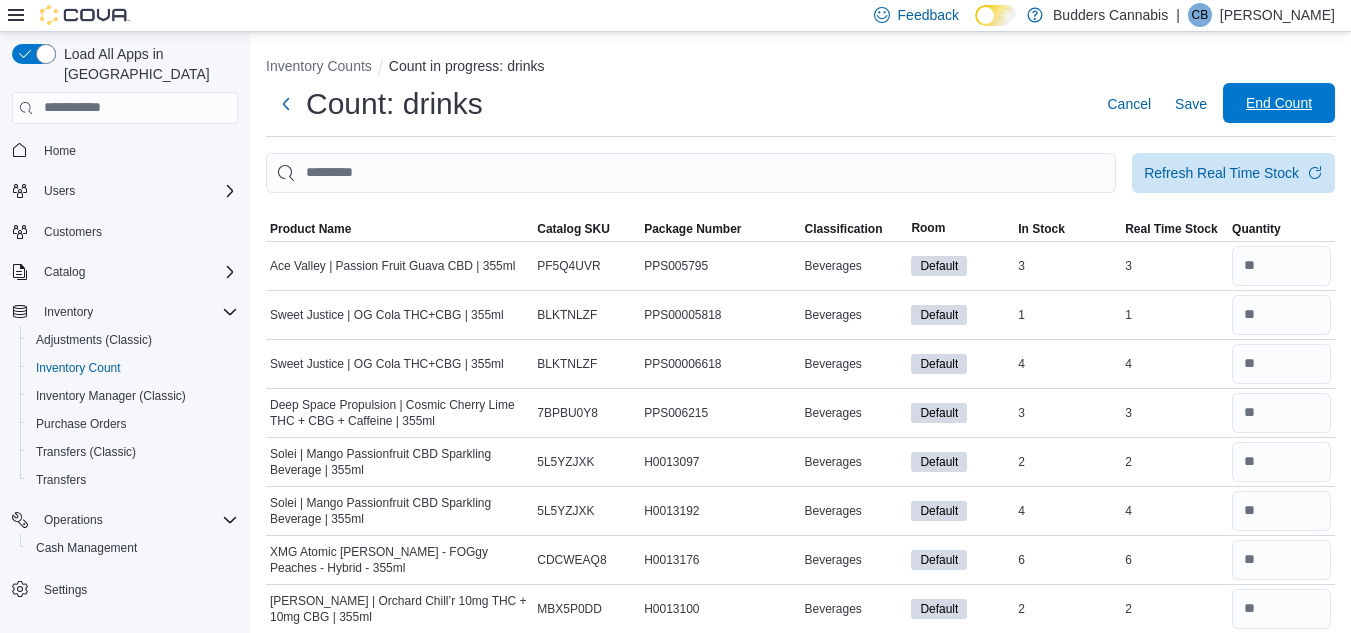click on "End Count" at bounding box center [1279, 103] 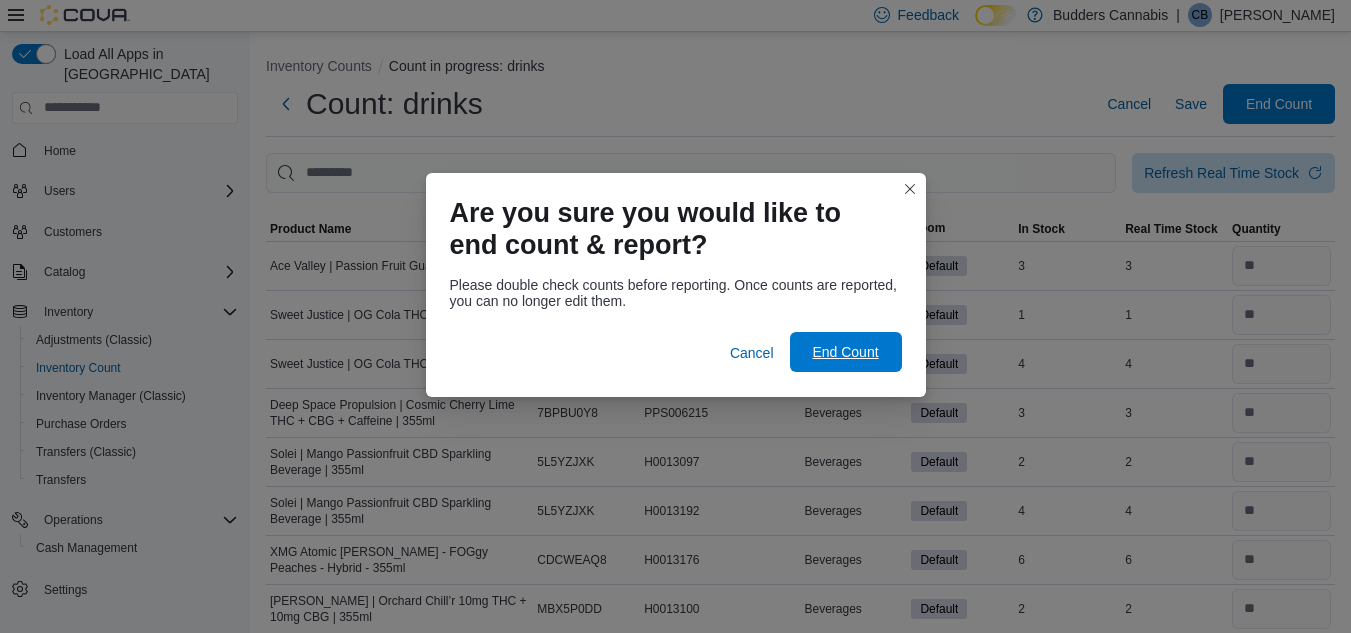 click on "End Count" at bounding box center (845, 352) 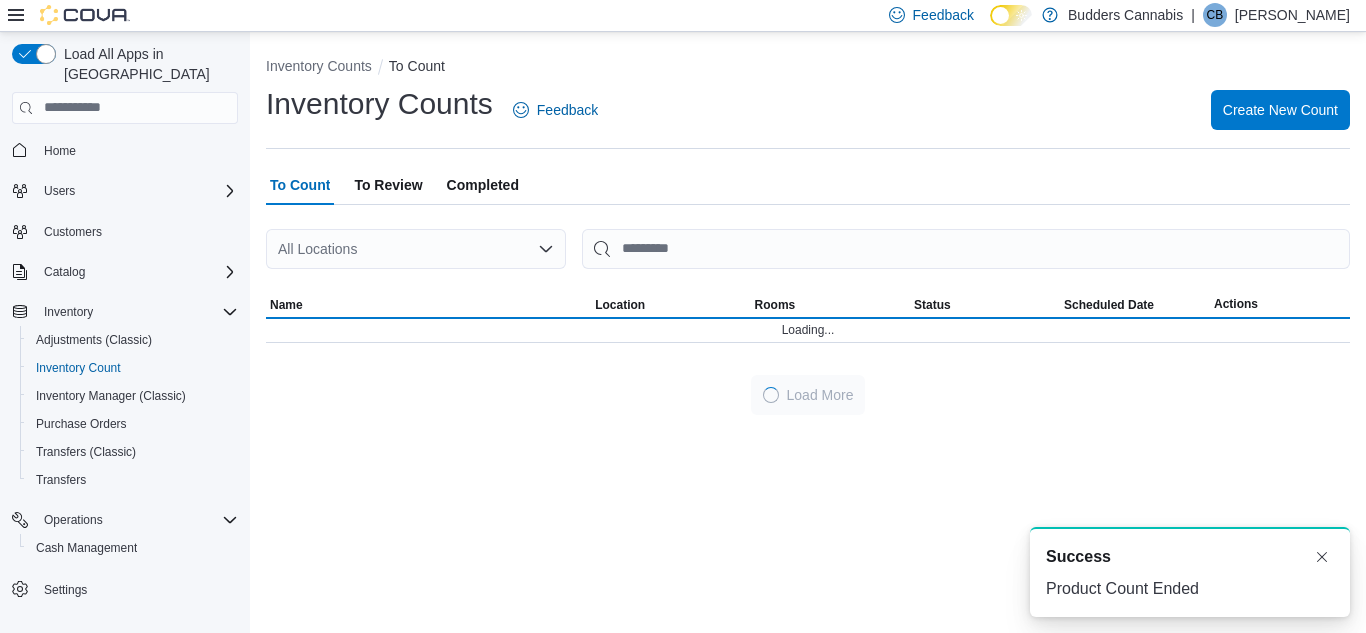 scroll, scrollTop: 0, scrollLeft: 0, axis: both 